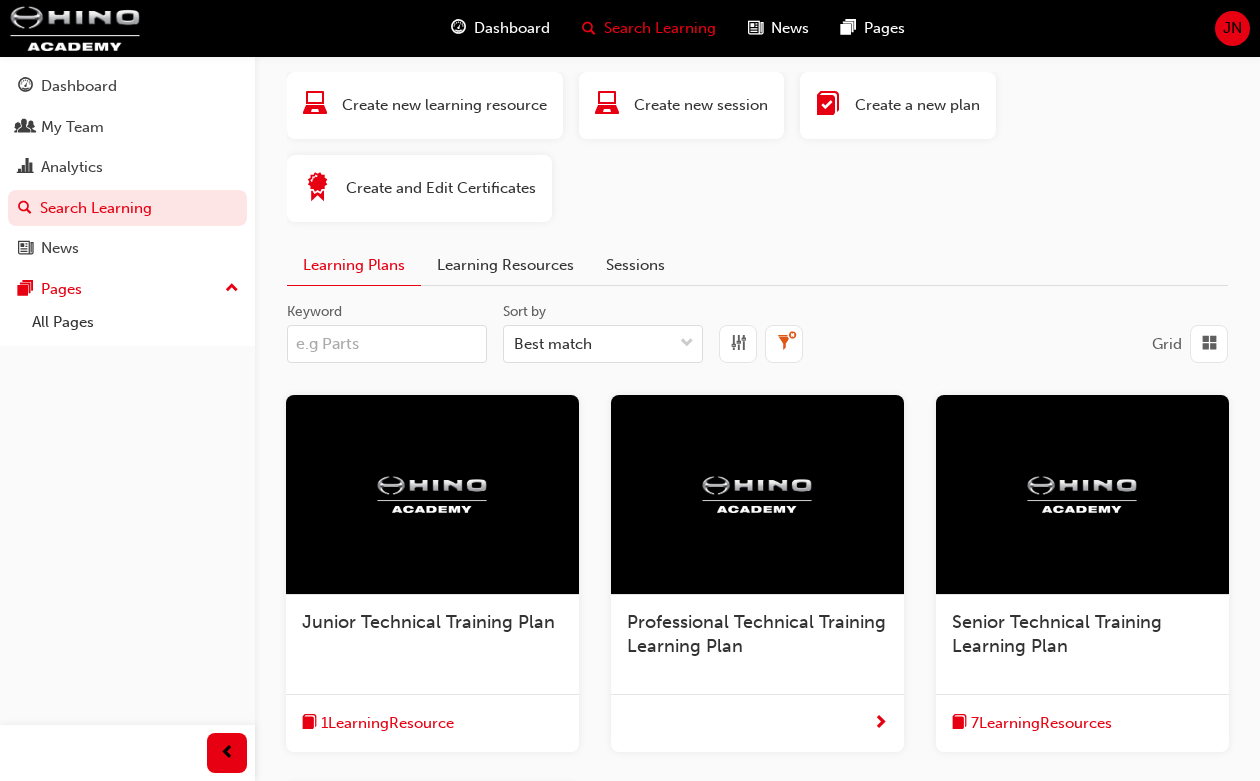 scroll, scrollTop: 37, scrollLeft: 0, axis: vertical 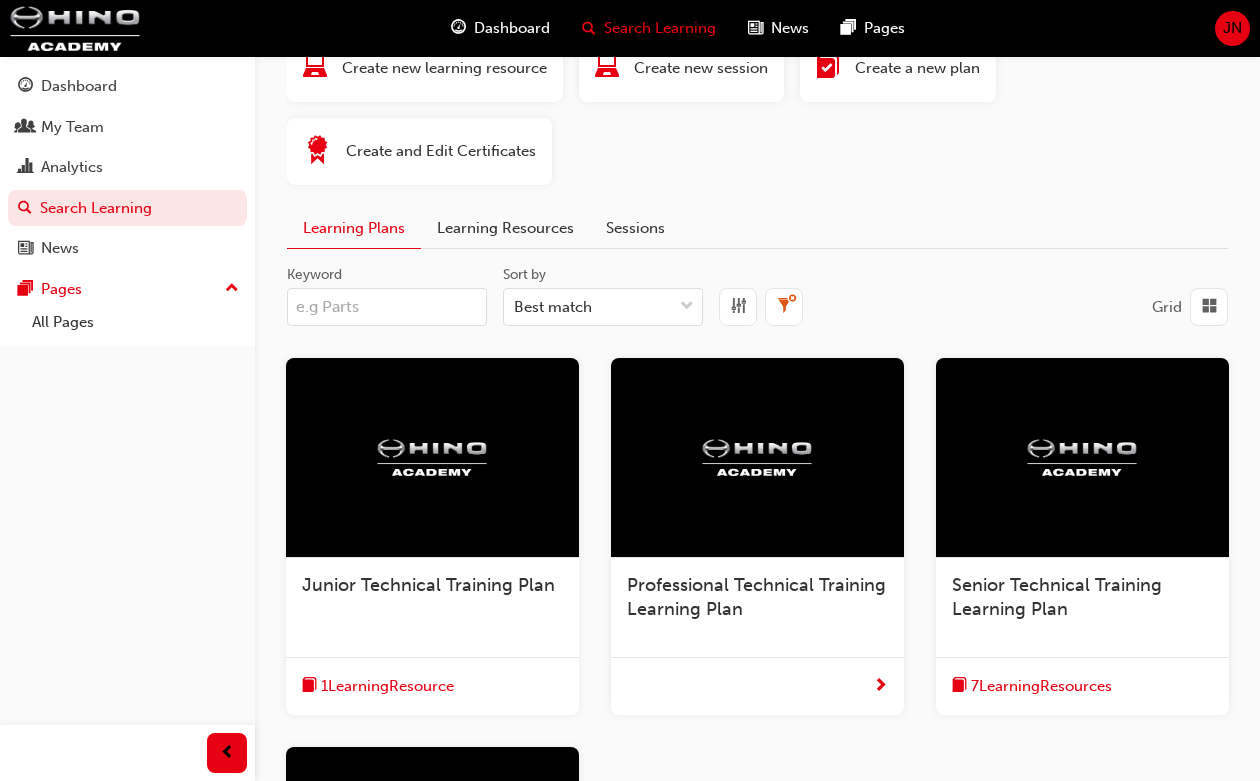 click at bounding box center (432, 458) 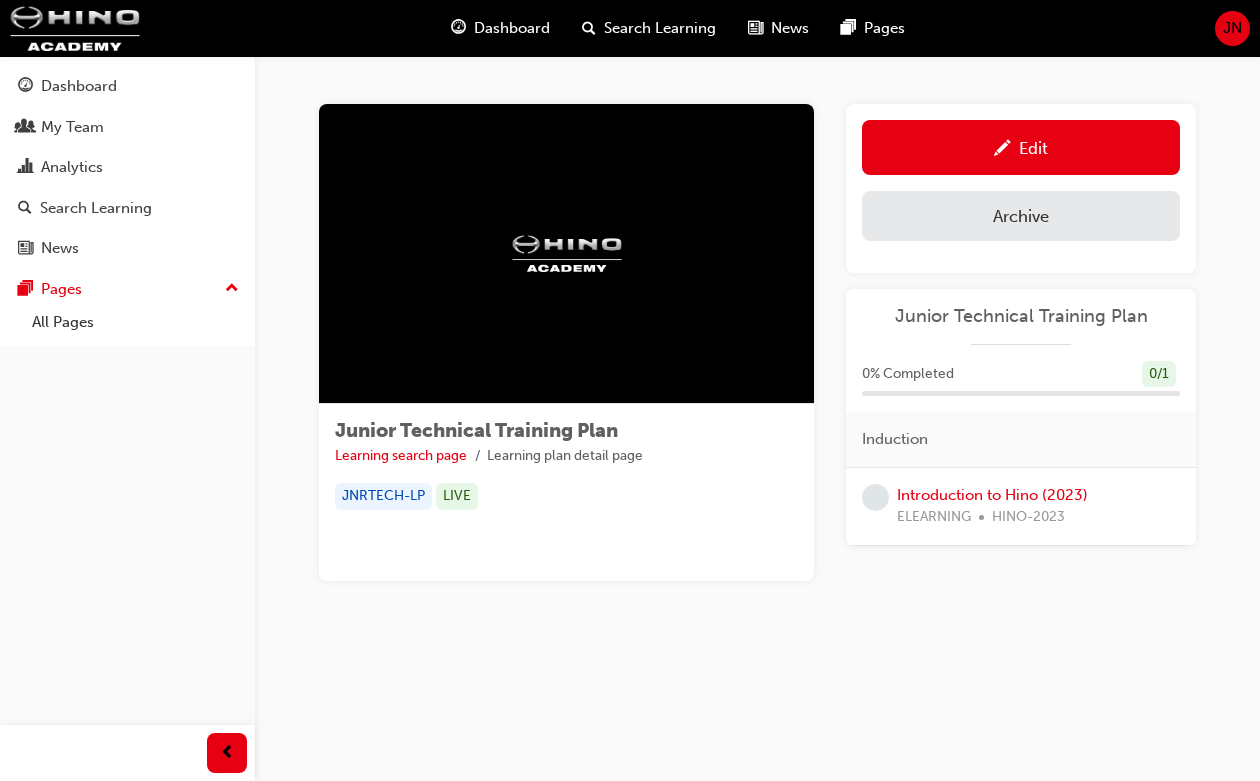 scroll, scrollTop: 37, scrollLeft: 0, axis: vertical 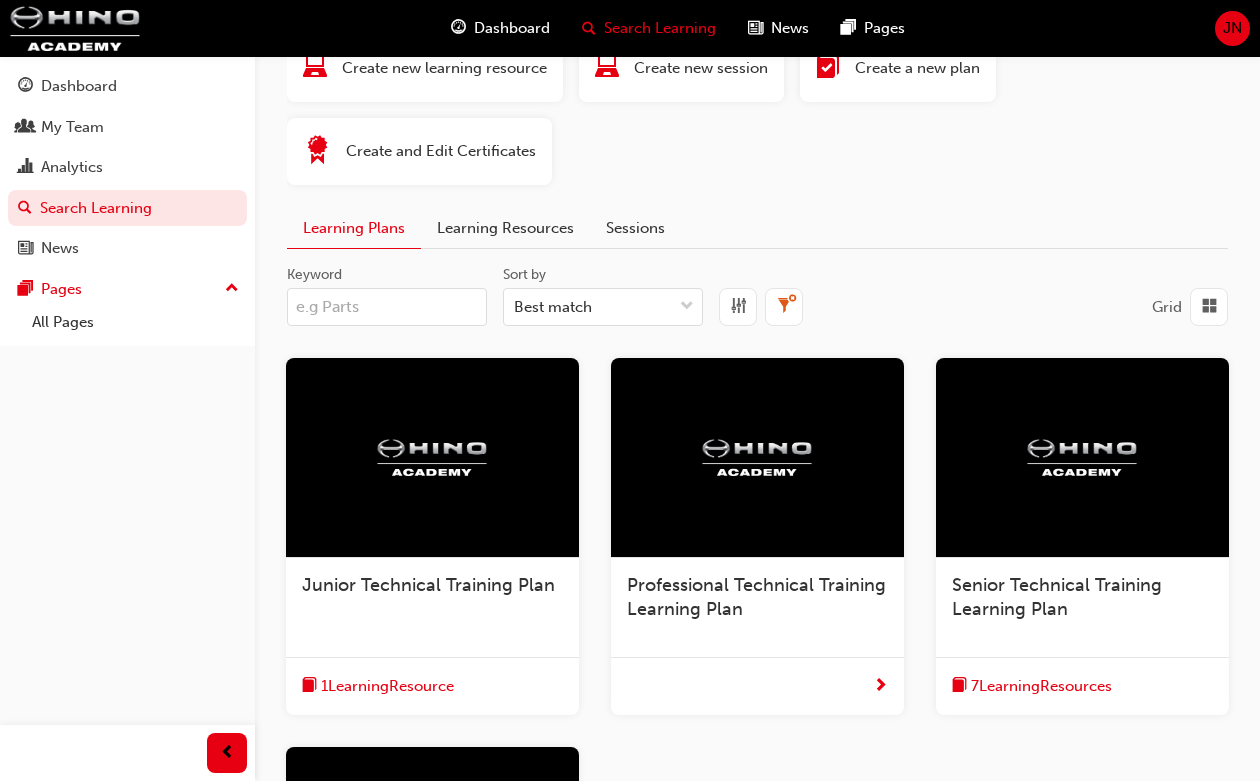 click at bounding box center (1082, 458) 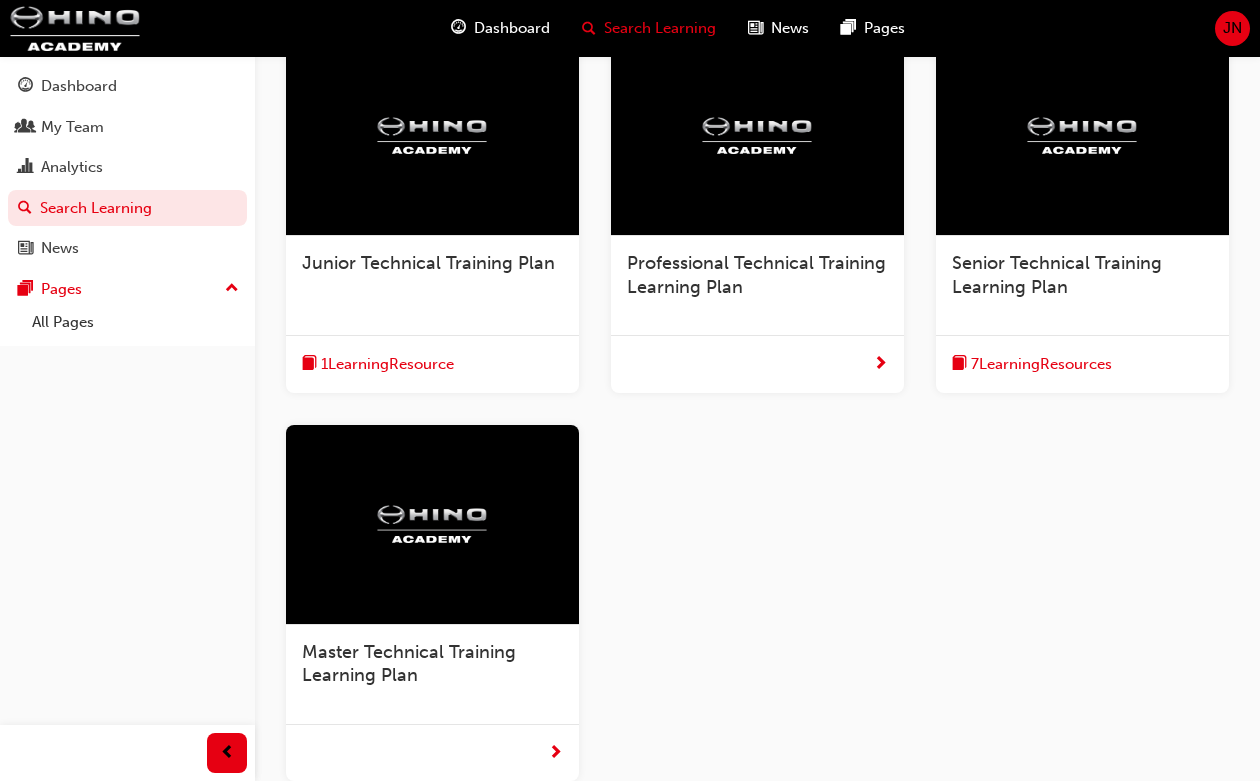 scroll, scrollTop: 366, scrollLeft: 0, axis: vertical 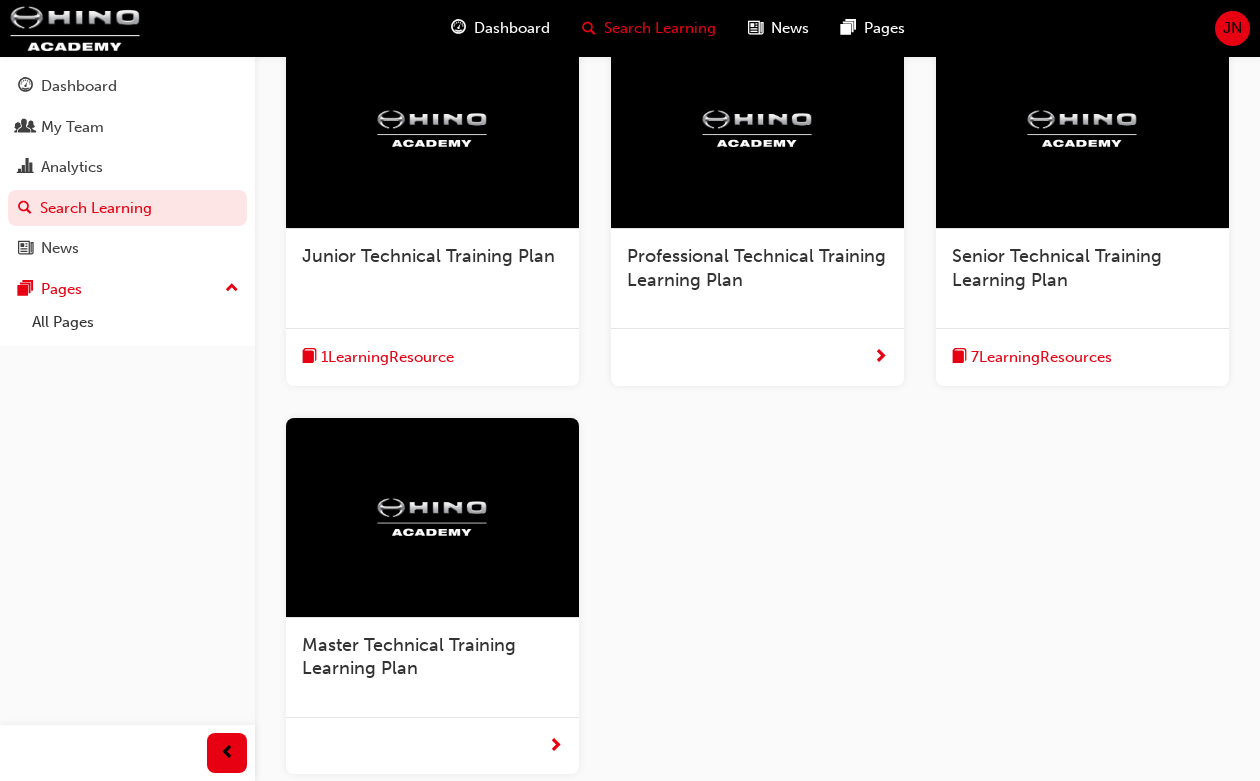 click at bounding box center [432, 518] 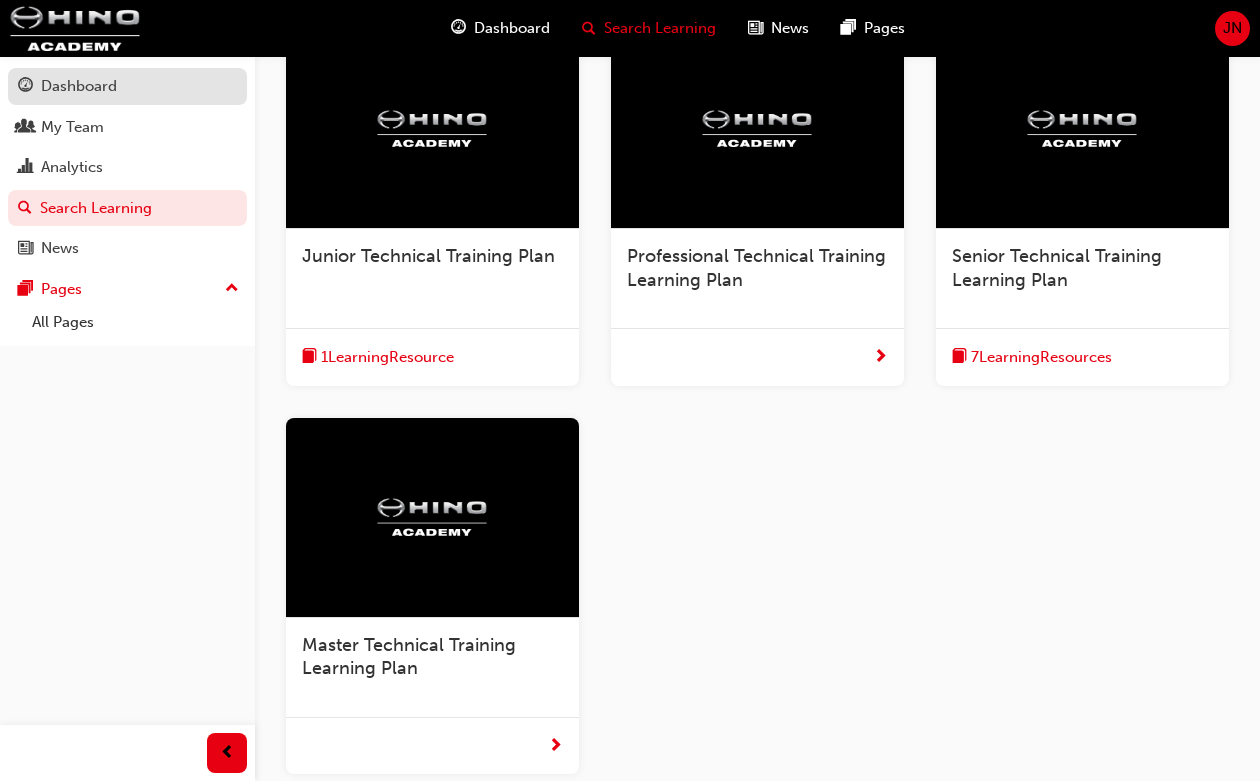 click on "Dashboard" at bounding box center [127, 86] 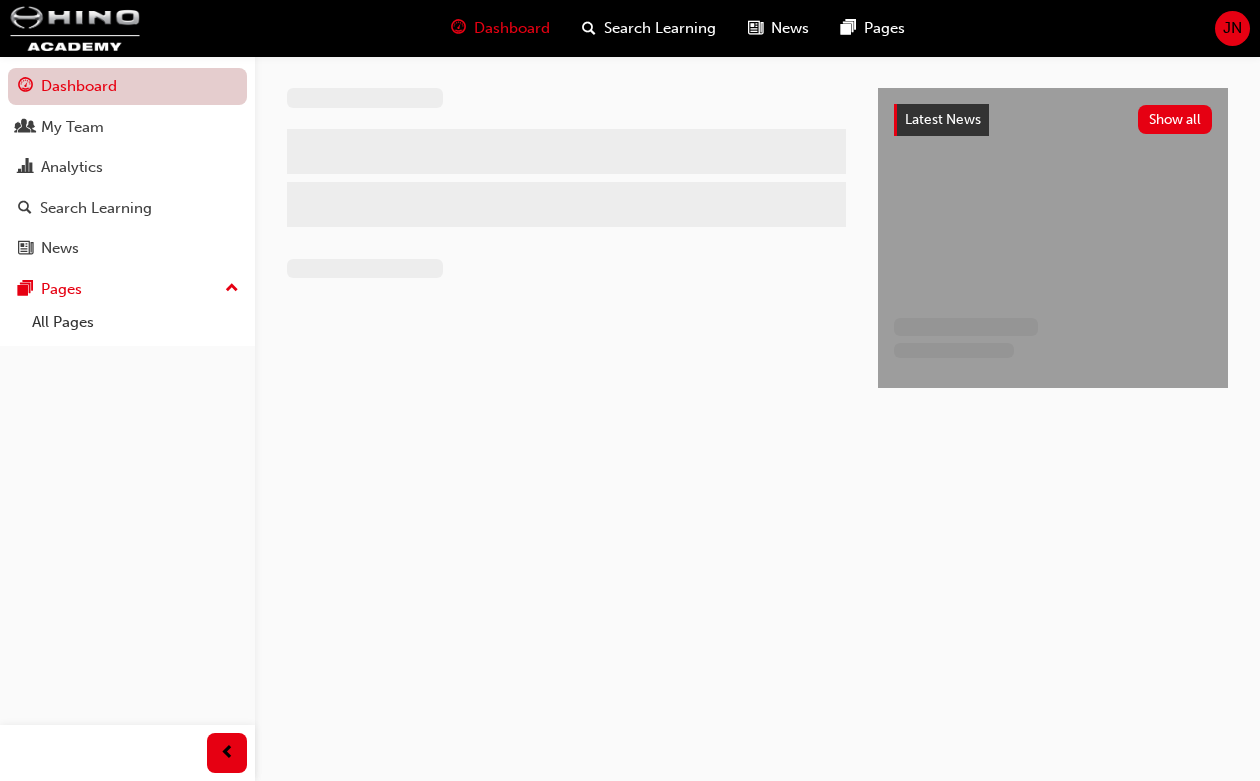 scroll, scrollTop: 0, scrollLeft: 0, axis: both 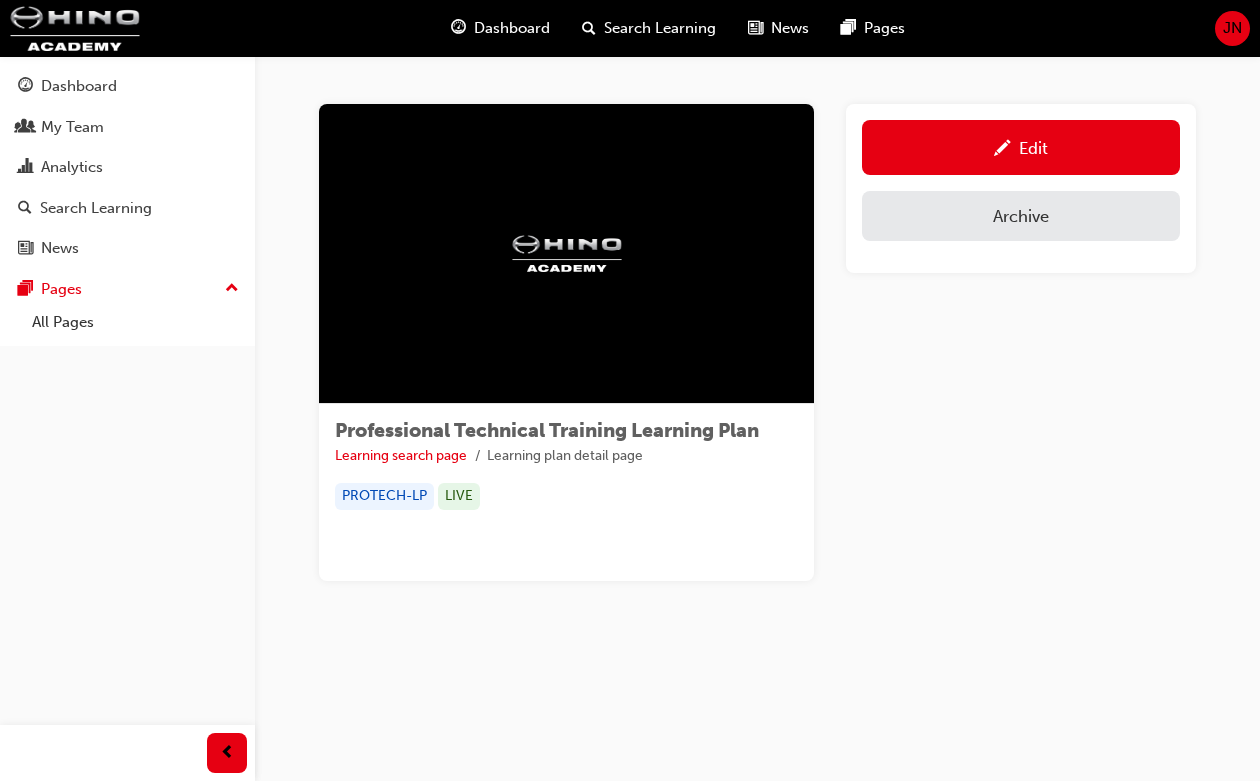 click on "Edit" at bounding box center [1033, 148] 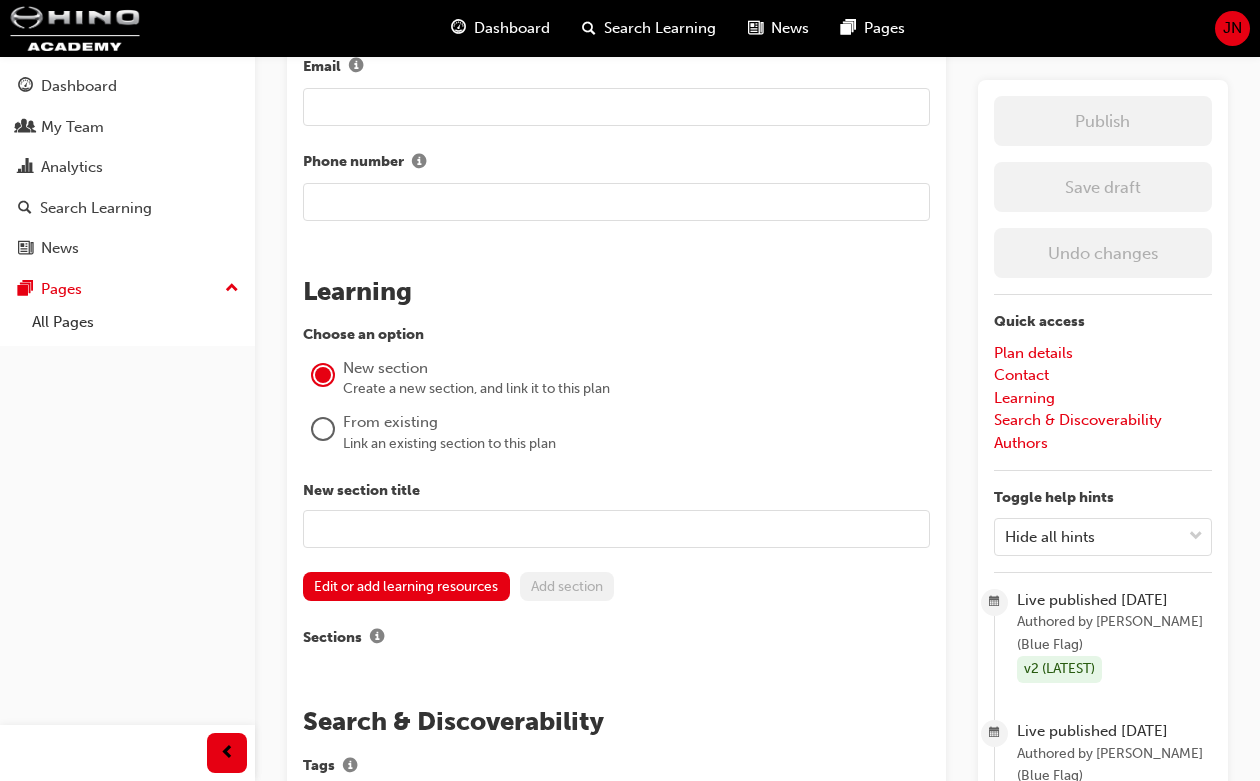 scroll, scrollTop: 1329, scrollLeft: 0, axis: vertical 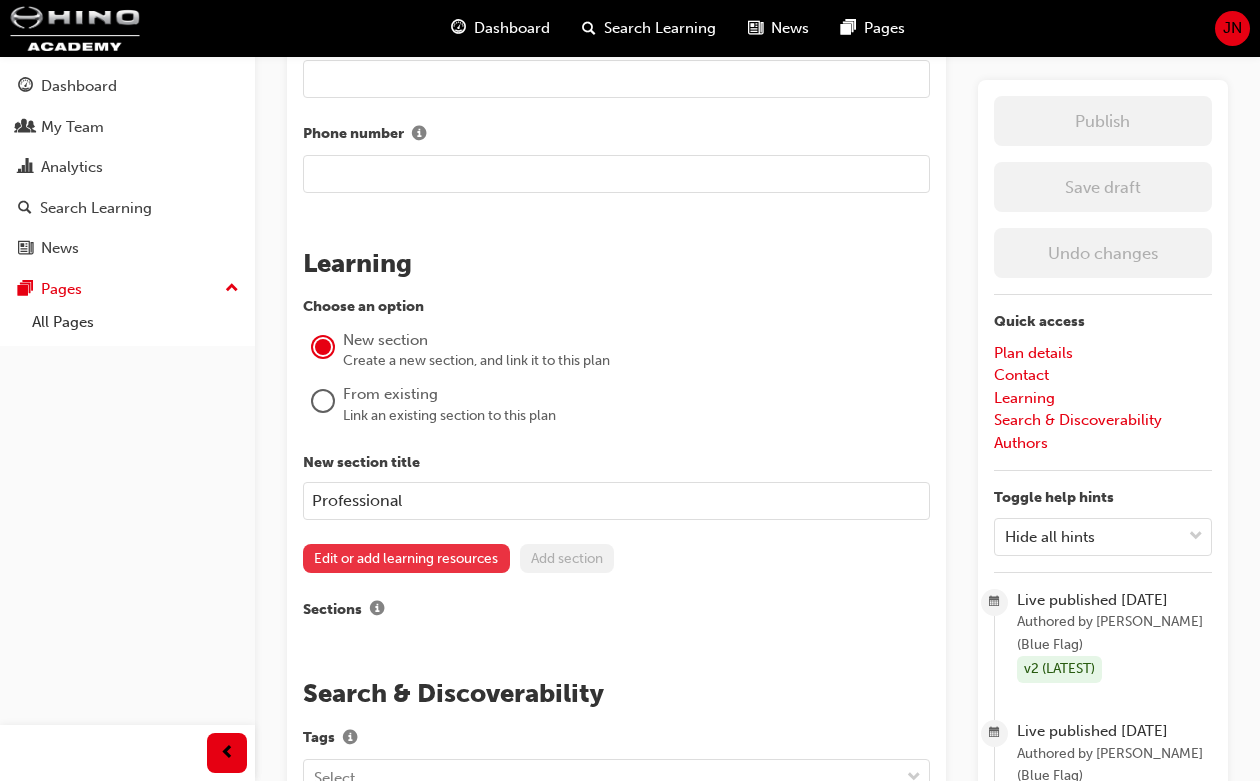 type on "Professional" 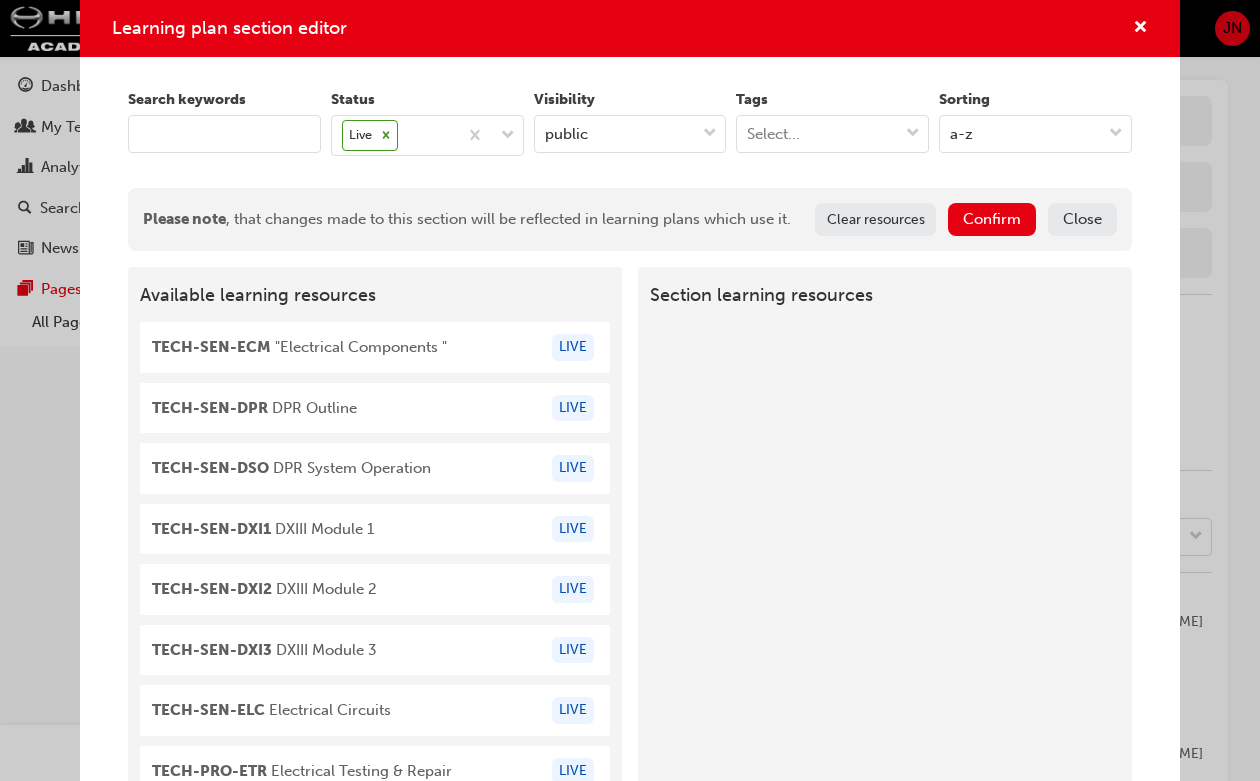 click at bounding box center [224, 134] 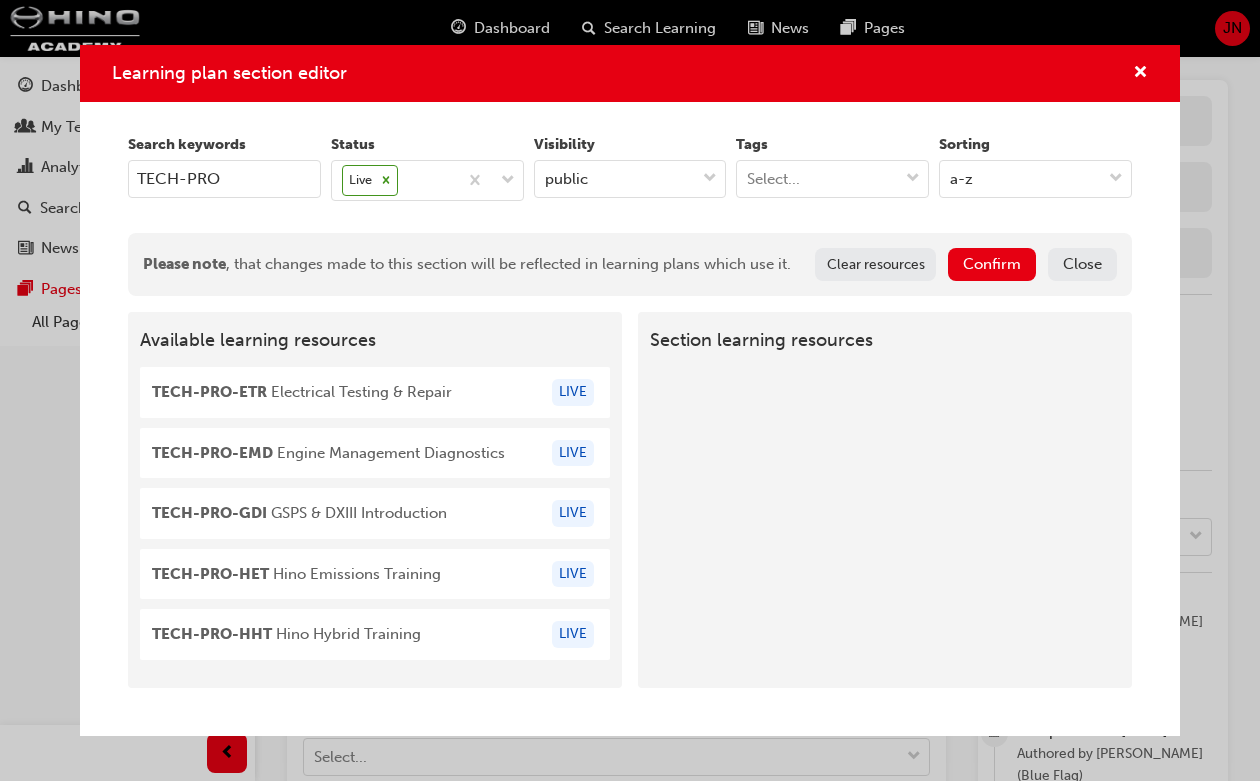 drag, startPoint x: 361, startPoint y: 516, endPoint x: 877, endPoint y: 417, distance: 525.41125 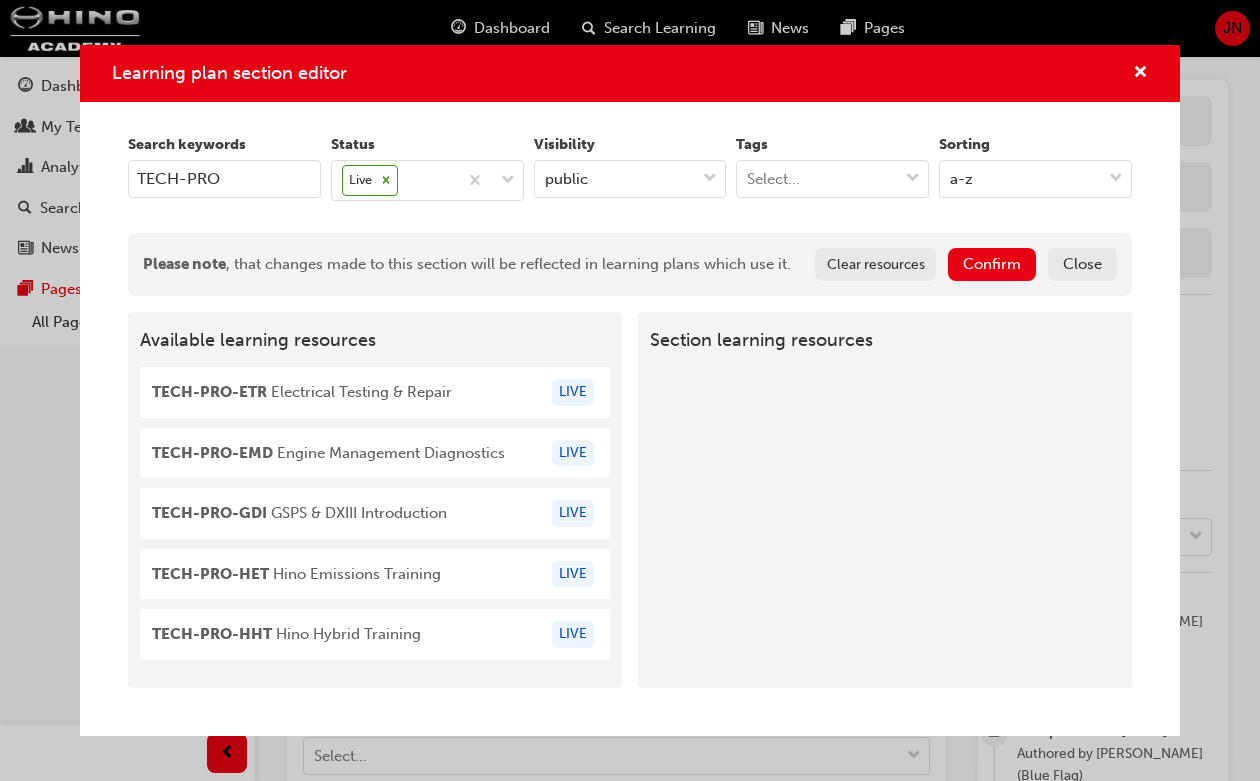 scroll, scrollTop: 1331, scrollLeft: 0, axis: vertical 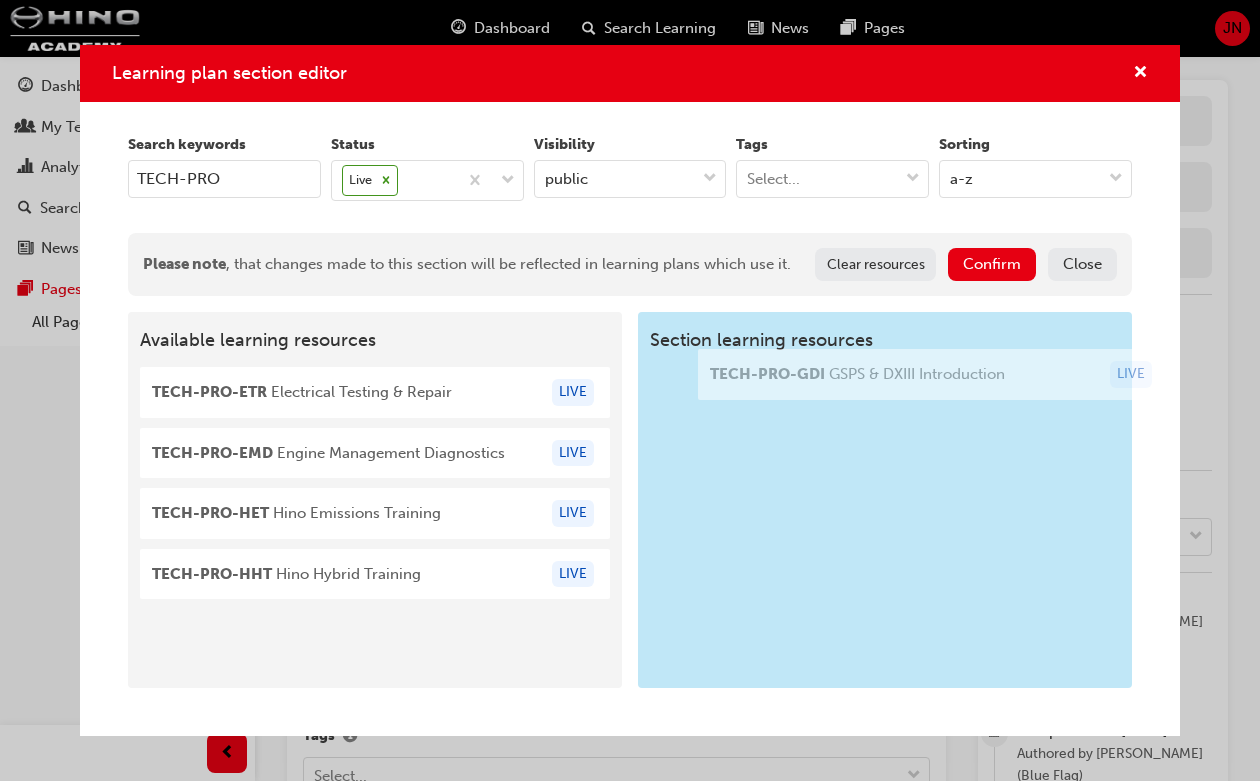drag, startPoint x: 375, startPoint y: 498, endPoint x: 866, endPoint y: 372, distance: 506.90927 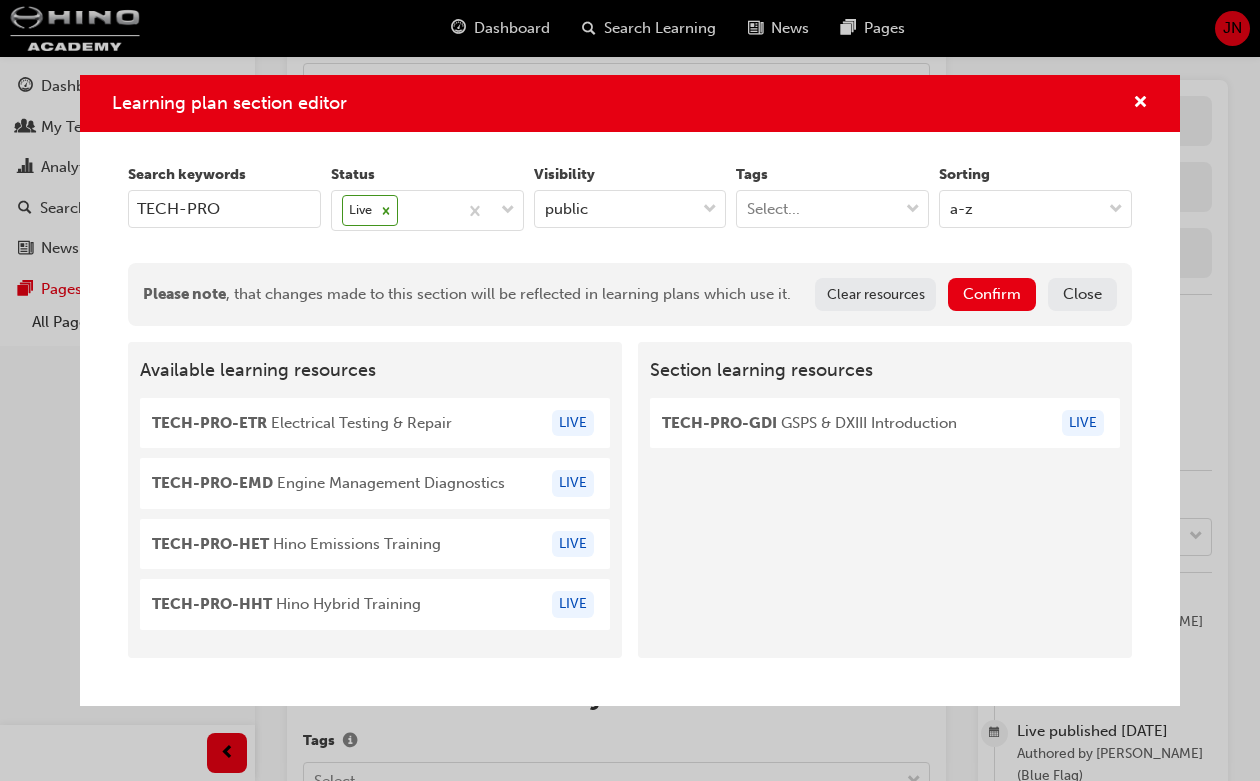 scroll, scrollTop: 1324, scrollLeft: 0, axis: vertical 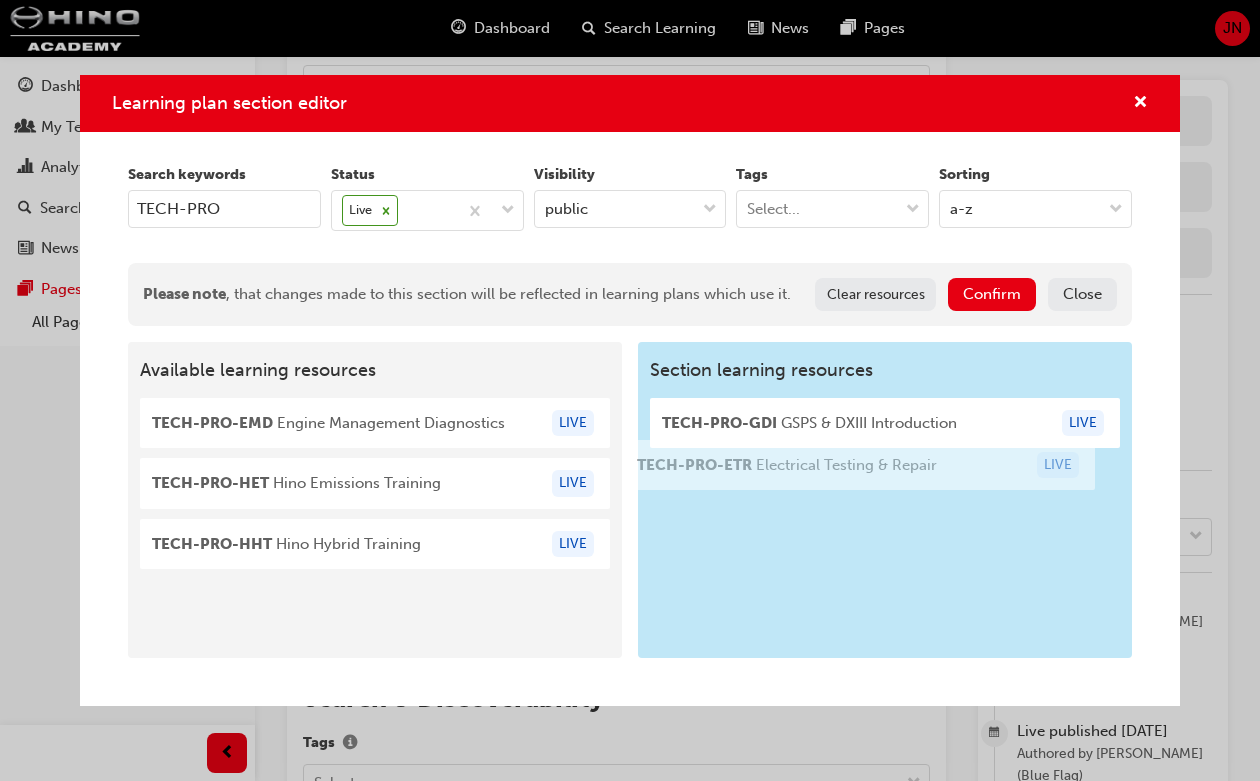 drag, startPoint x: 379, startPoint y: 421, endPoint x: 870, endPoint y: 462, distance: 492.70883 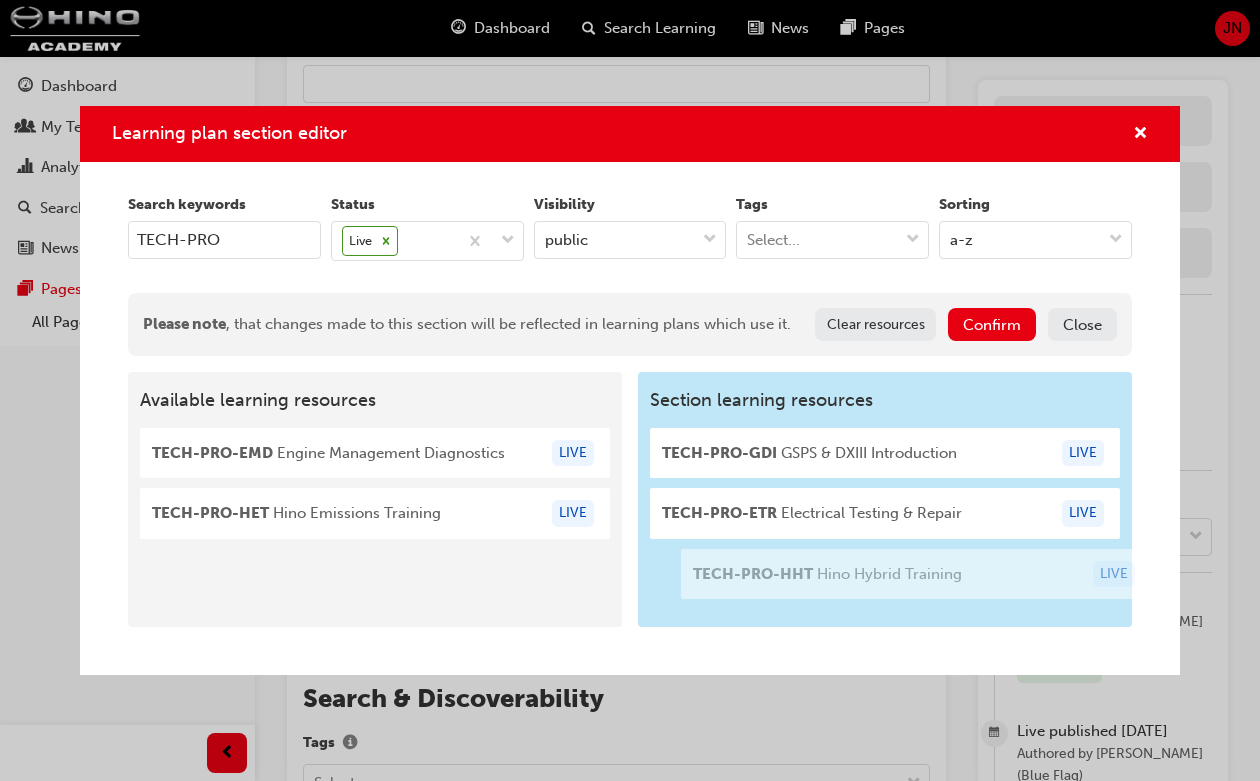 drag, startPoint x: 301, startPoint y: 581, endPoint x: 847, endPoint y: 581, distance: 546 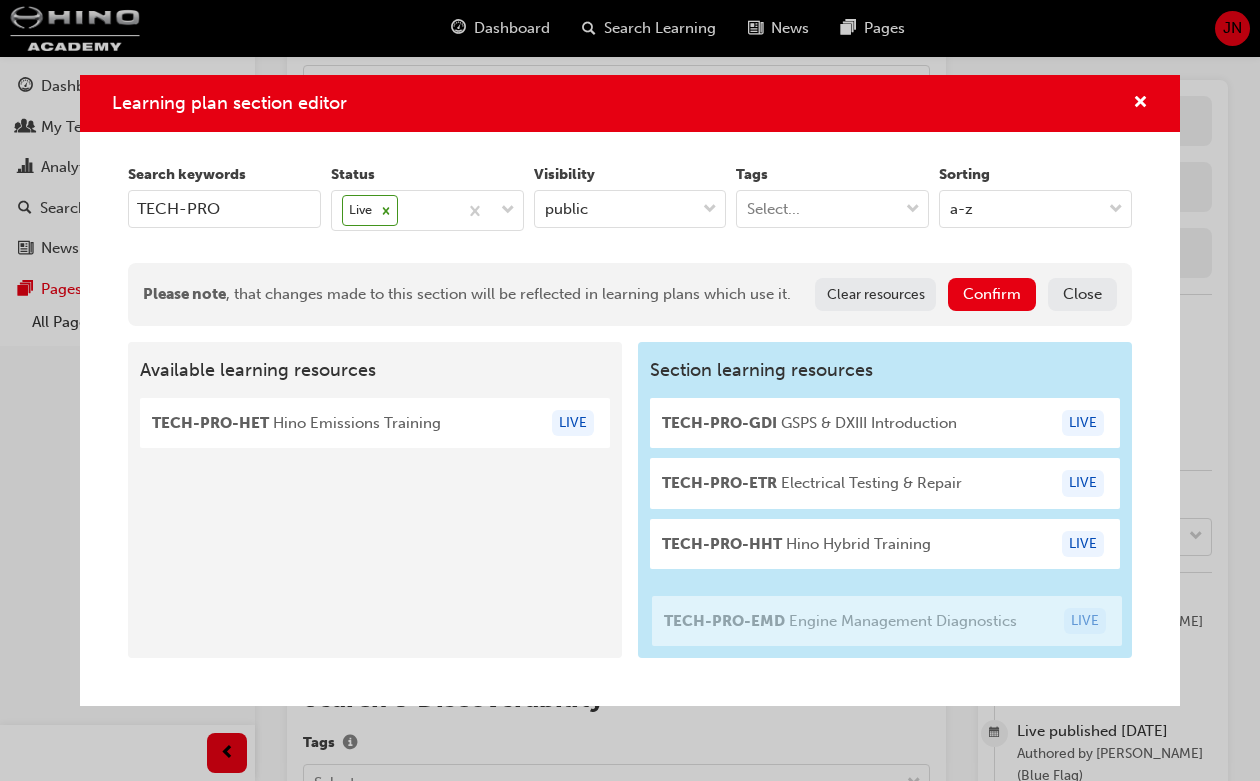 drag, startPoint x: 474, startPoint y: 455, endPoint x: 816, endPoint y: 616, distance: 378.0013 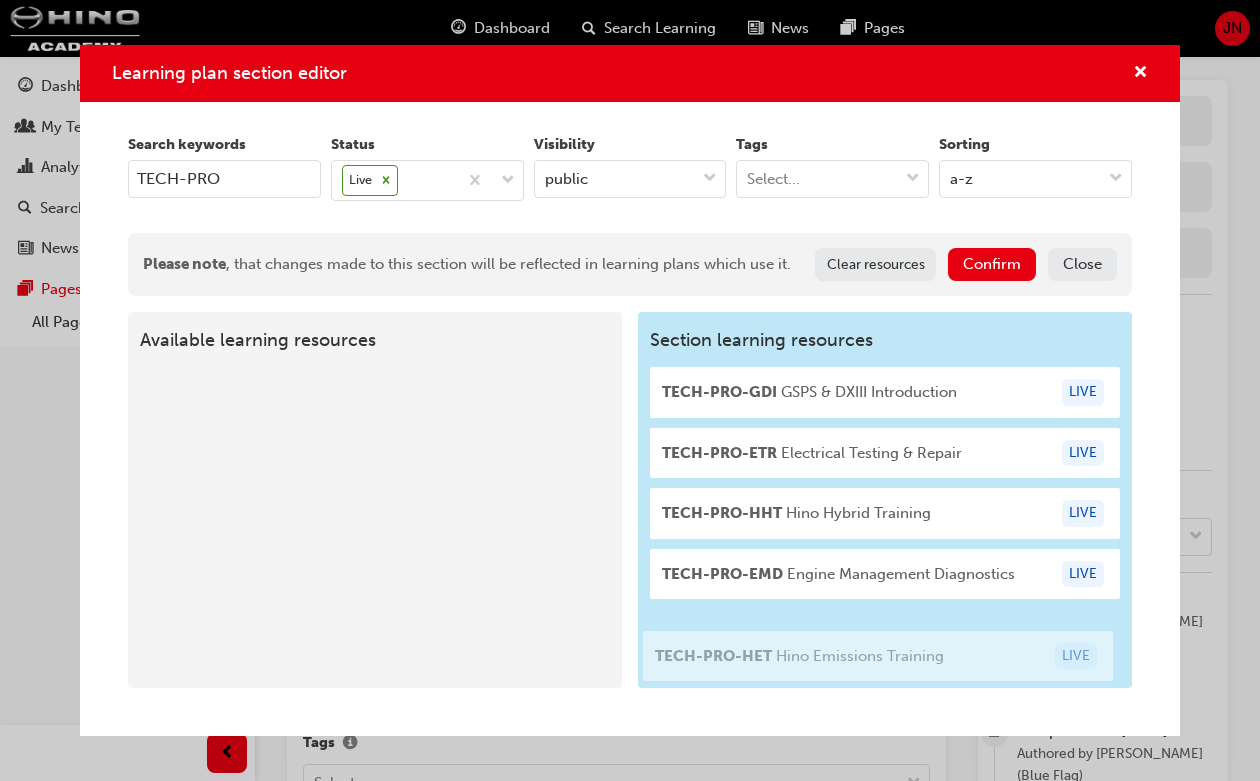 drag, startPoint x: 319, startPoint y: 428, endPoint x: 837, endPoint y: 658, distance: 566.76624 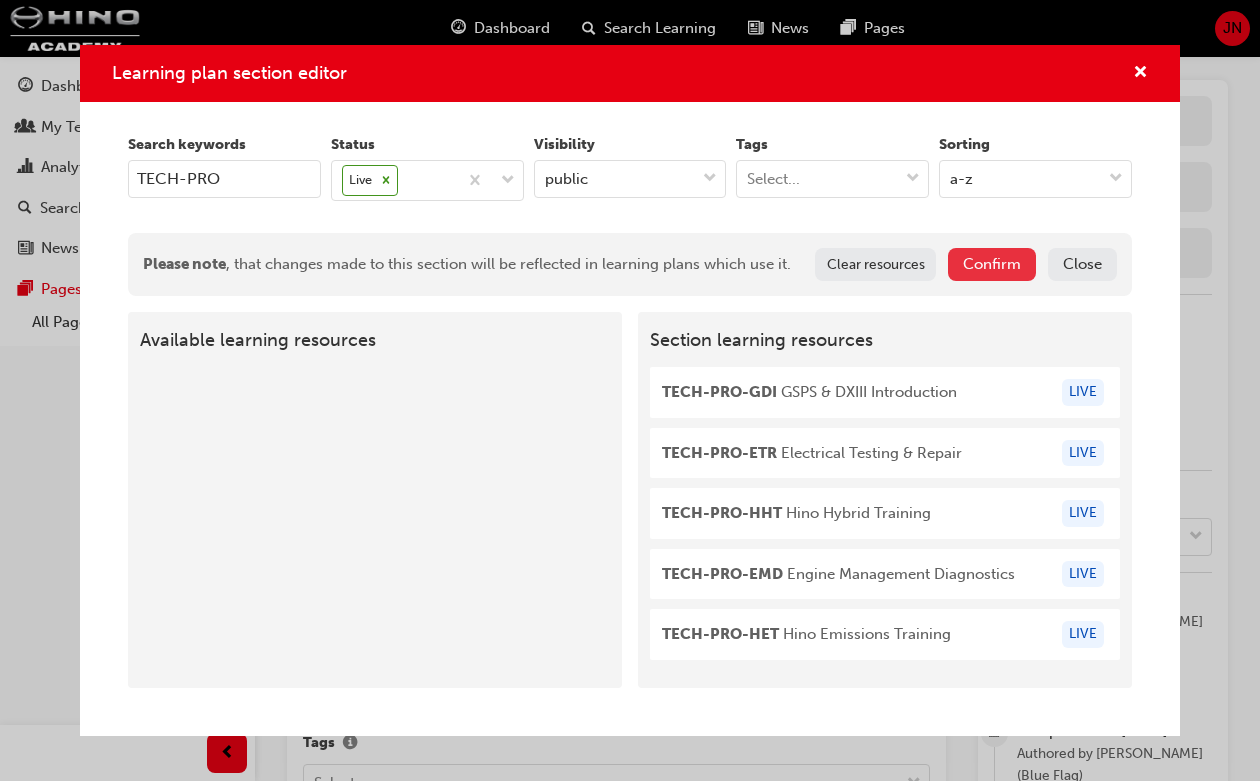 type on "TECH-PRO" 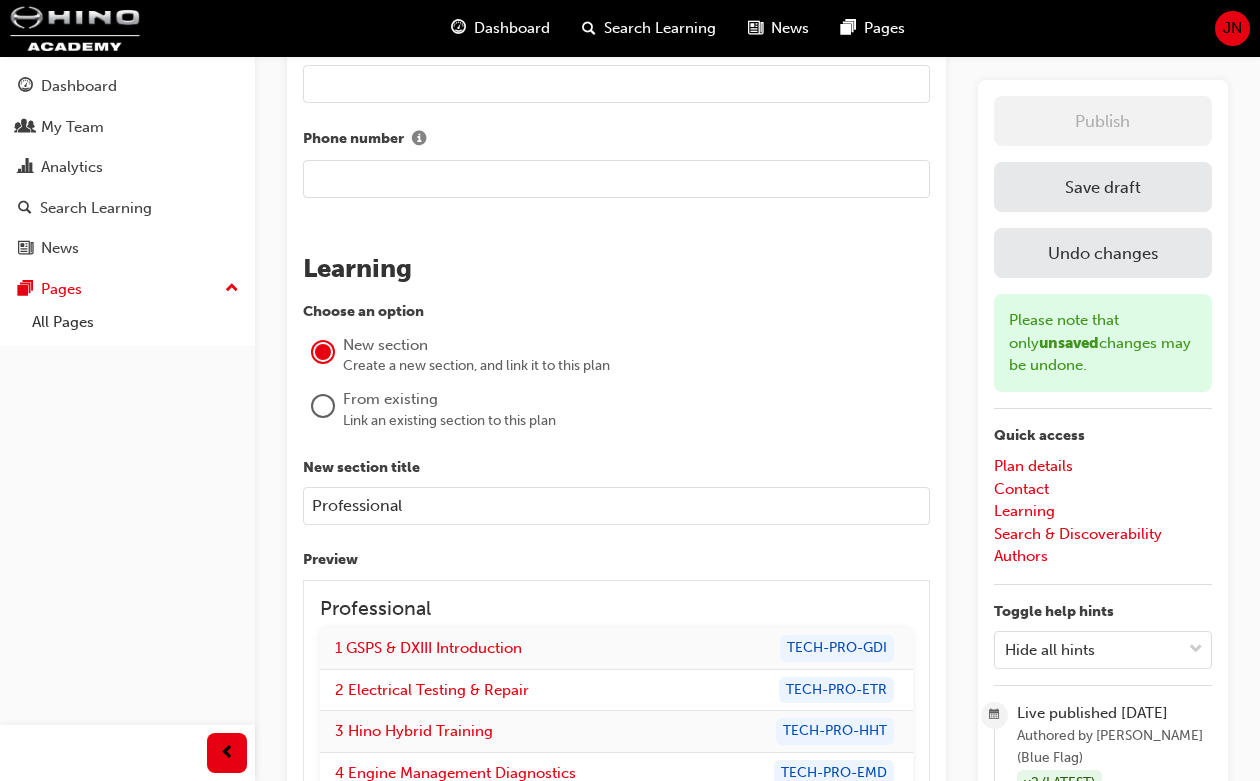 click on "Save draft" at bounding box center [1103, 187] 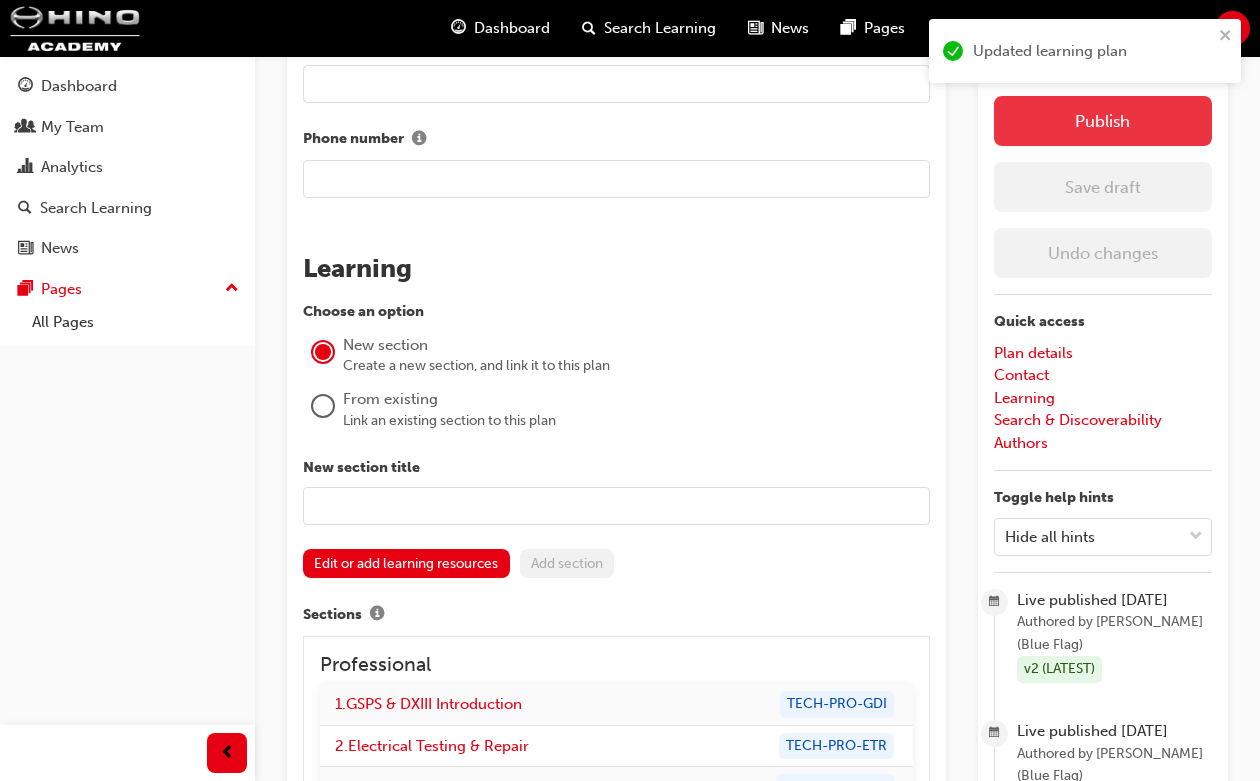click on "Publish" at bounding box center [1103, 121] 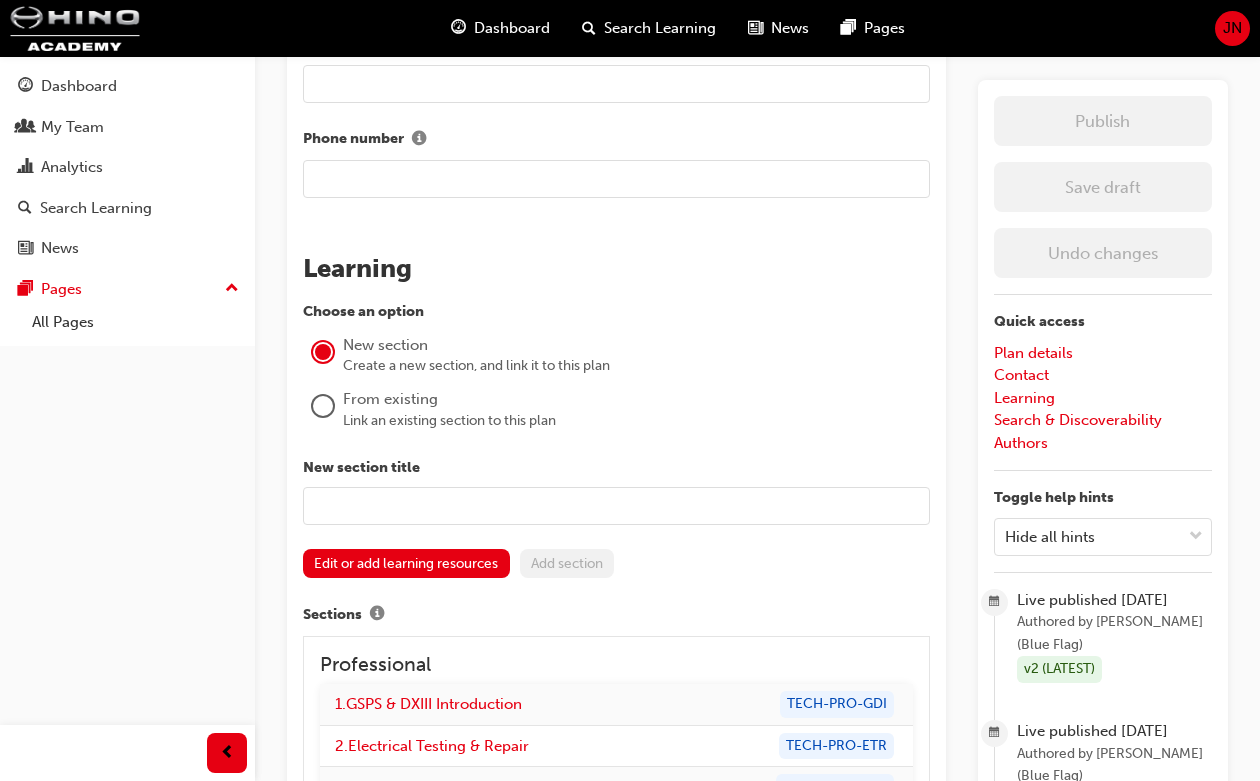 scroll, scrollTop: 0, scrollLeft: 0, axis: both 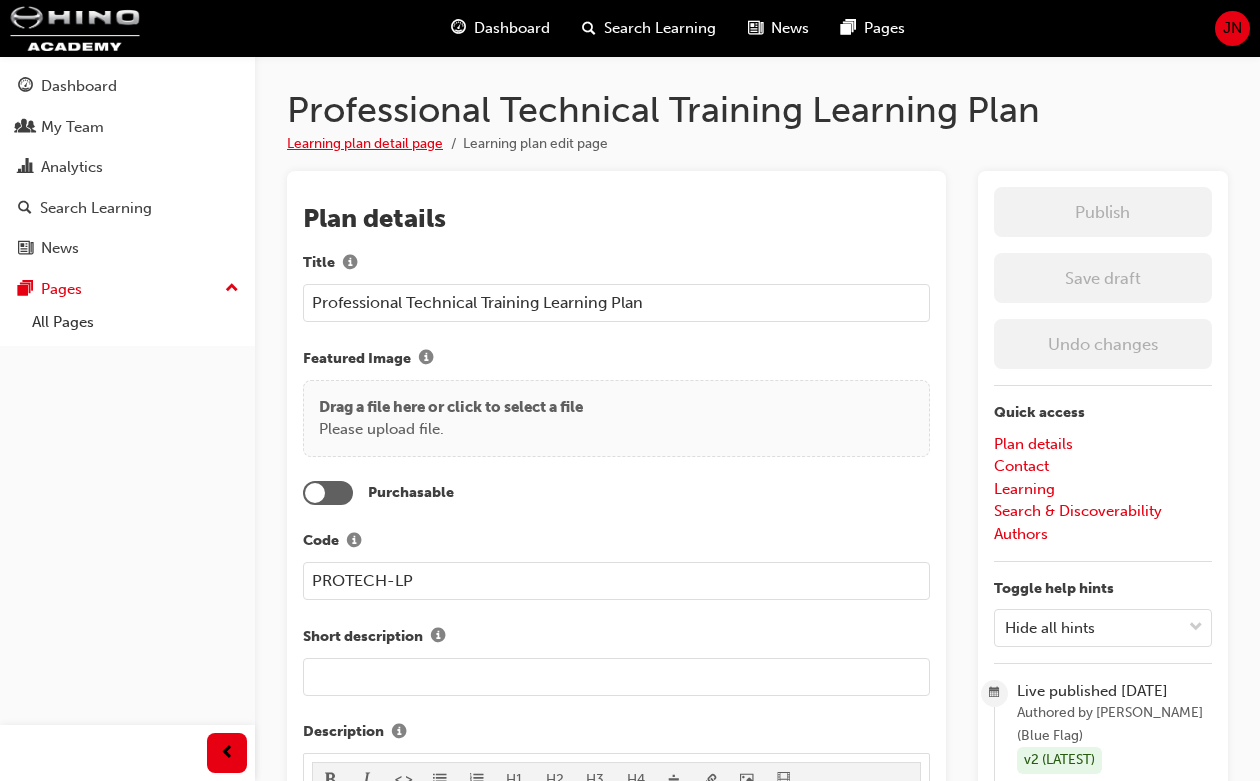 click on "Learning plan detail page" at bounding box center (365, 143) 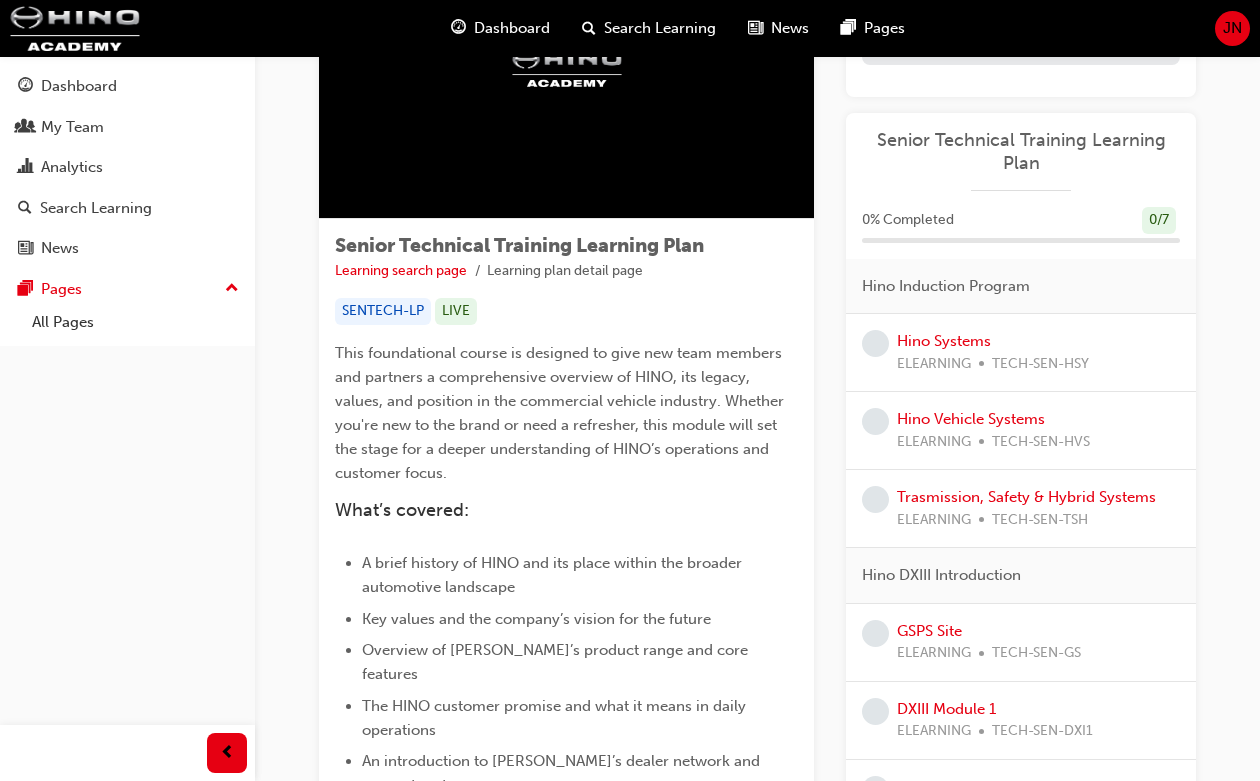 scroll, scrollTop: 0, scrollLeft: 0, axis: both 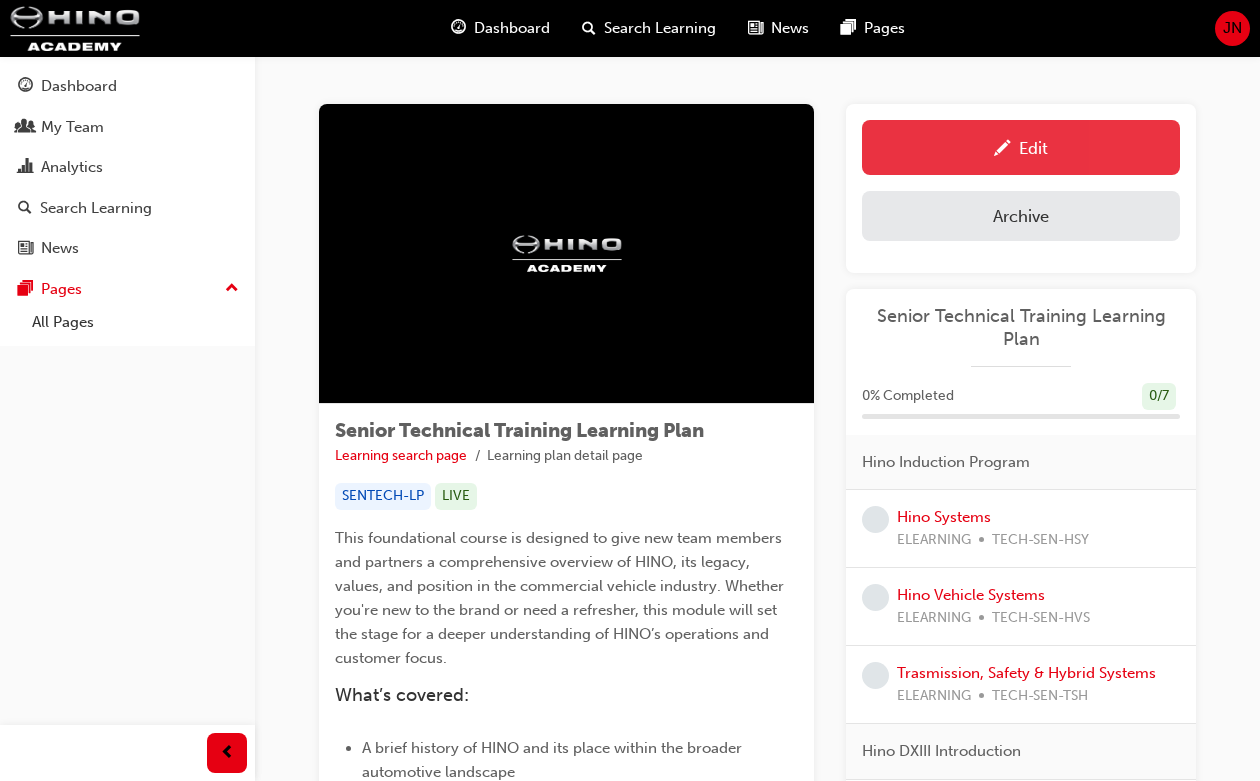 click on "Edit" at bounding box center [1021, 147] 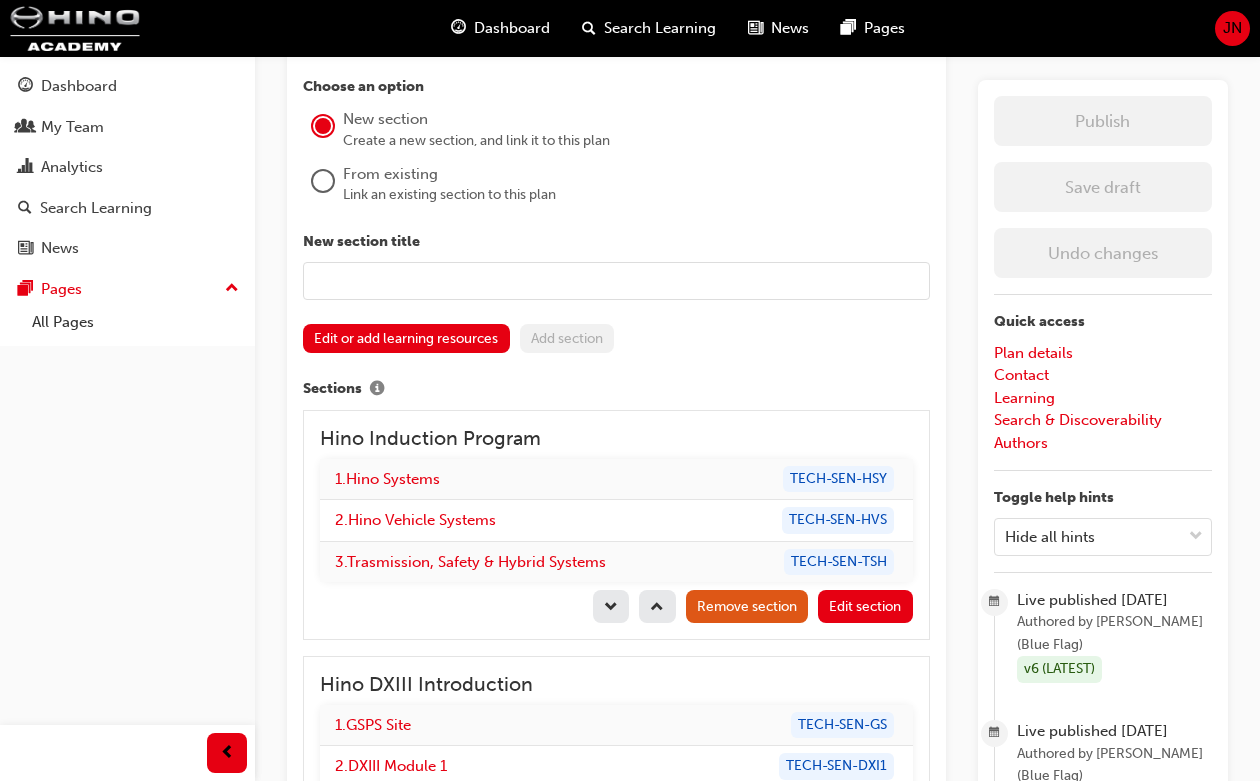 scroll, scrollTop: 1757, scrollLeft: 0, axis: vertical 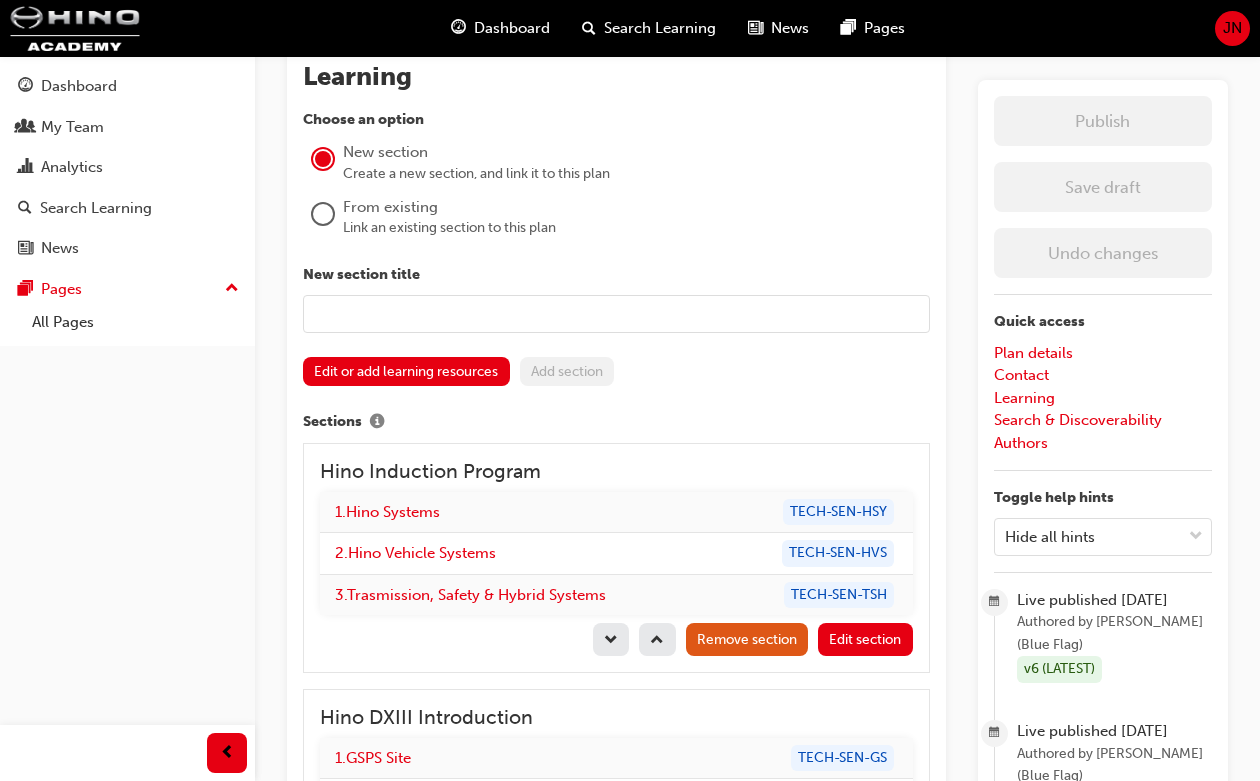 click at bounding box center (616, 314) 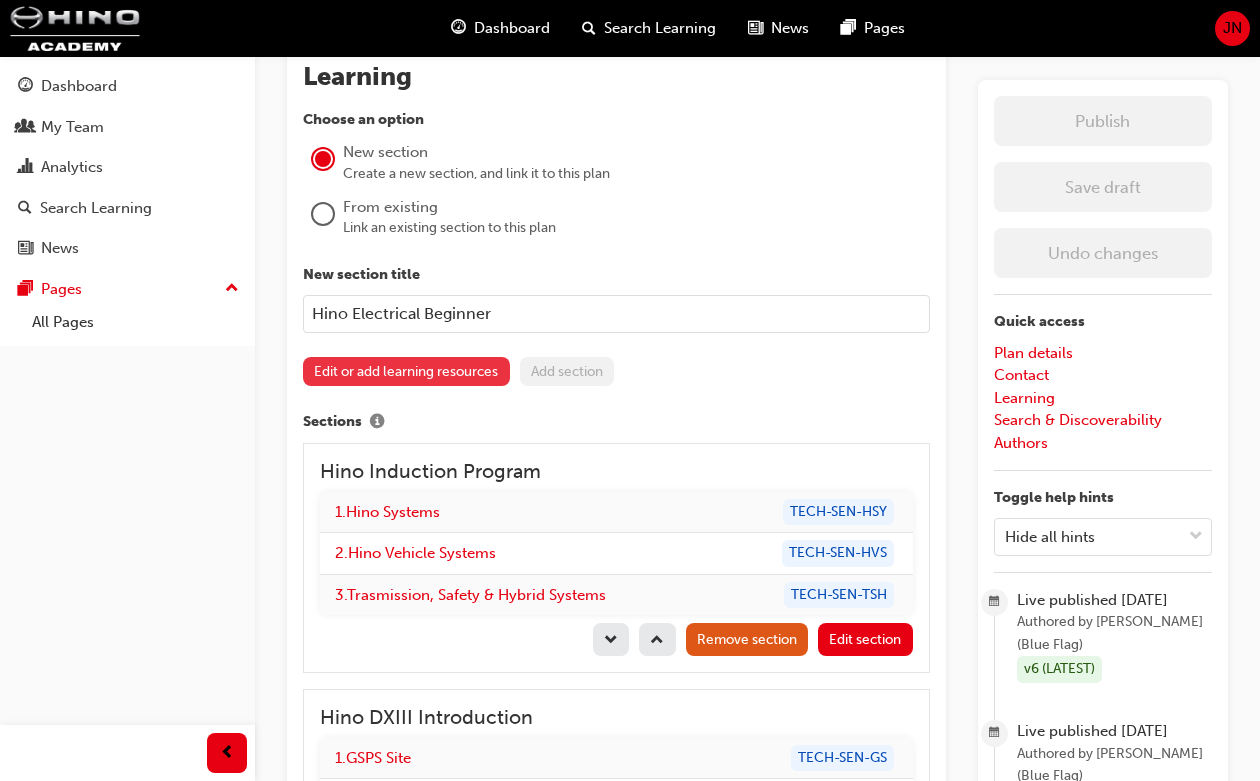 type on "Hino Electrical Beginner" 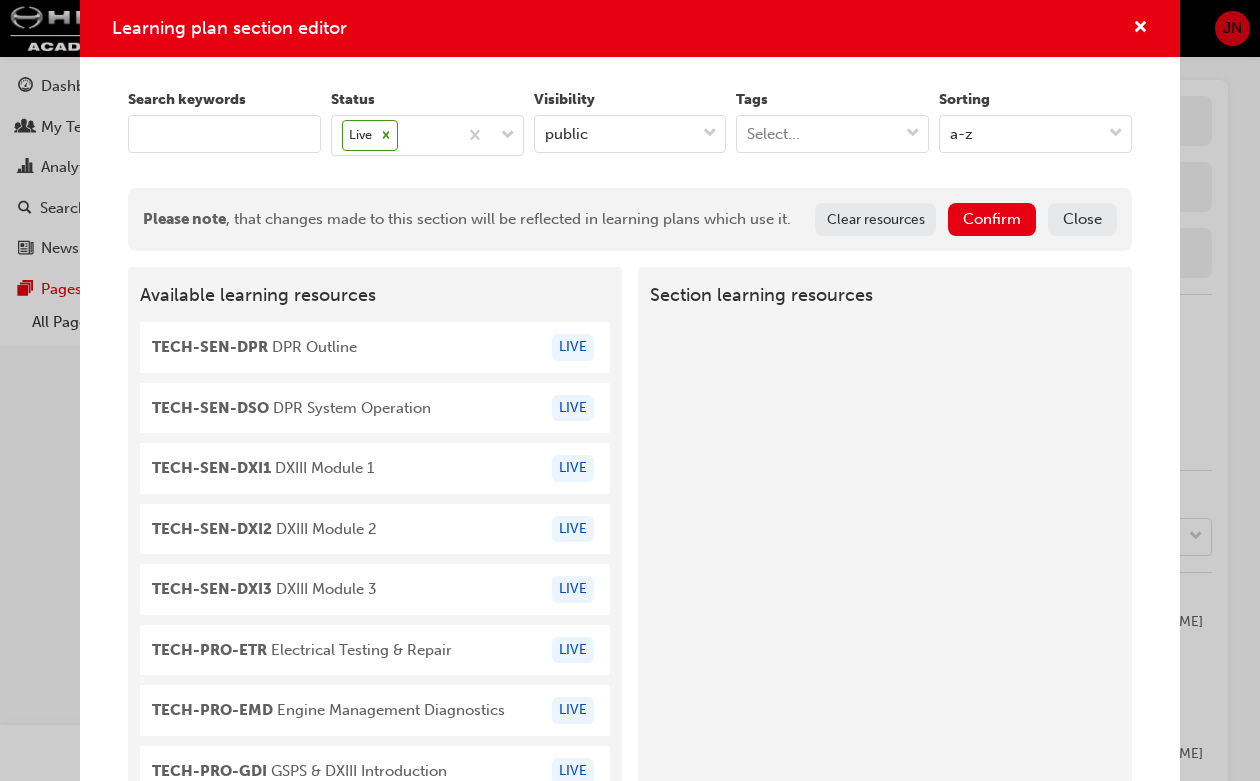 click at bounding box center (224, 134) 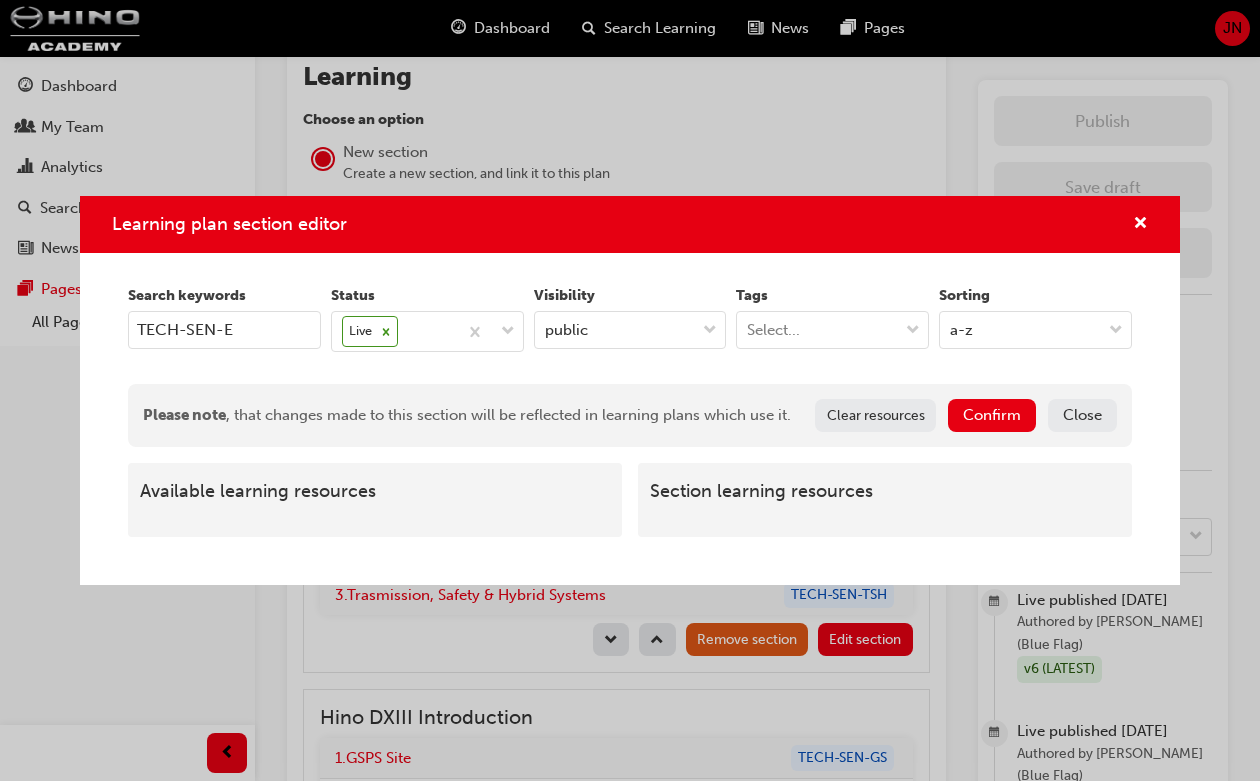 type on "TECH-SEN-E" 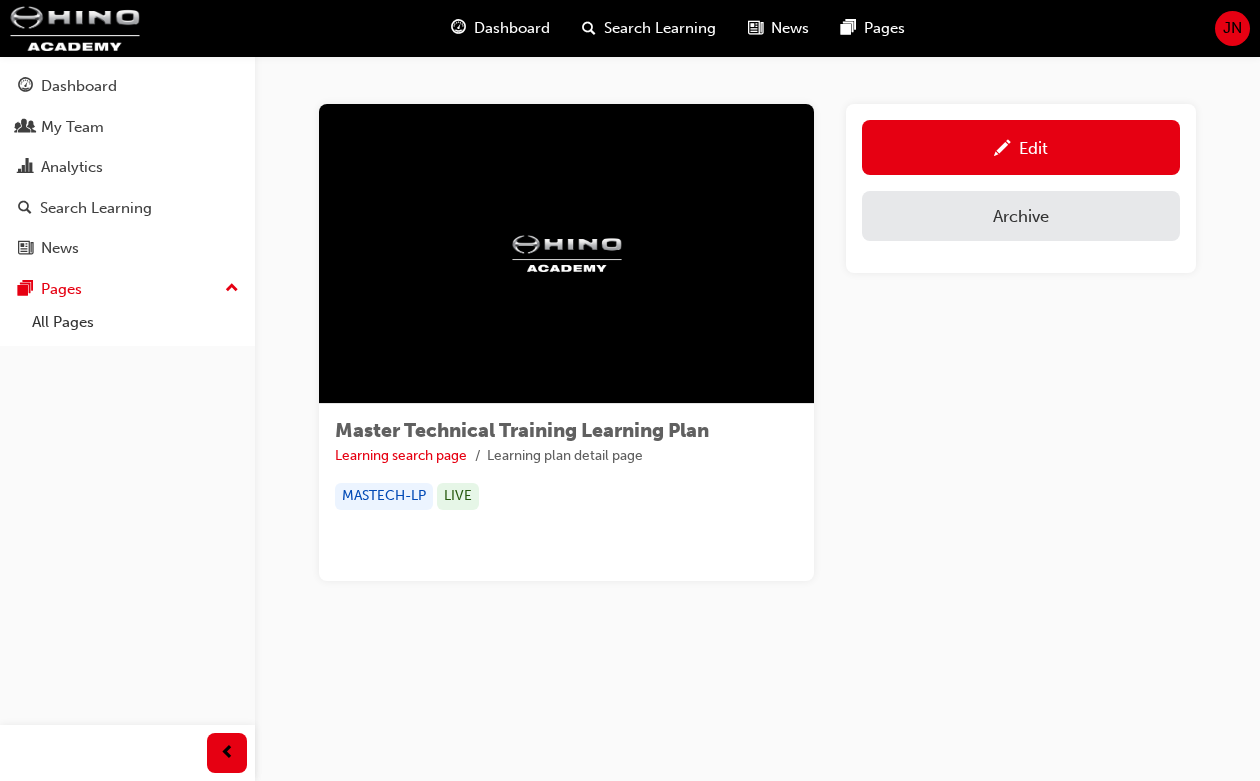 scroll, scrollTop: 0, scrollLeft: 0, axis: both 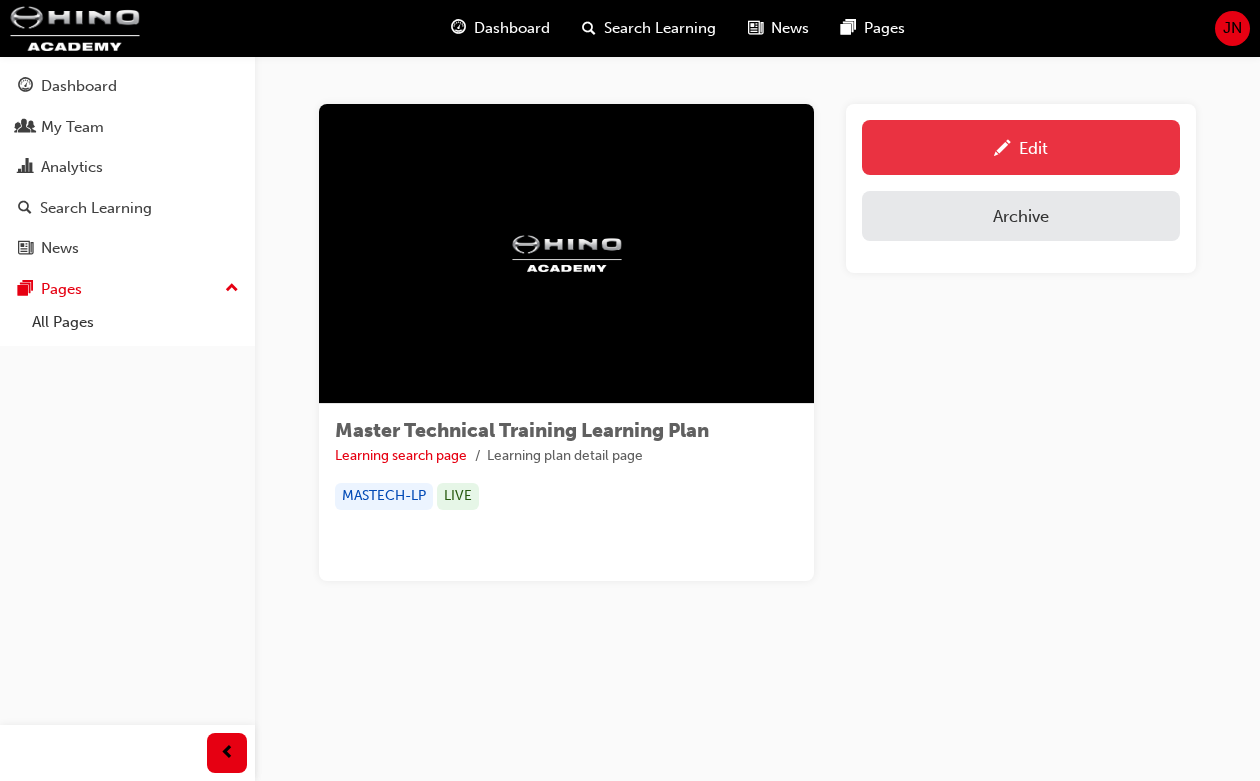 click on "Edit" at bounding box center (1021, 147) 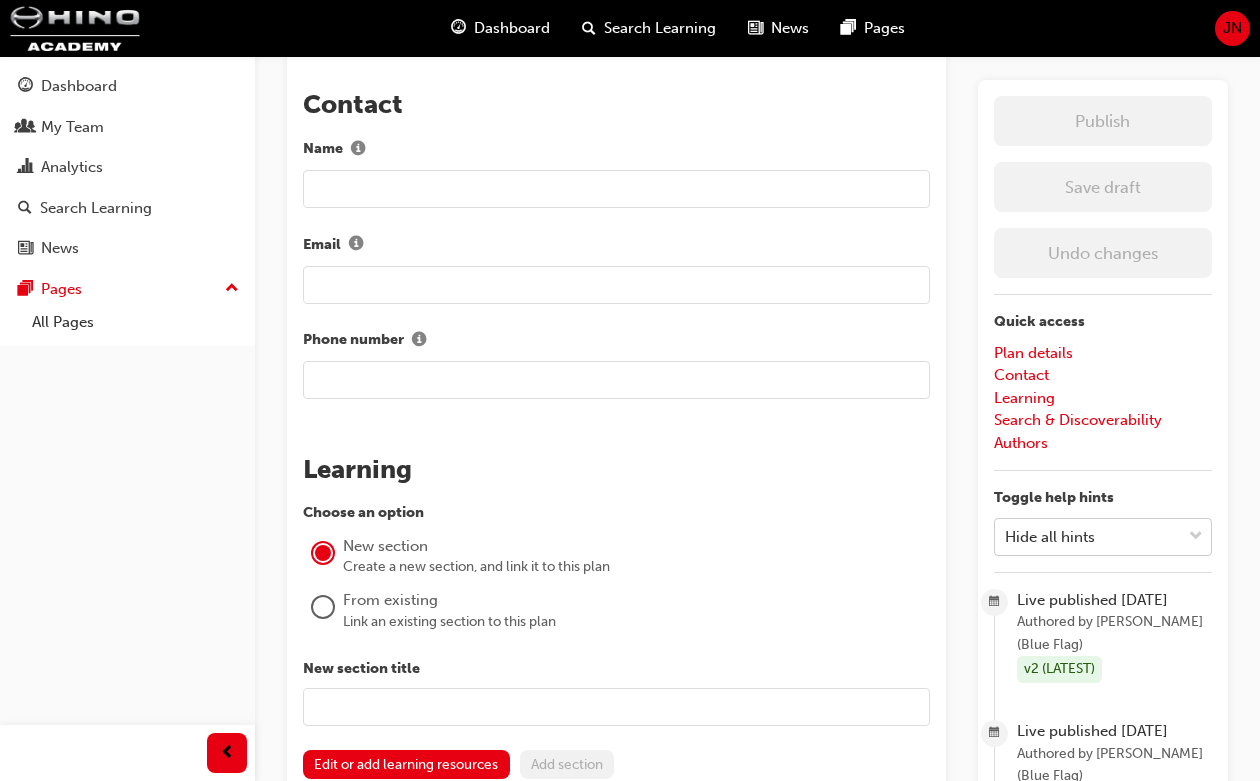 scroll, scrollTop: 1177, scrollLeft: 0, axis: vertical 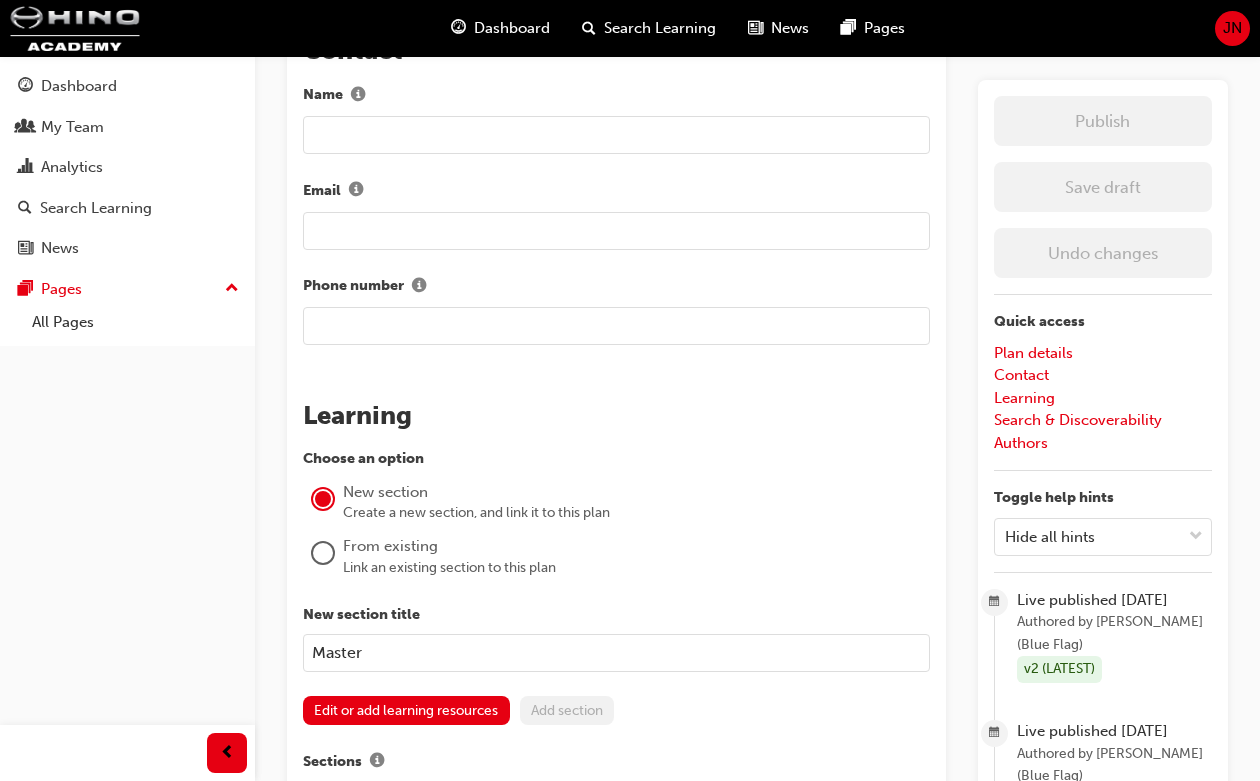 type on "Master" 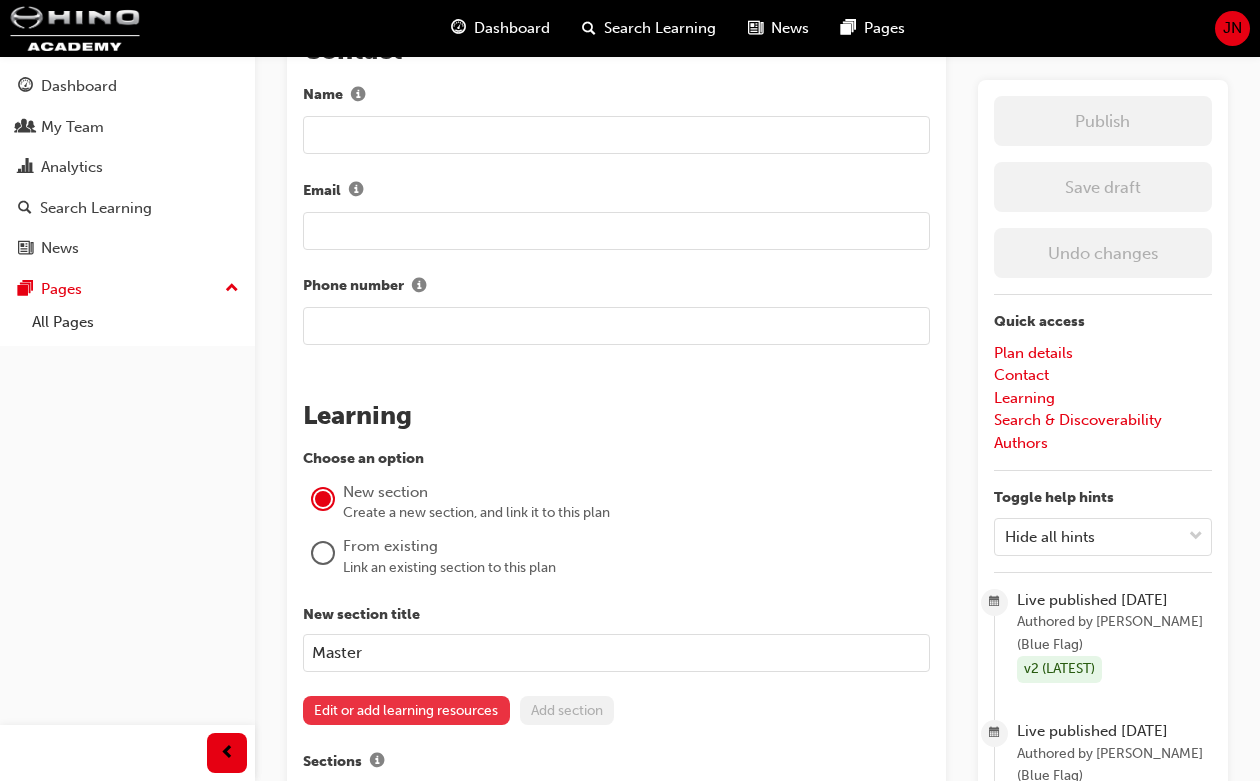 click on "Choose an option New section Create a new section, and link it to this plan From existing Link an existing section to this plan New section title Master Edit or add learning resources Add section Sections" at bounding box center [616, 611] 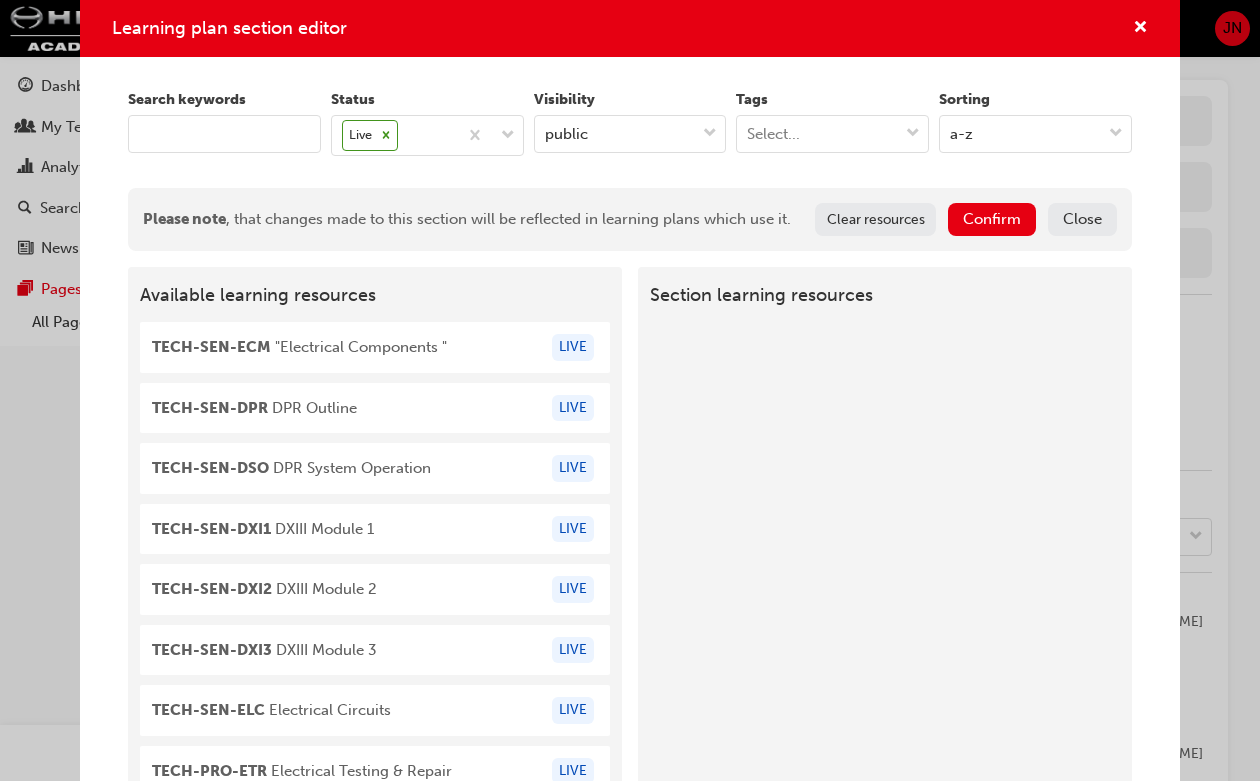 click at bounding box center (224, 134) 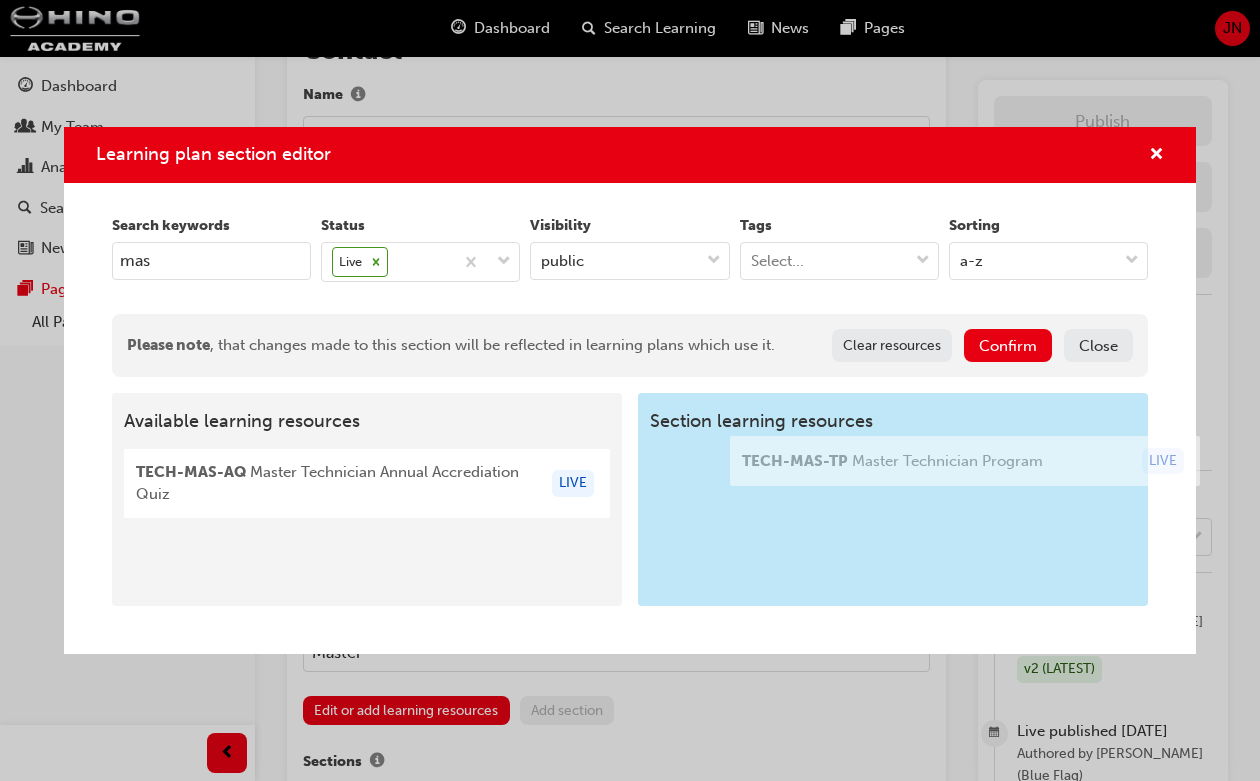 drag, startPoint x: 253, startPoint y: 553, endPoint x: 747, endPoint y: 458, distance: 503.0517 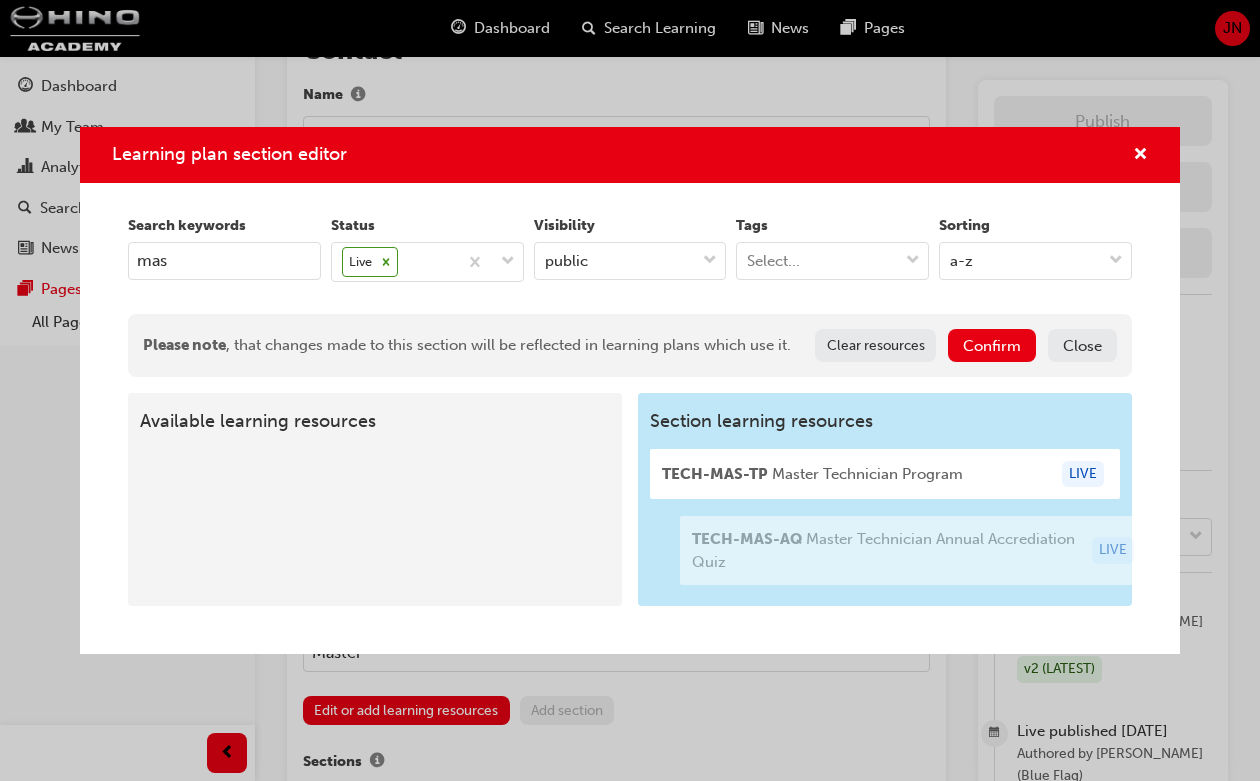 drag, startPoint x: 408, startPoint y: 511, endPoint x: 953, endPoint y: 551, distance: 546.46594 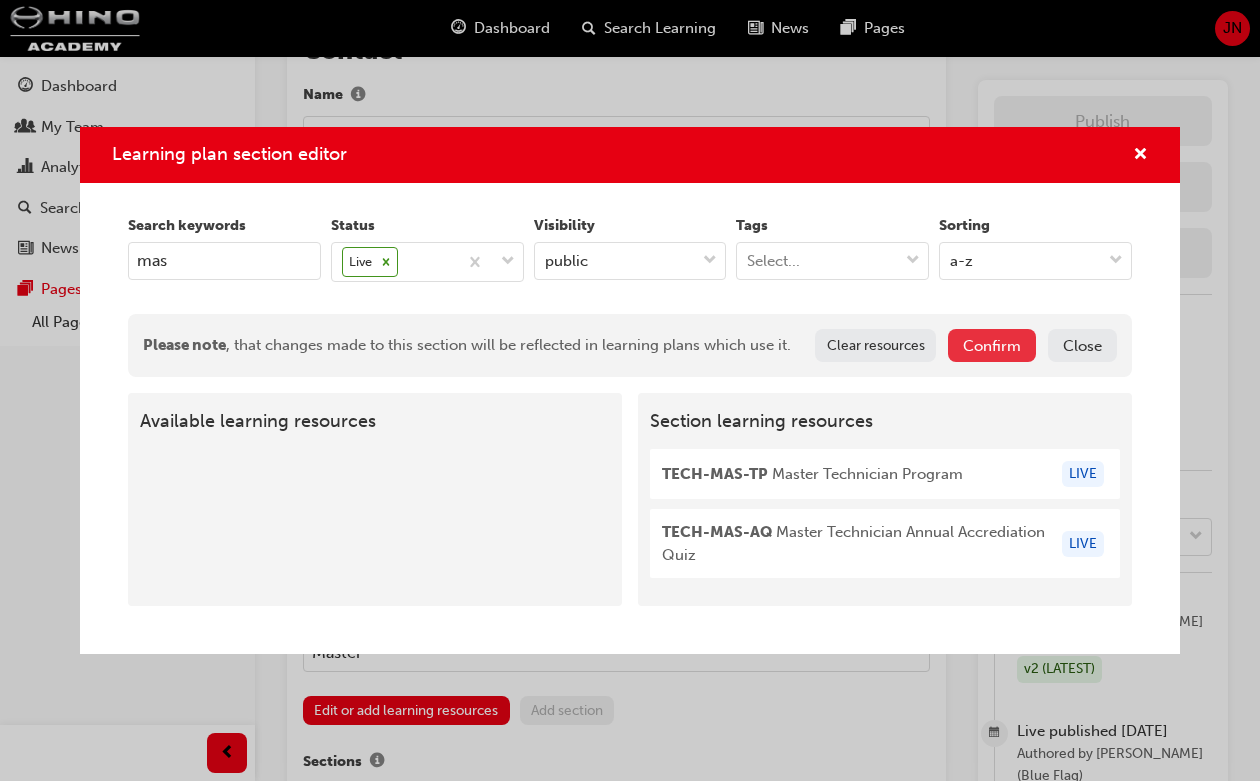 type on "mas" 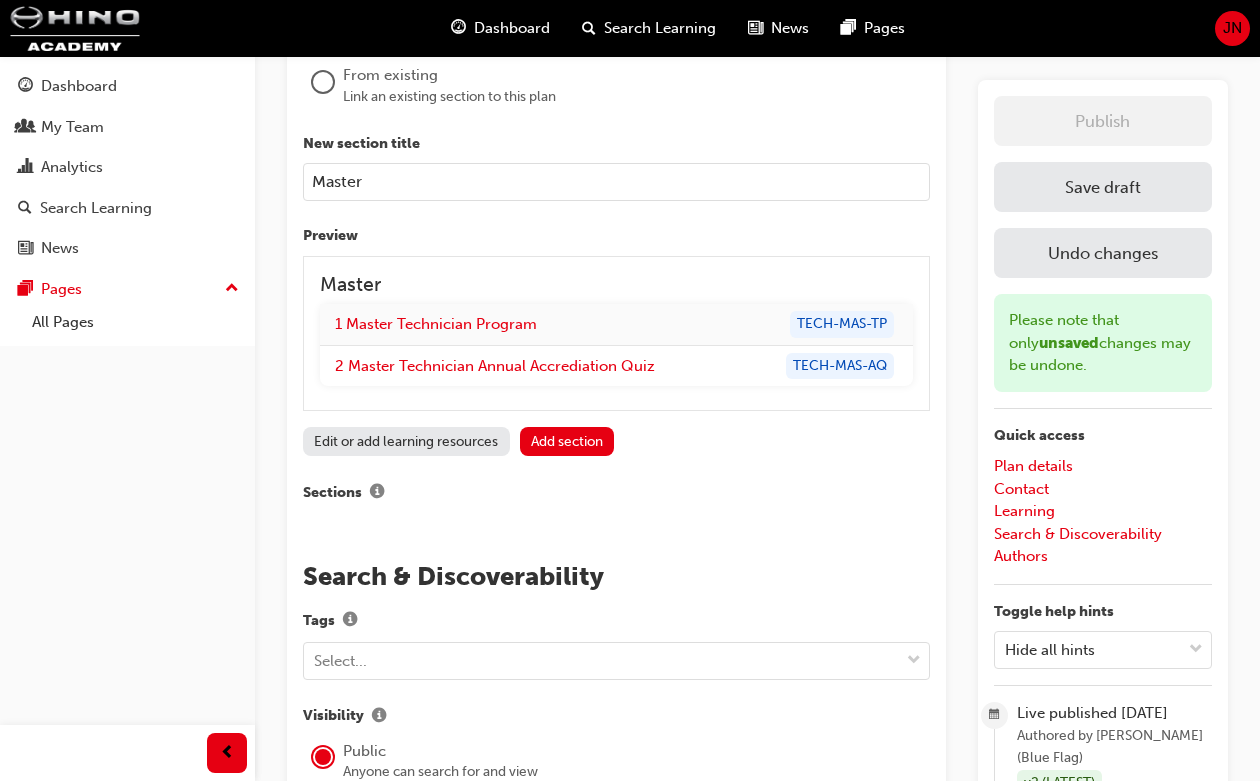 click on "Save draft" at bounding box center (1103, 187) 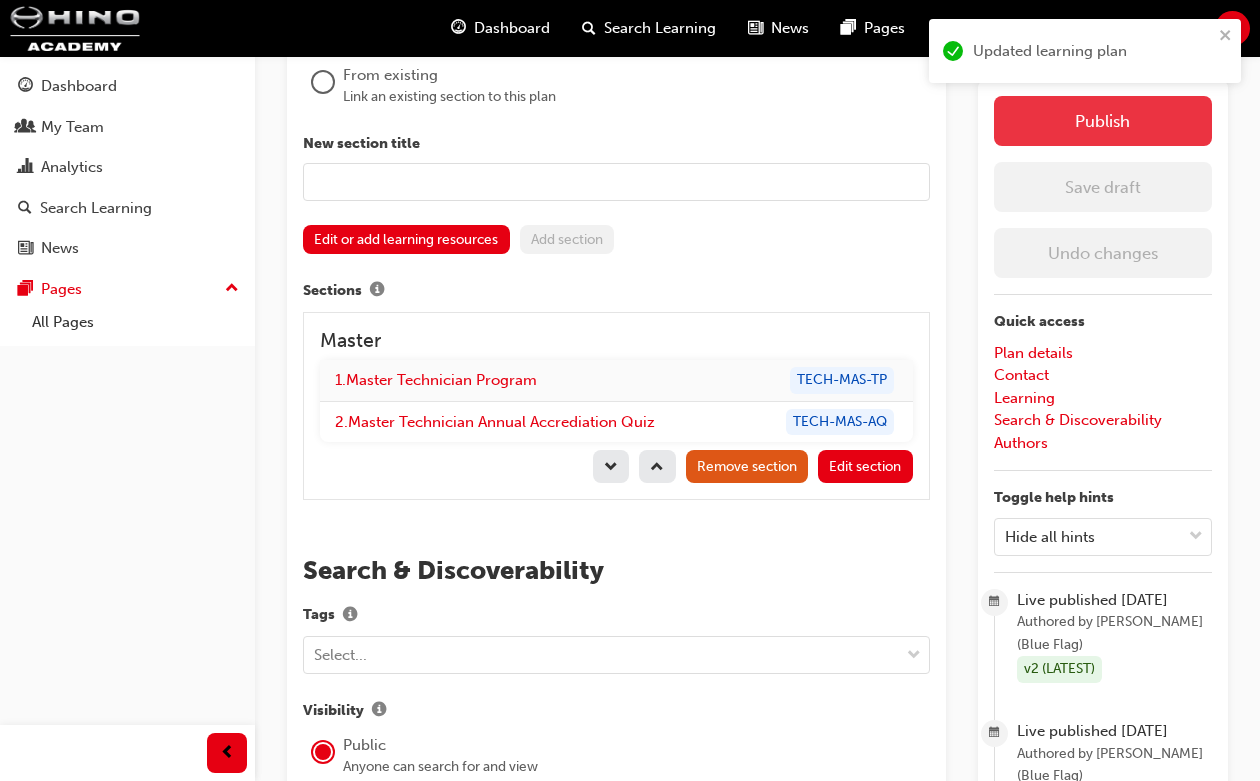 click on "Publish" at bounding box center [1103, 121] 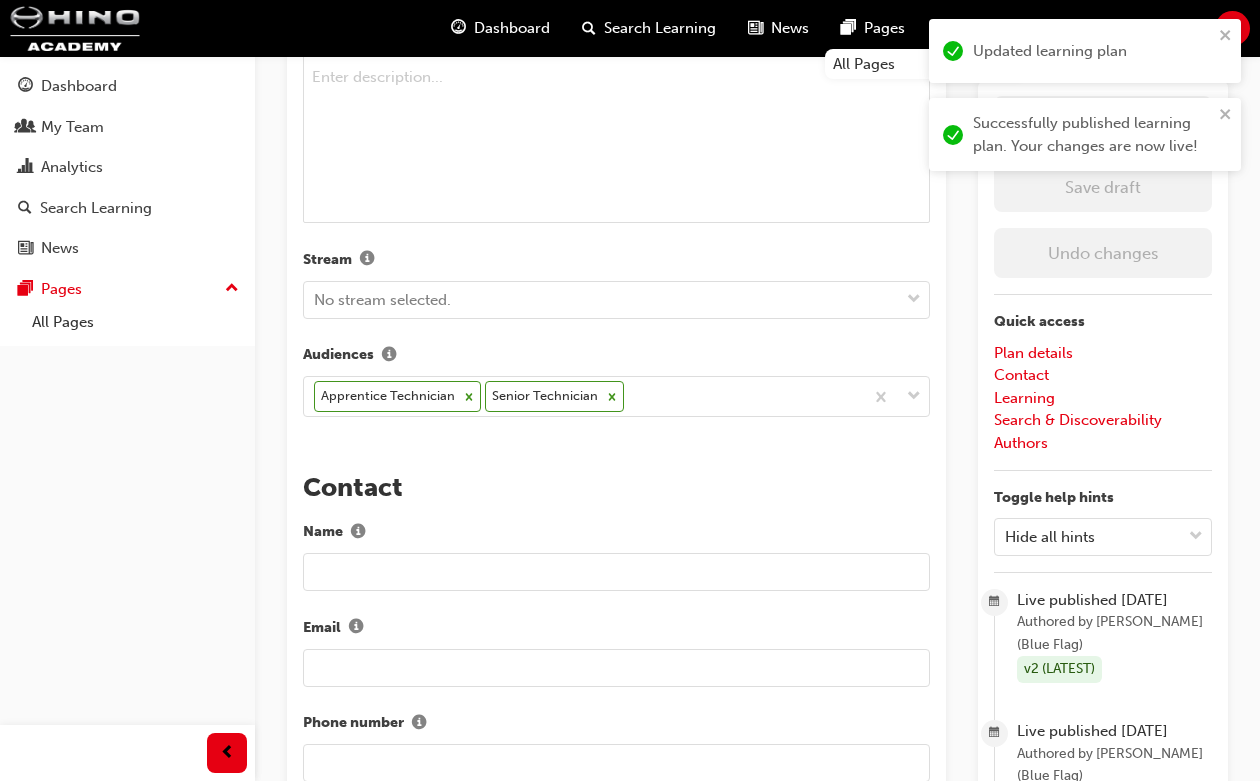 scroll, scrollTop: 0, scrollLeft: 0, axis: both 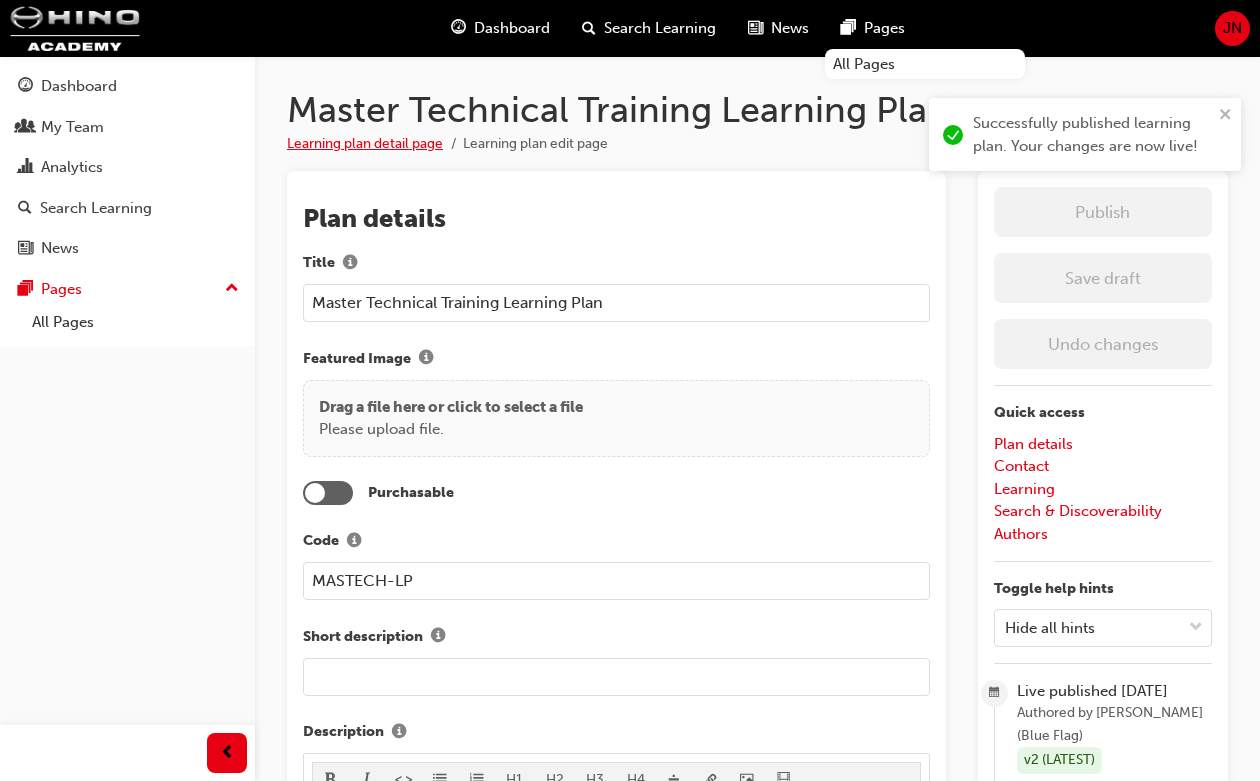 click on "Learning plan detail page" at bounding box center (365, 143) 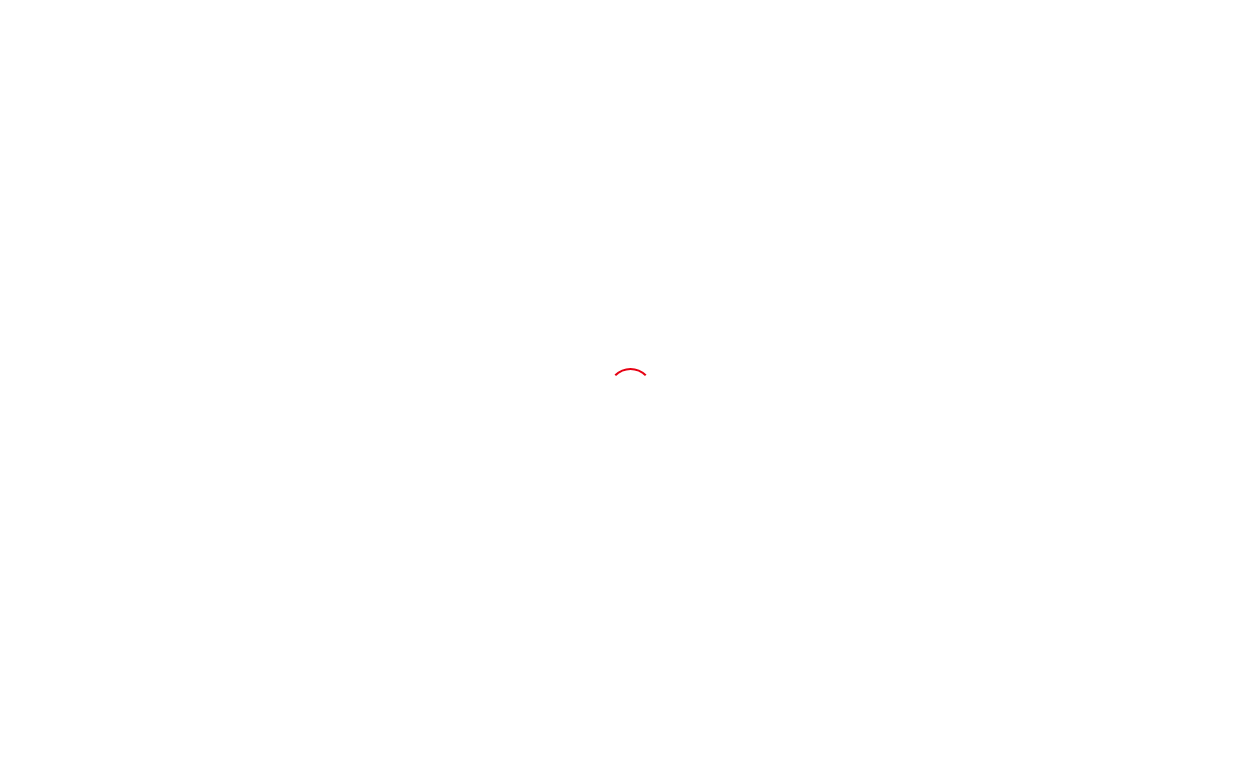 scroll, scrollTop: 0, scrollLeft: 0, axis: both 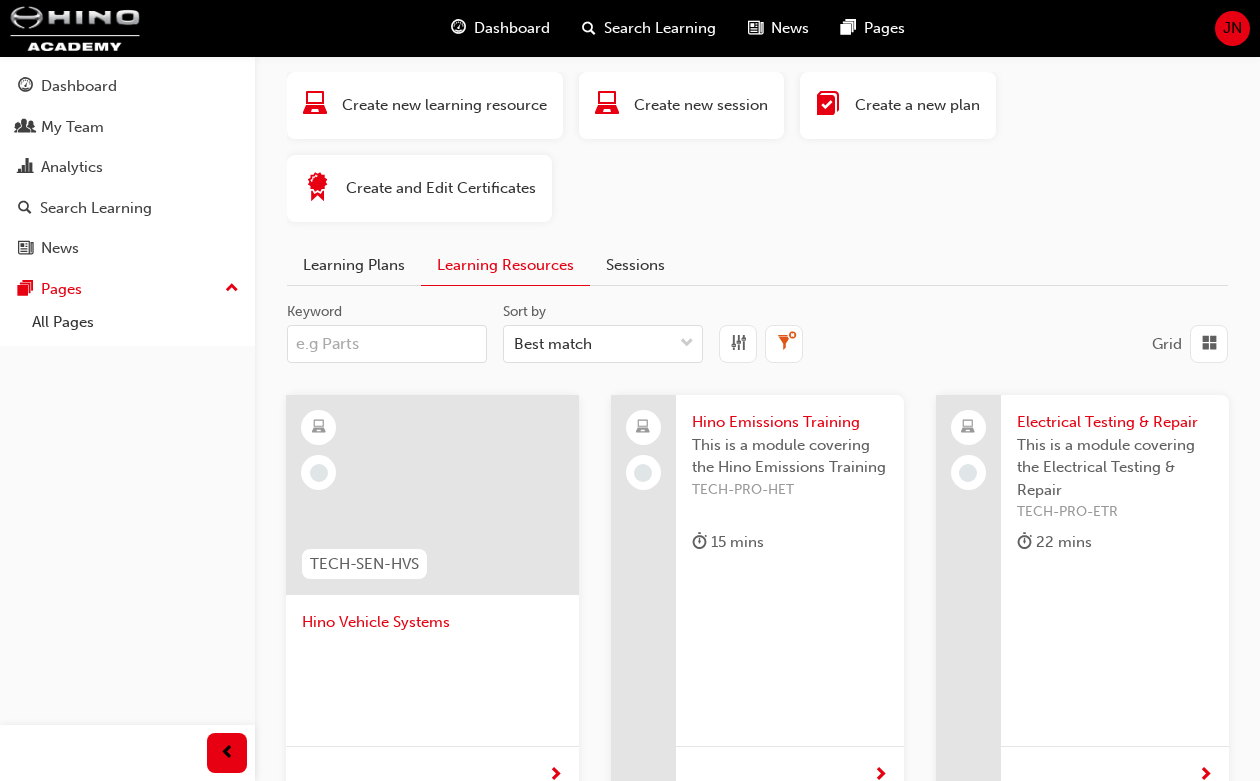 click on "Keyword" at bounding box center [387, 344] 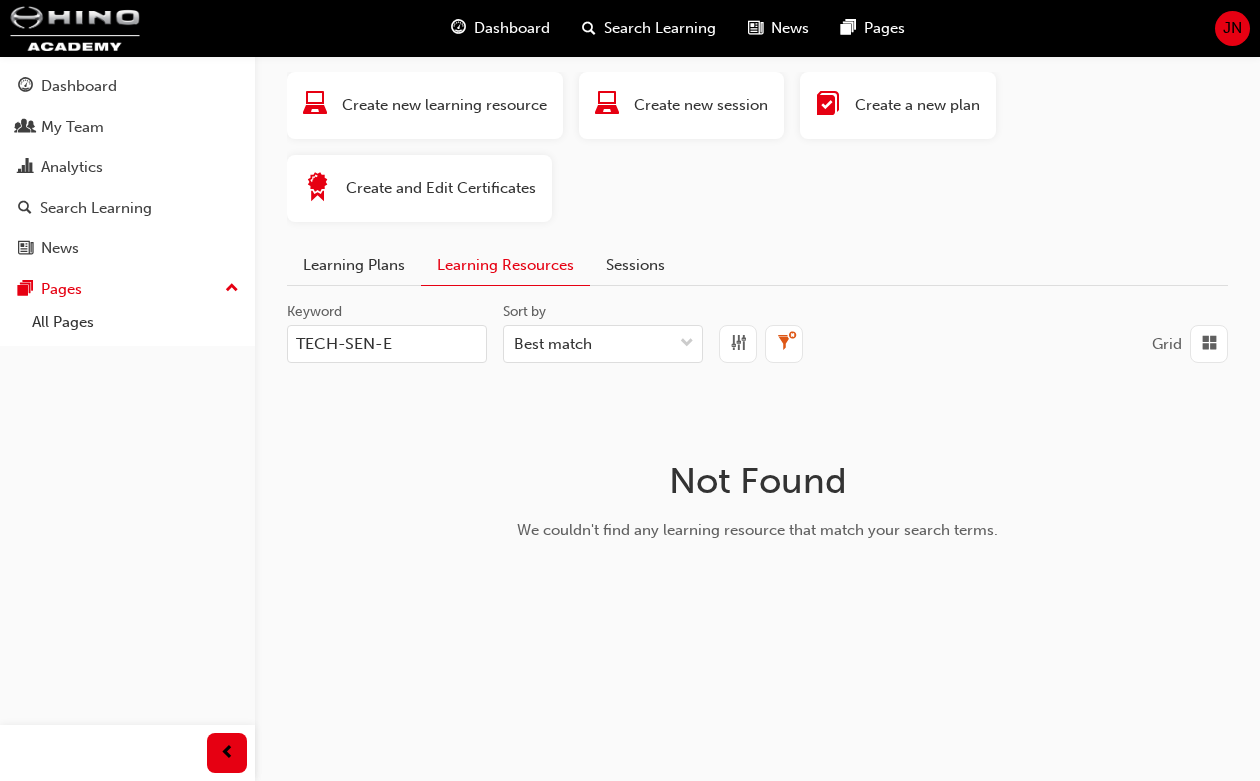 type on "TECH-SEN-E" 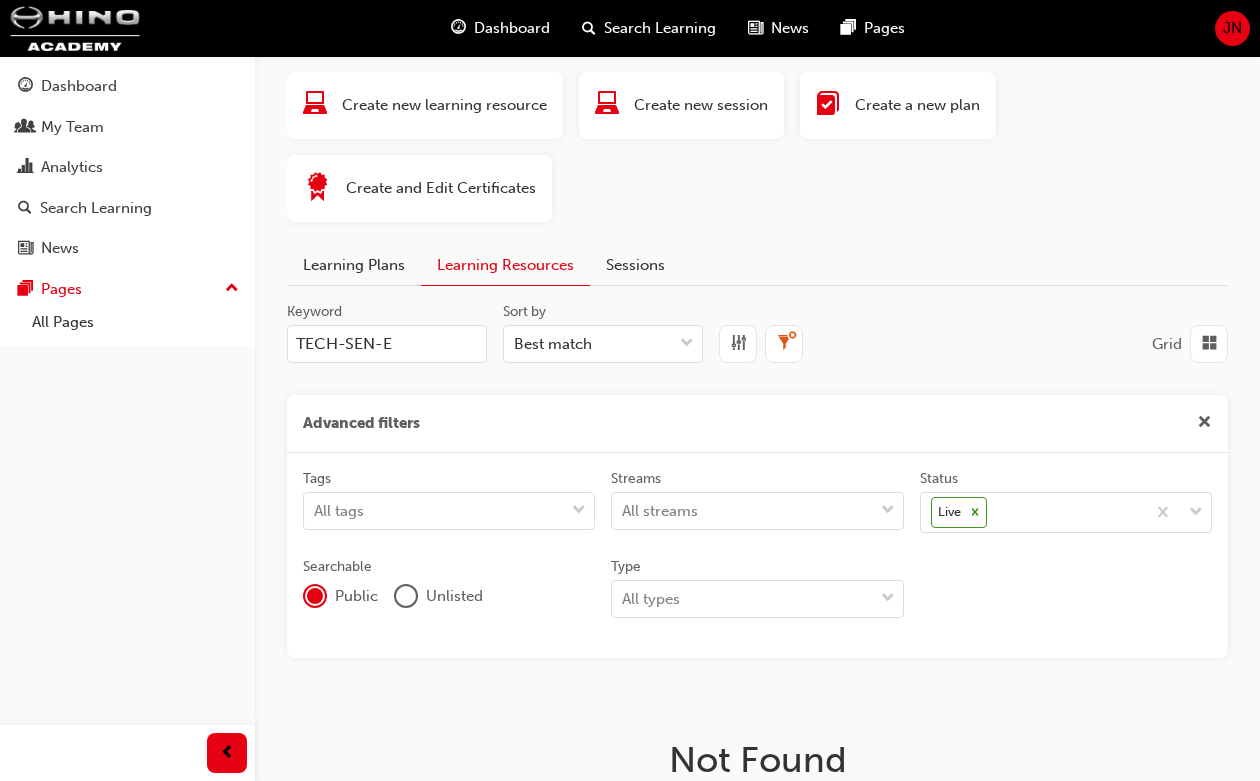 click on "Unlisted" at bounding box center [438, 596] 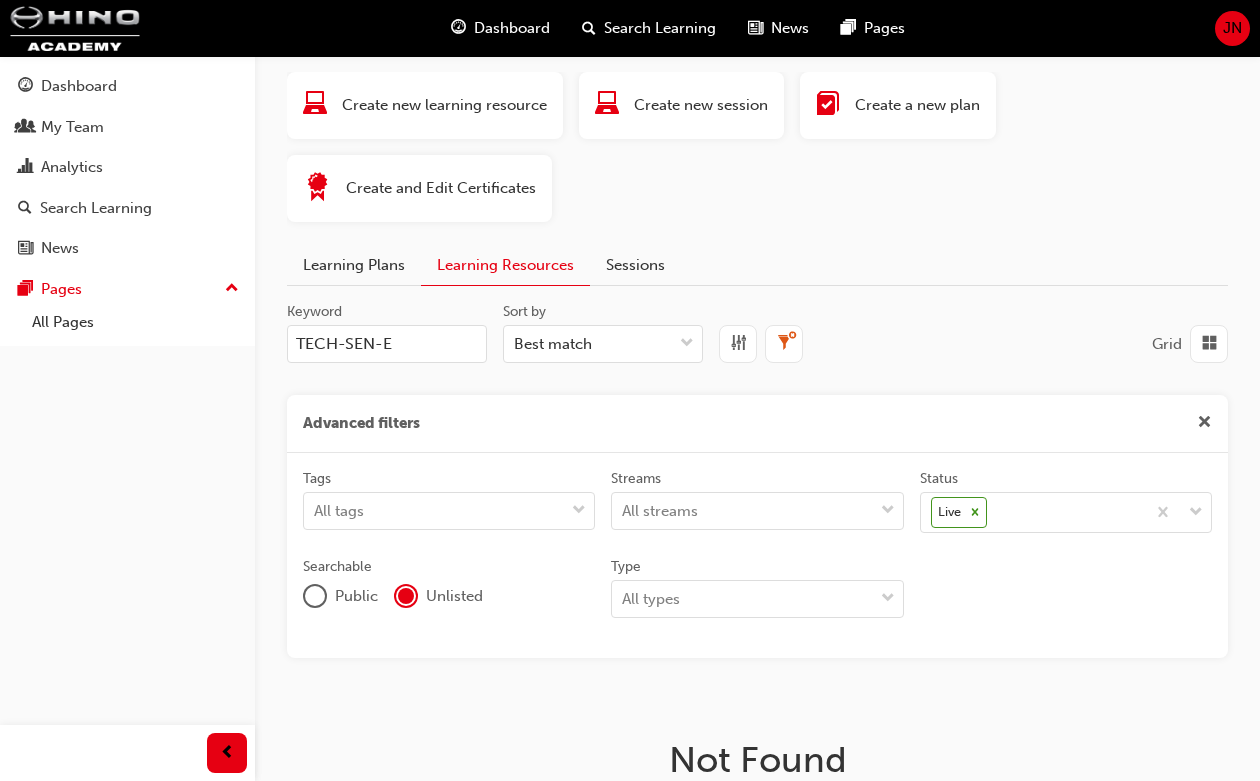click at bounding box center [315, 596] 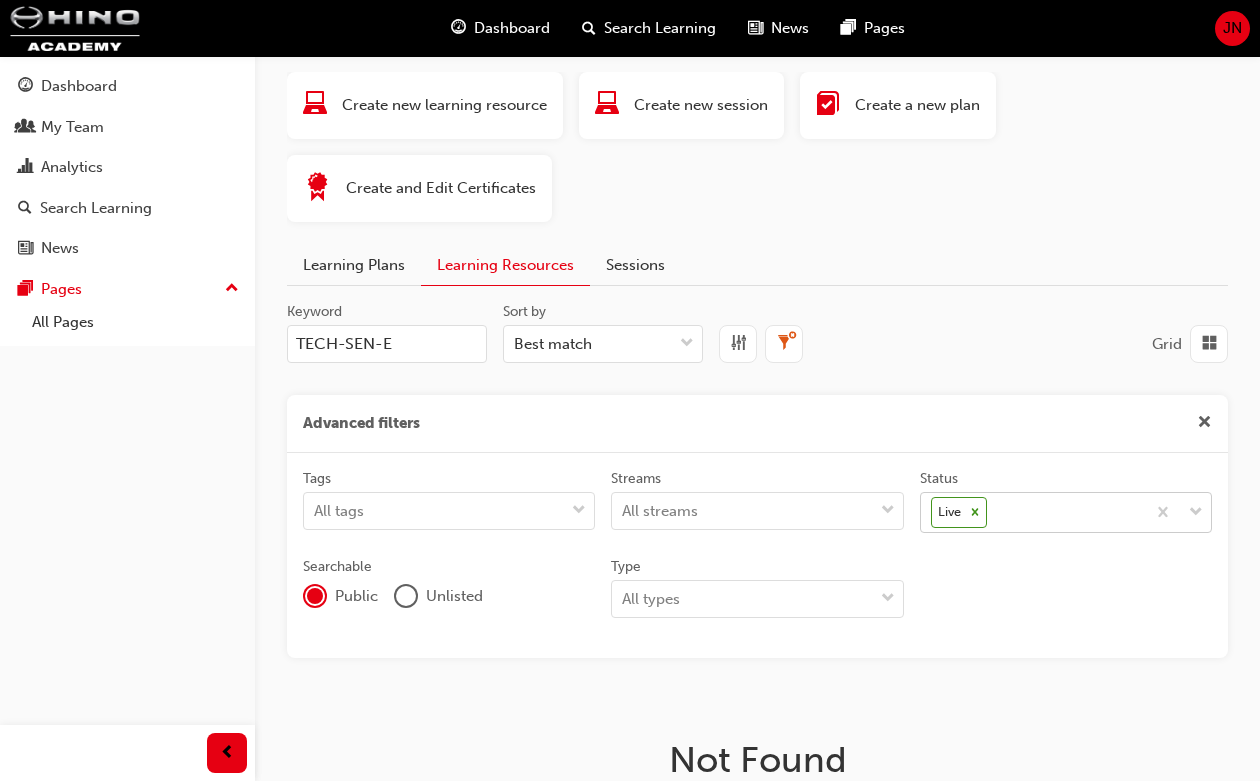click 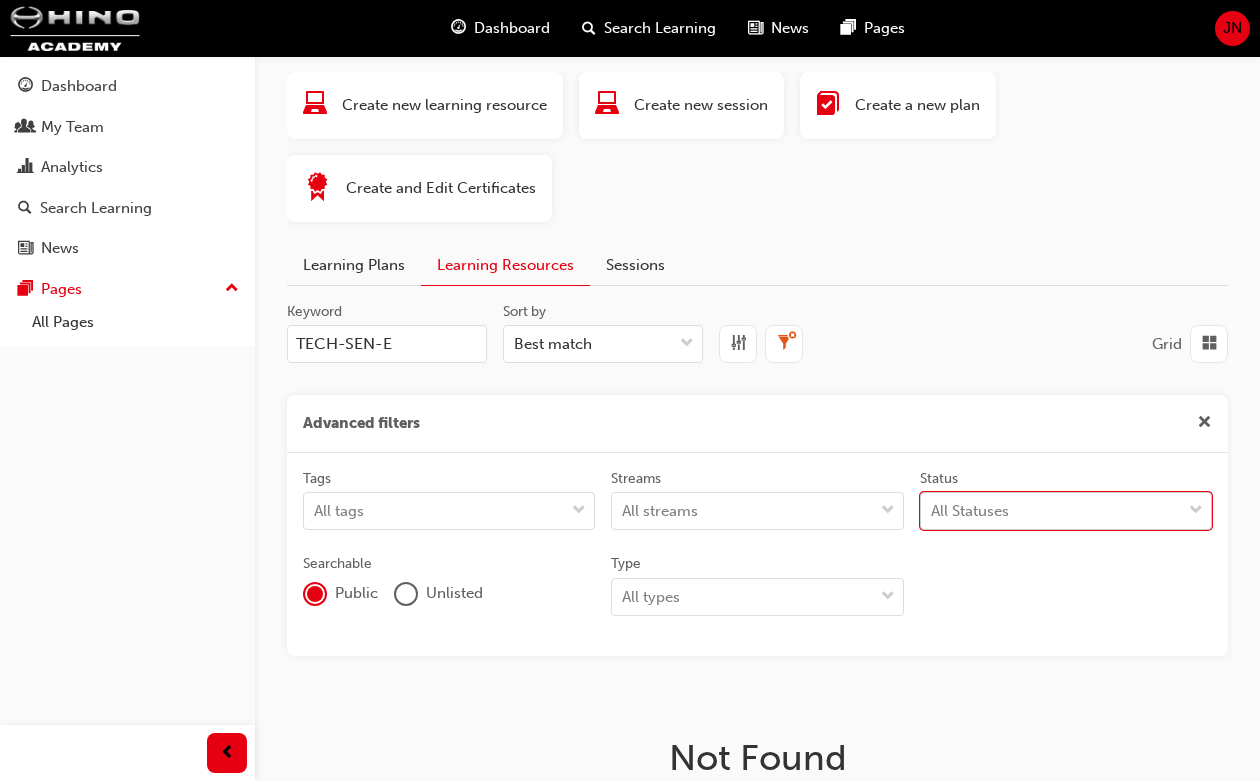 click on "Learning Plans" at bounding box center [354, 265] 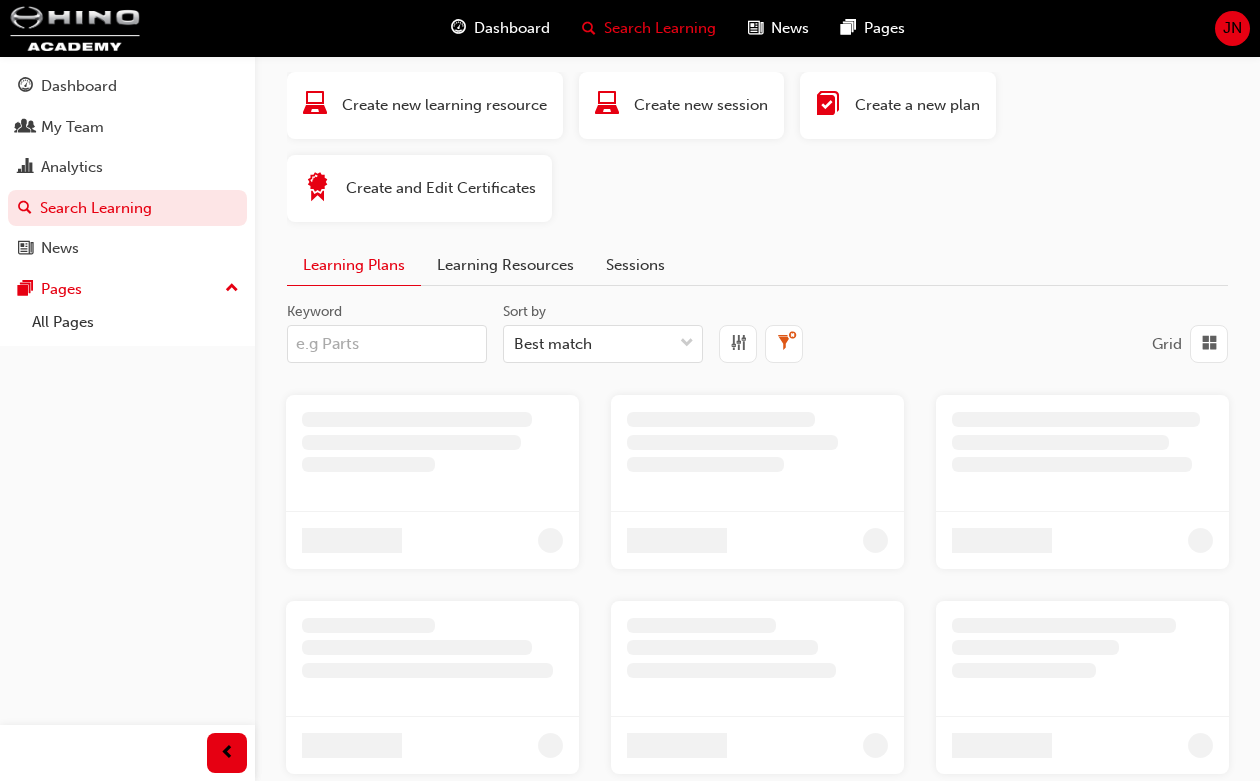 click on "Learning Resources" at bounding box center [505, 265] 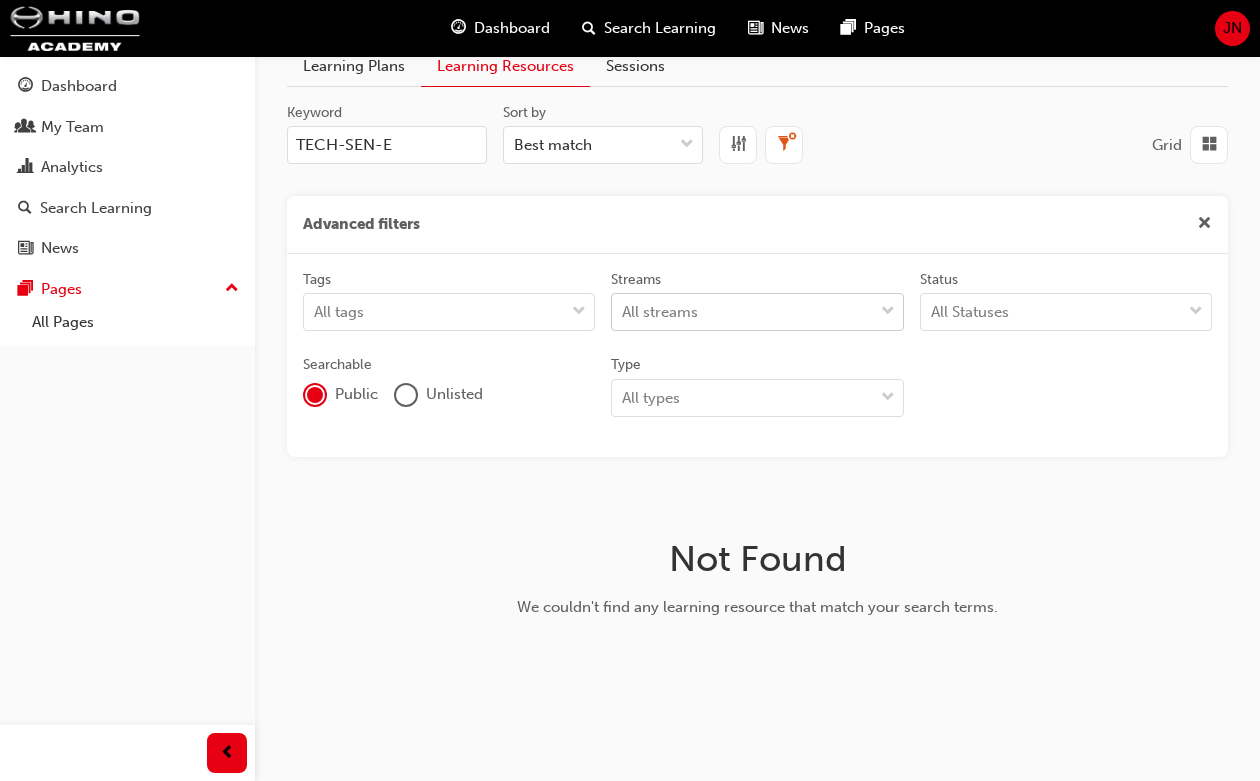 scroll, scrollTop: 231, scrollLeft: 0, axis: vertical 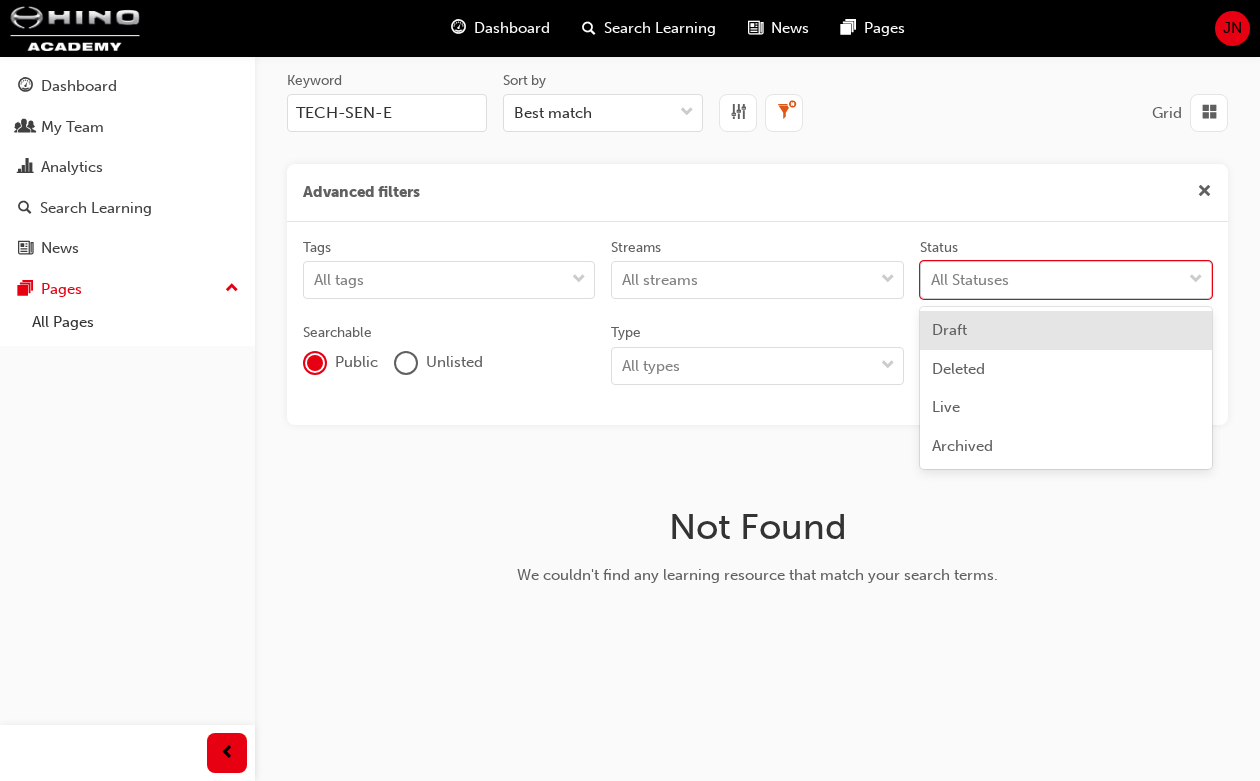 click on "All Statuses" at bounding box center [970, 280] 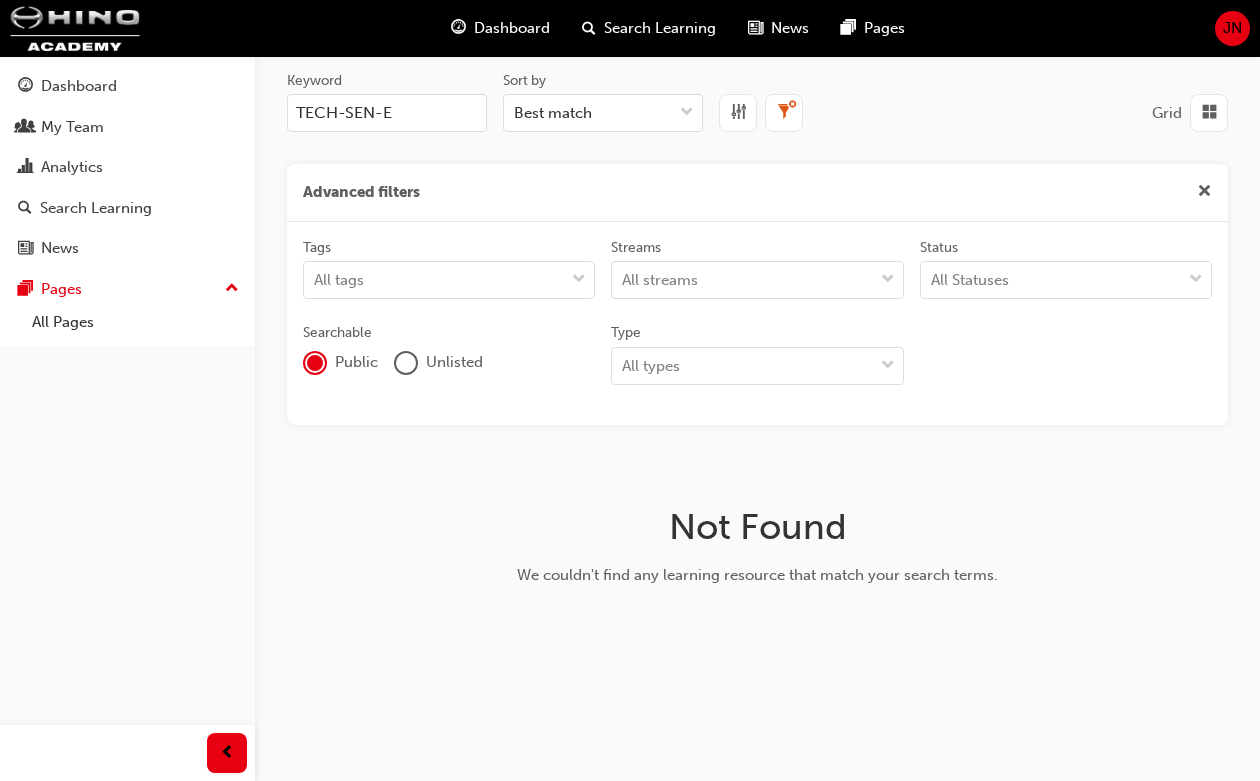 click on "Not Found We couldn't find any learning resource that match your search terms." at bounding box center (758, 554) 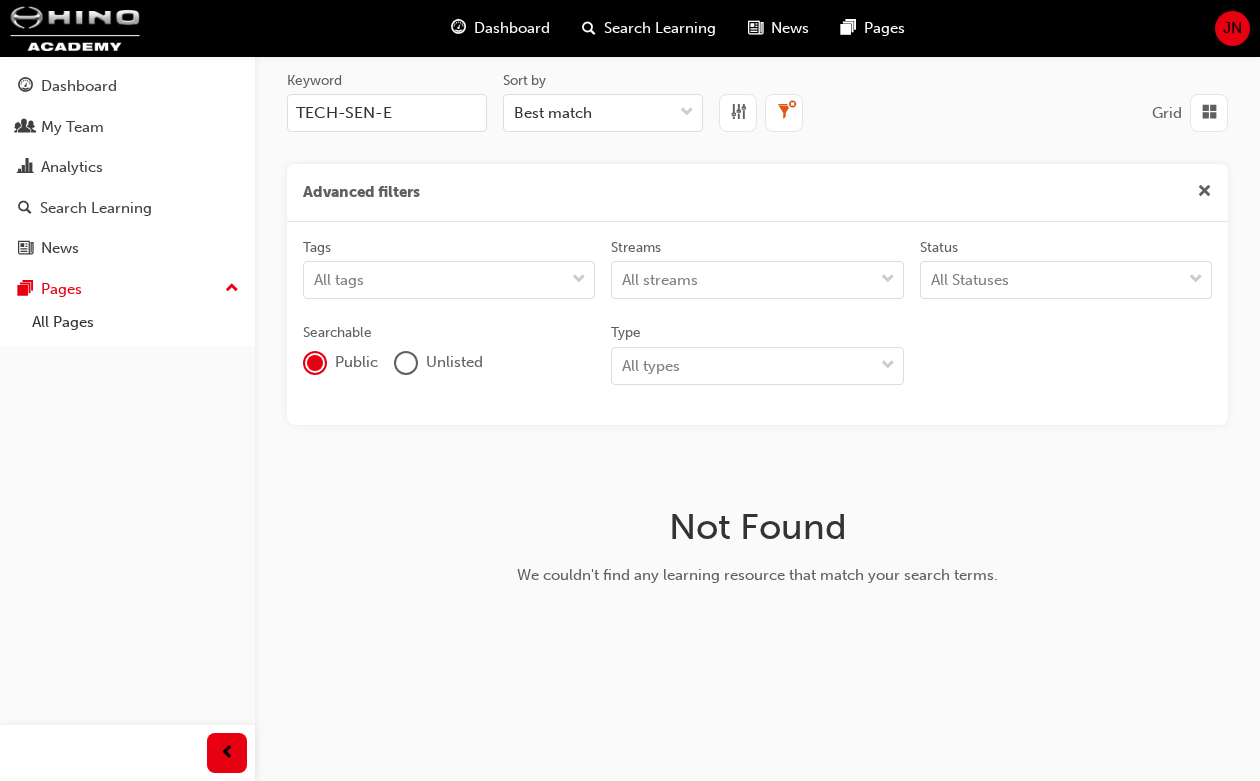 click at bounding box center [784, 113] 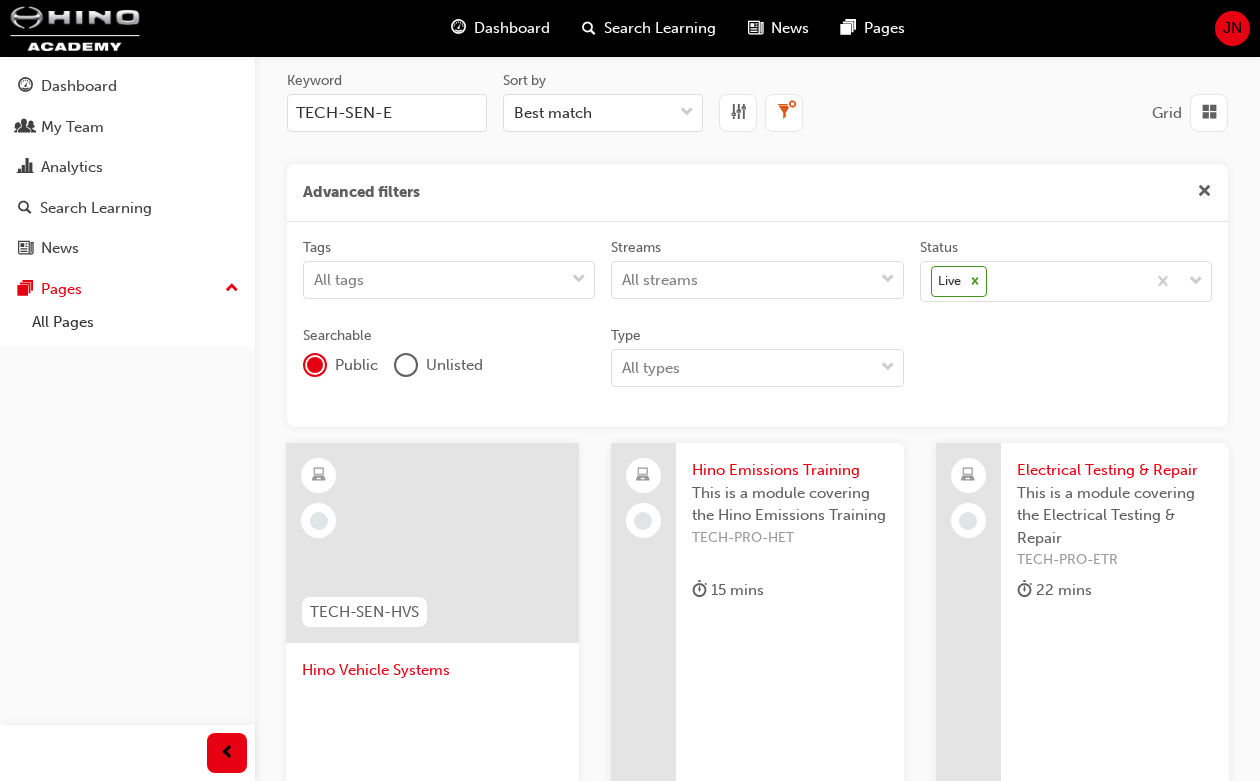type 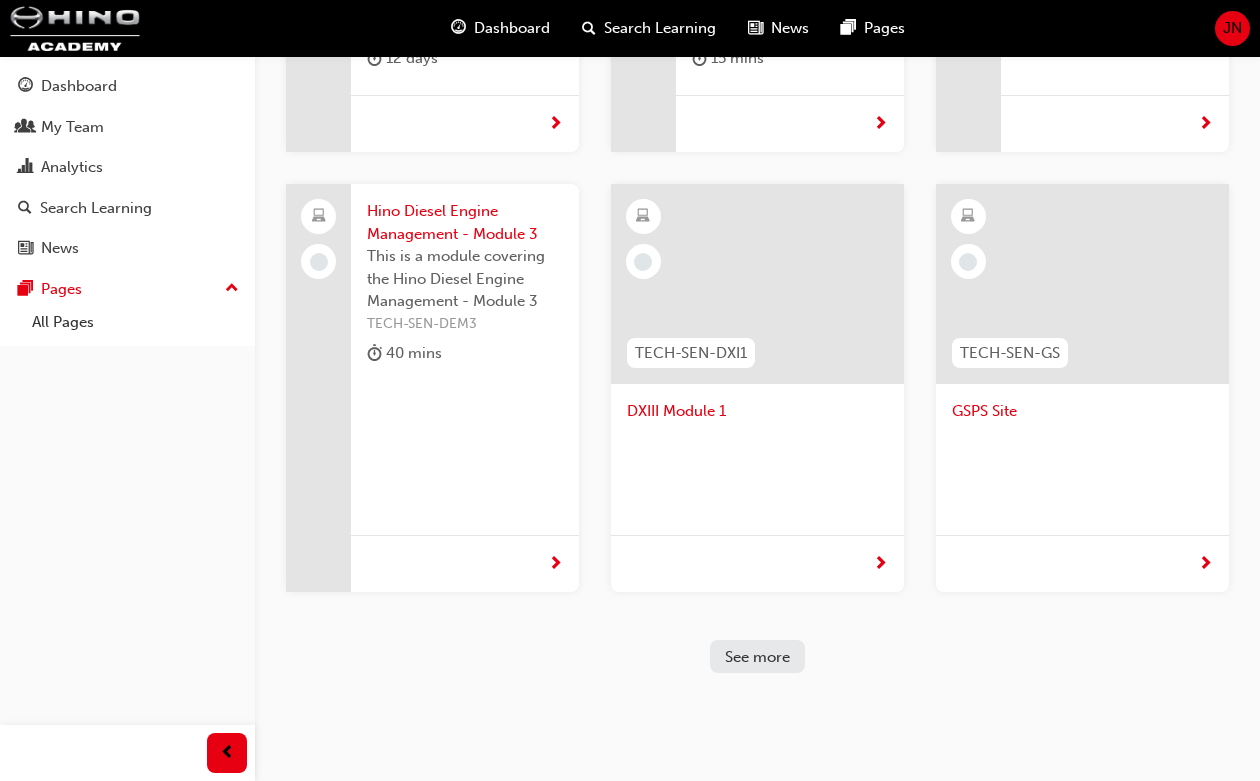 scroll, scrollTop: 1675, scrollLeft: 0, axis: vertical 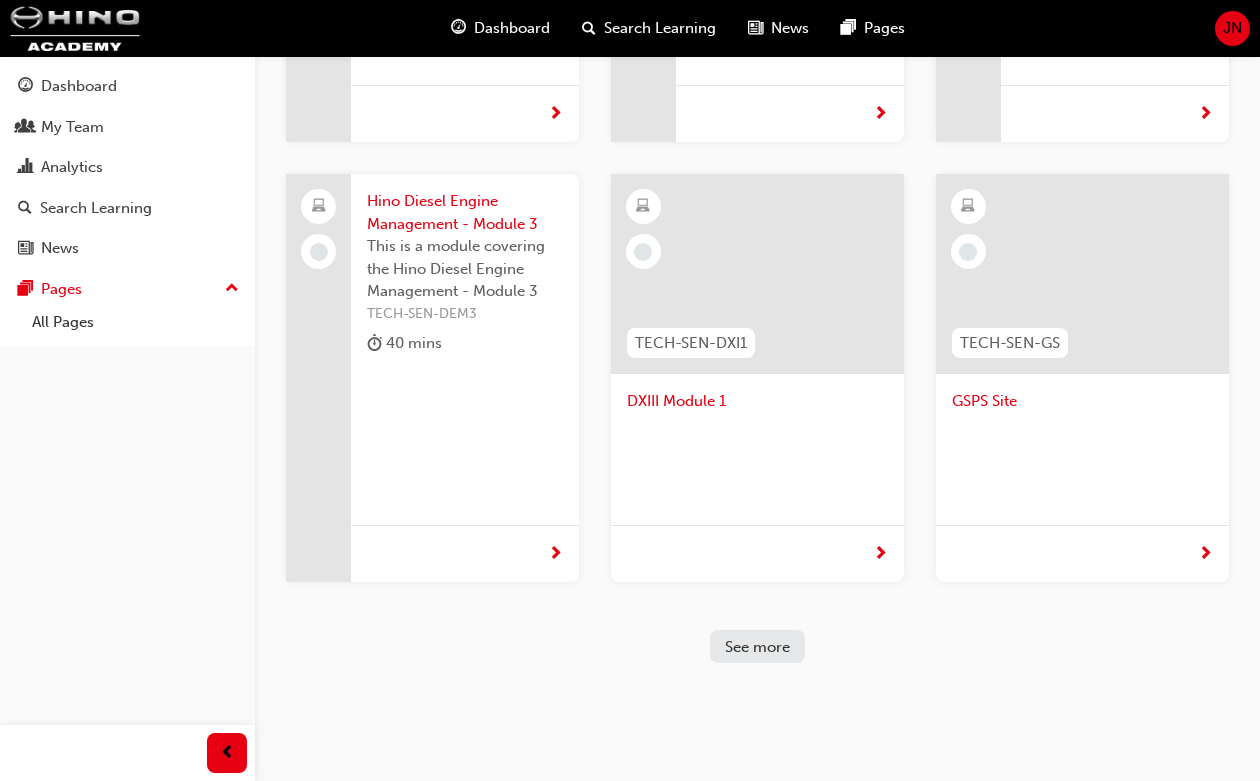 click on "See more" at bounding box center (757, 647) 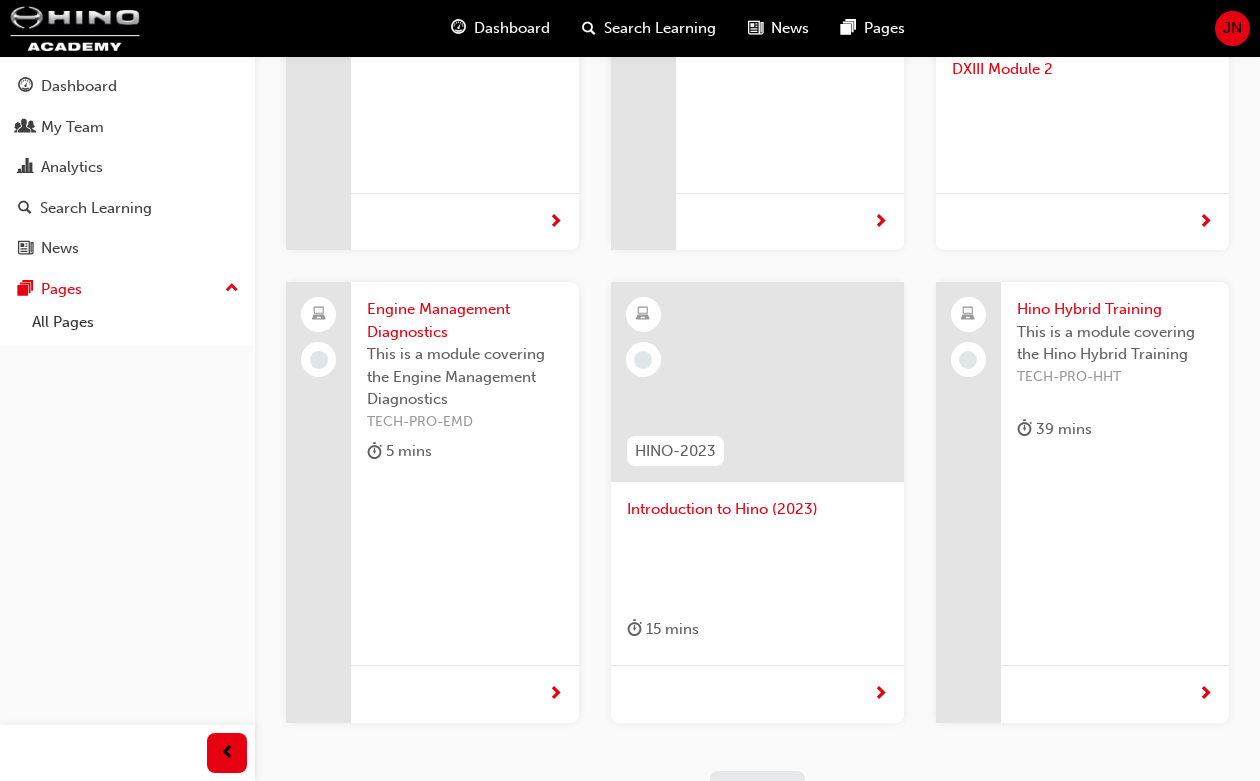 scroll, scrollTop: 2616, scrollLeft: 0, axis: vertical 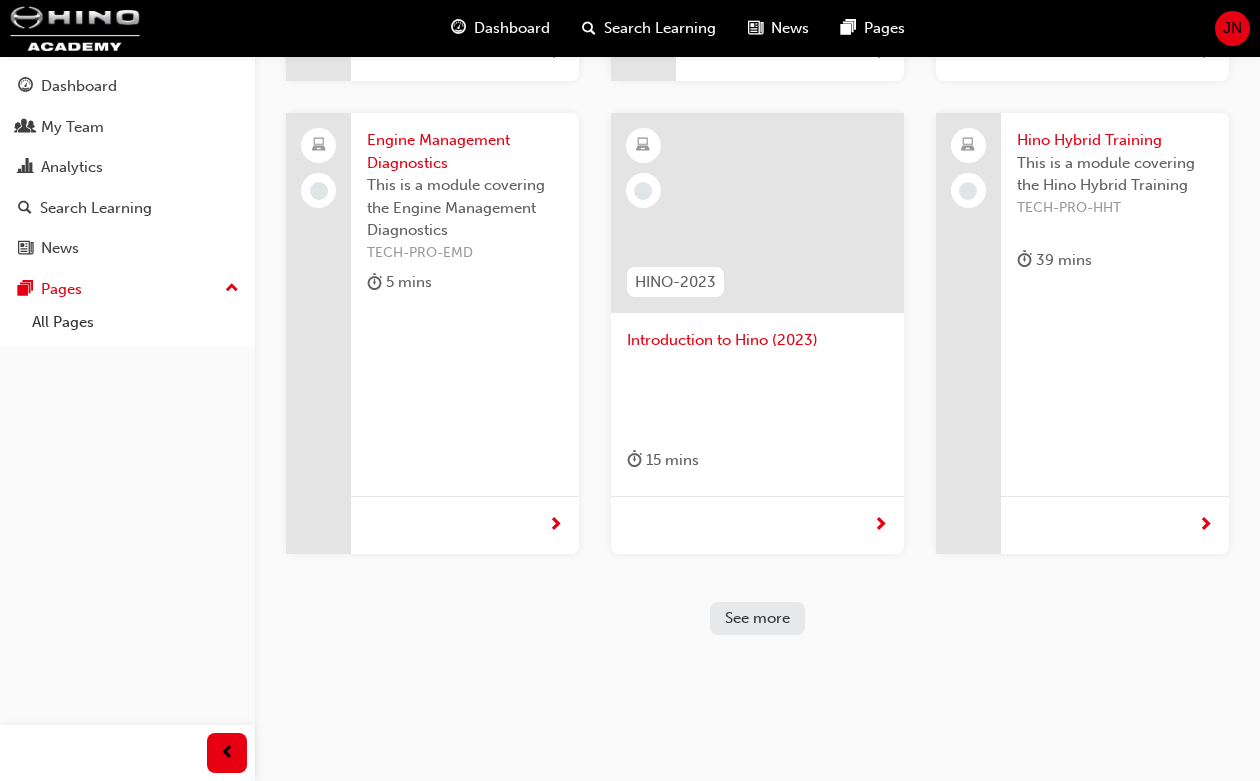click on "See more" at bounding box center [757, 618] 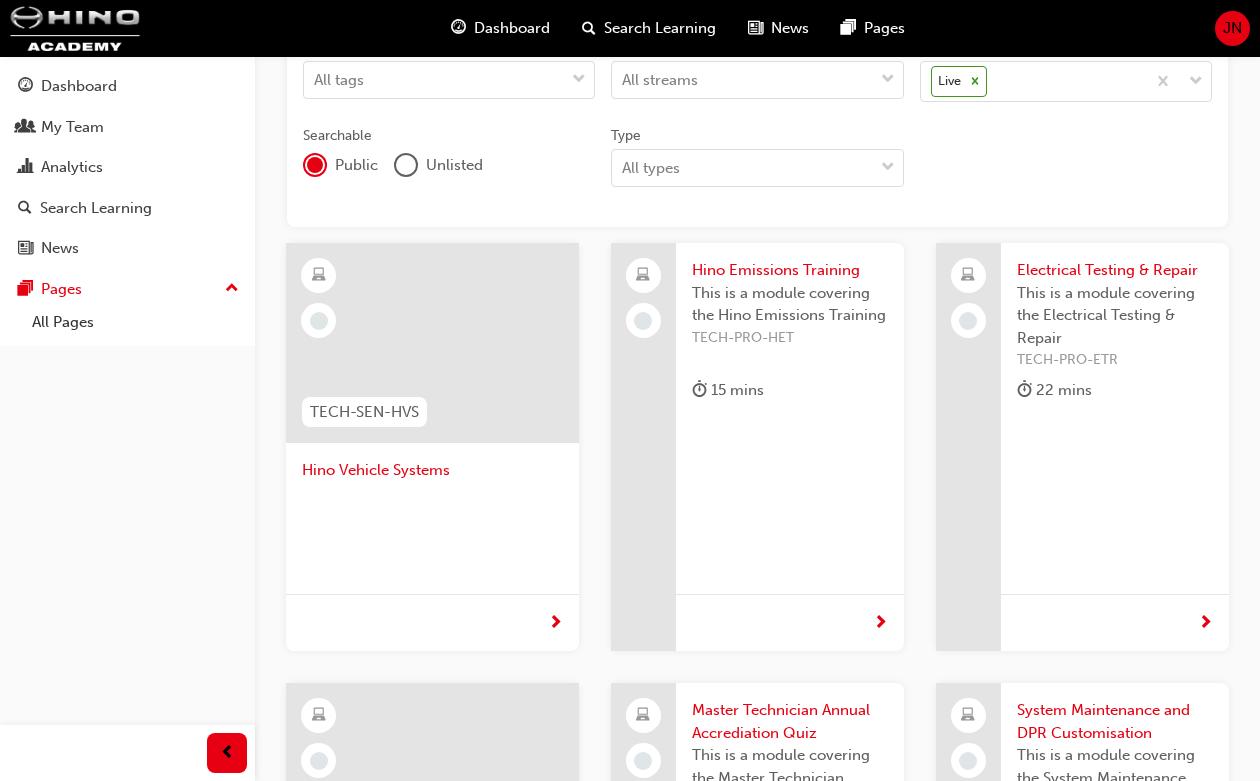 scroll, scrollTop: 0, scrollLeft: 0, axis: both 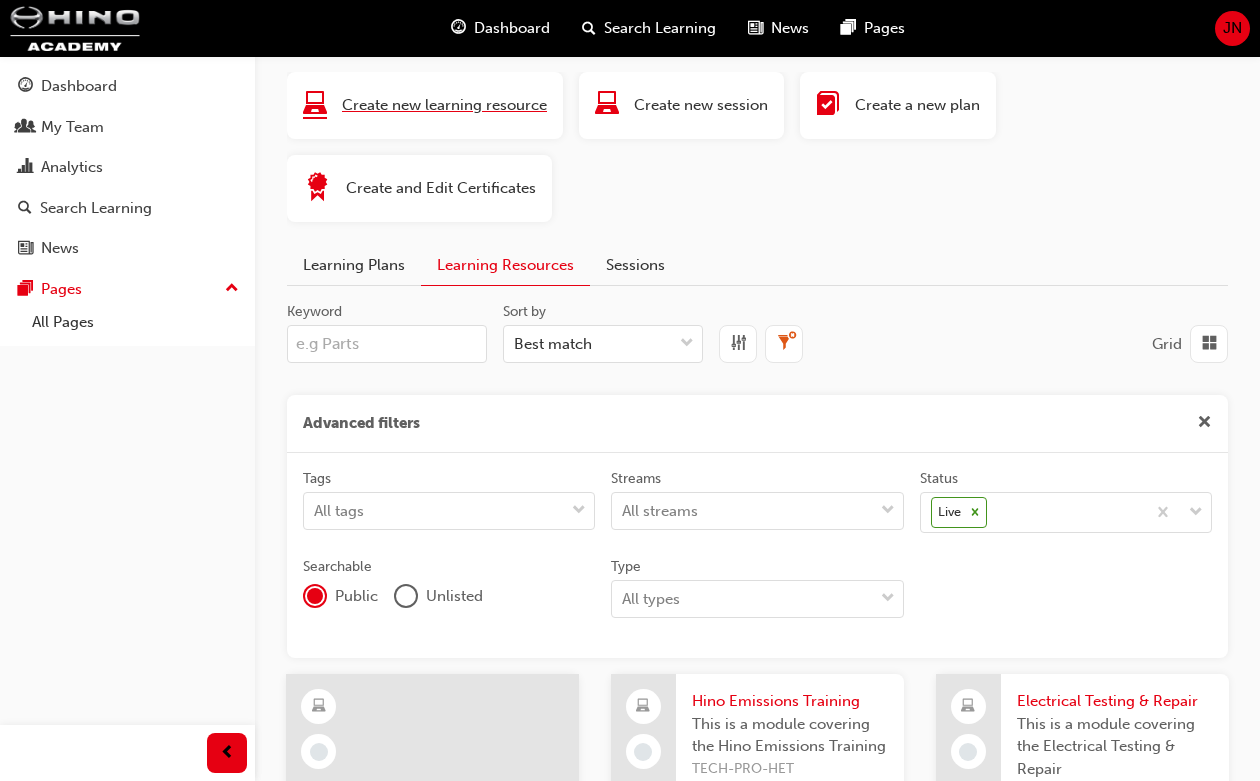 click on "Create new learning resource" at bounding box center (444, 105) 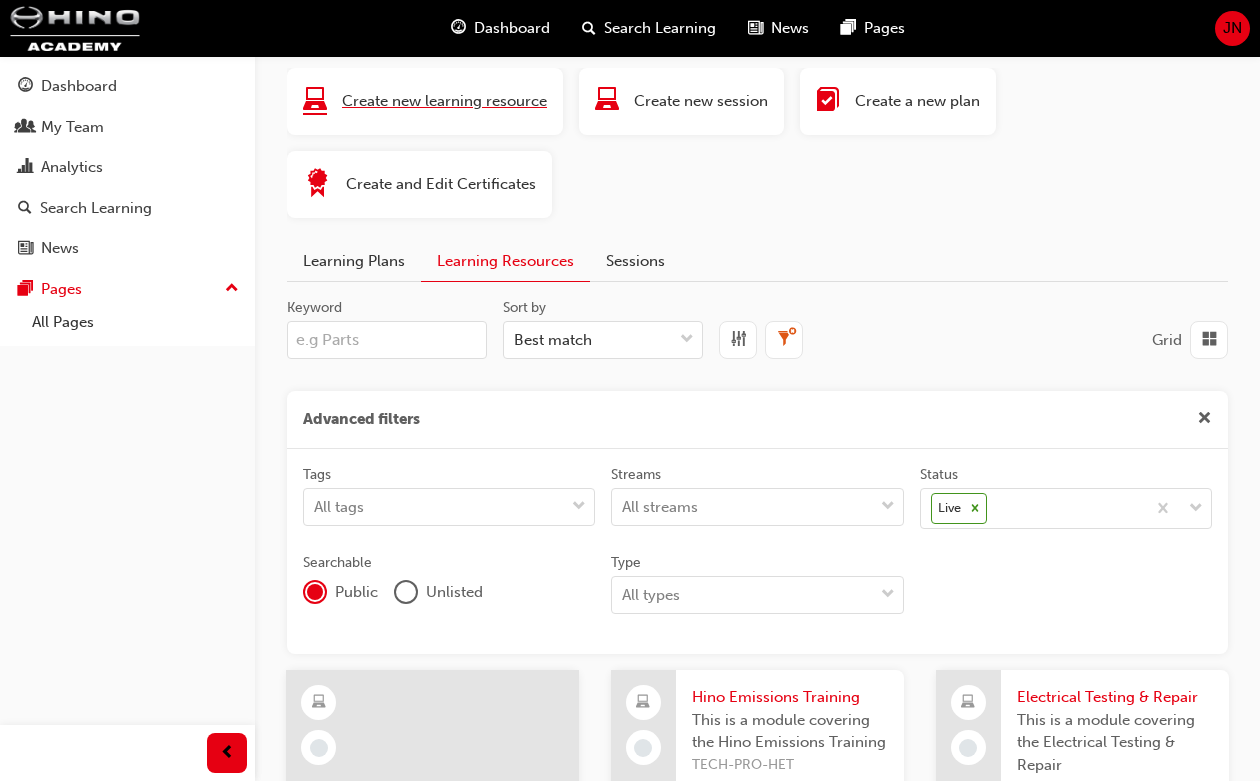 scroll, scrollTop: 0, scrollLeft: 0, axis: both 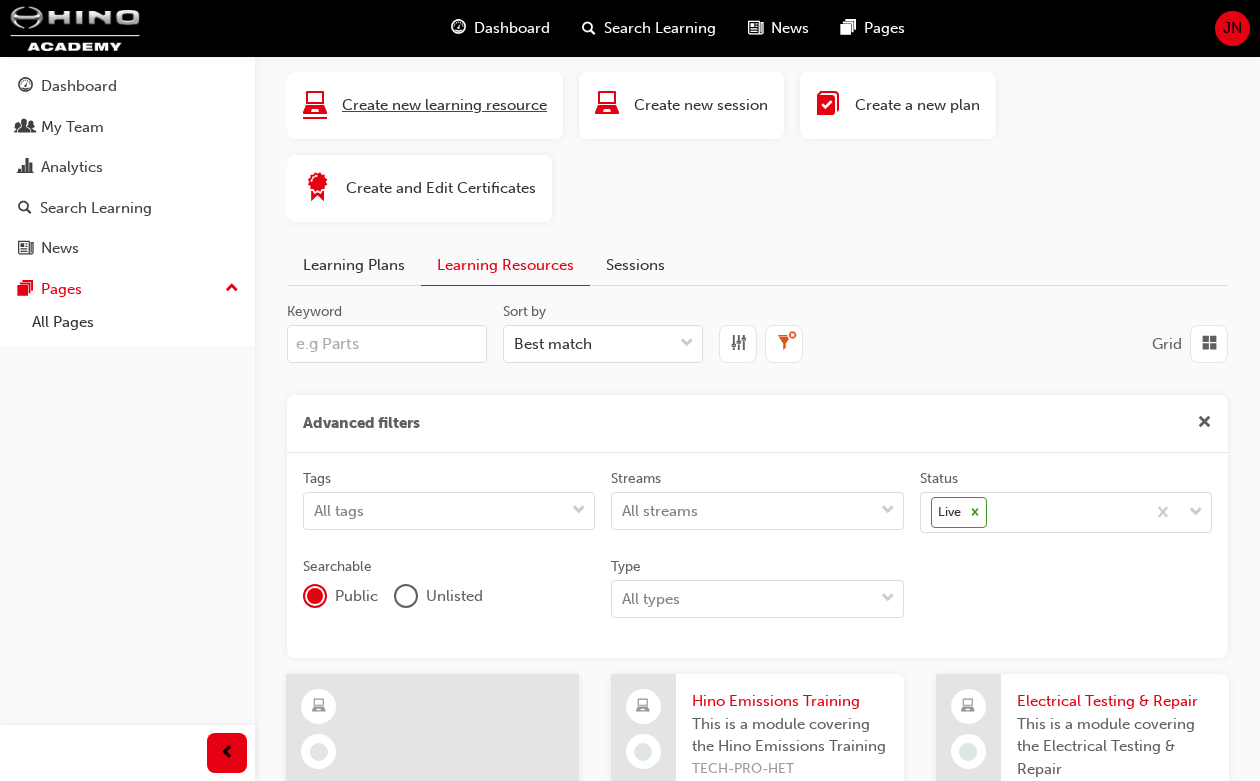 click on "Create new learning resource" at bounding box center (444, 105) 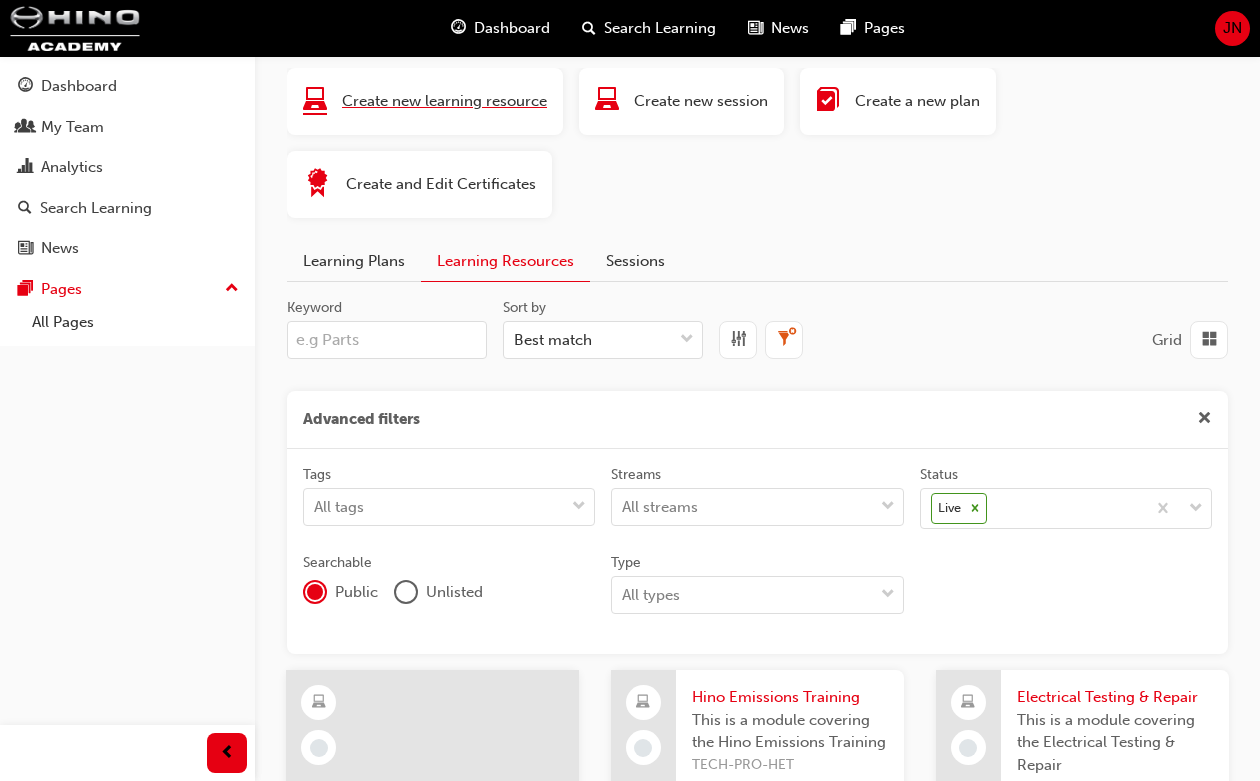 click on "Create new learning resource" at bounding box center [444, 101] 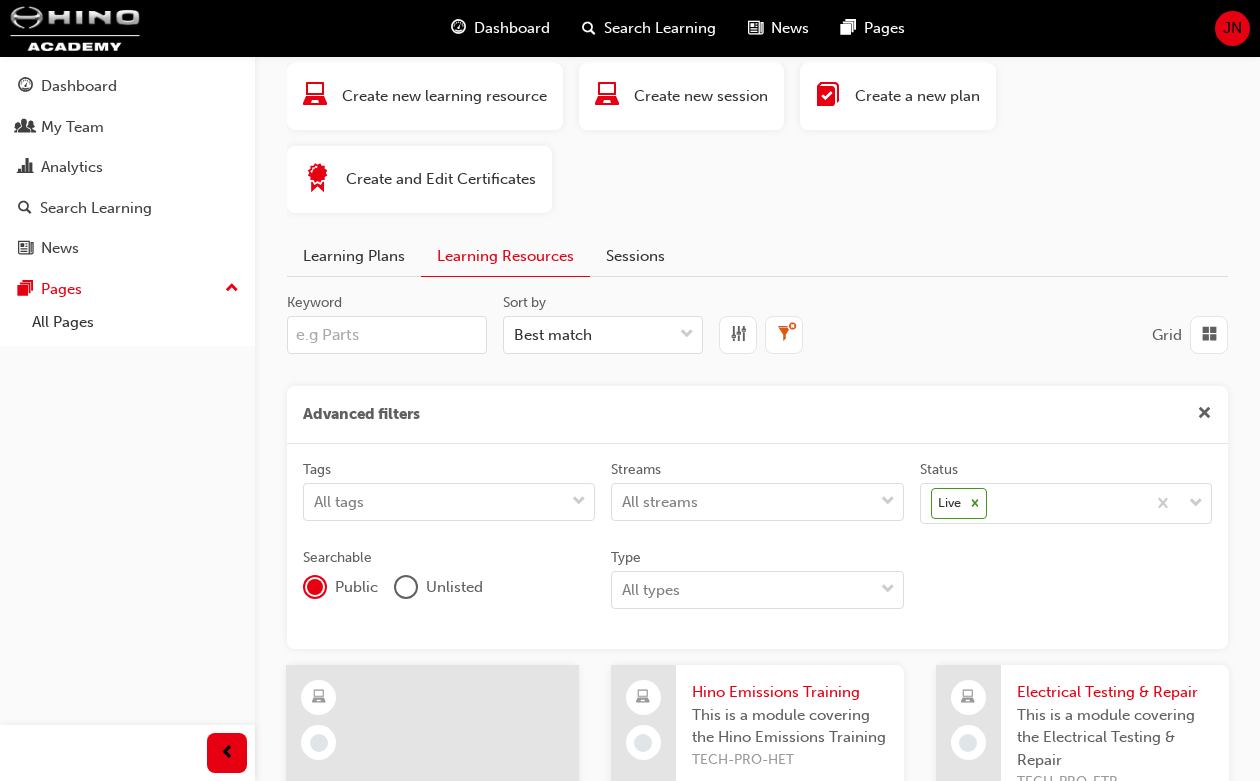 click on "Learning Plans" at bounding box center [354, 256] 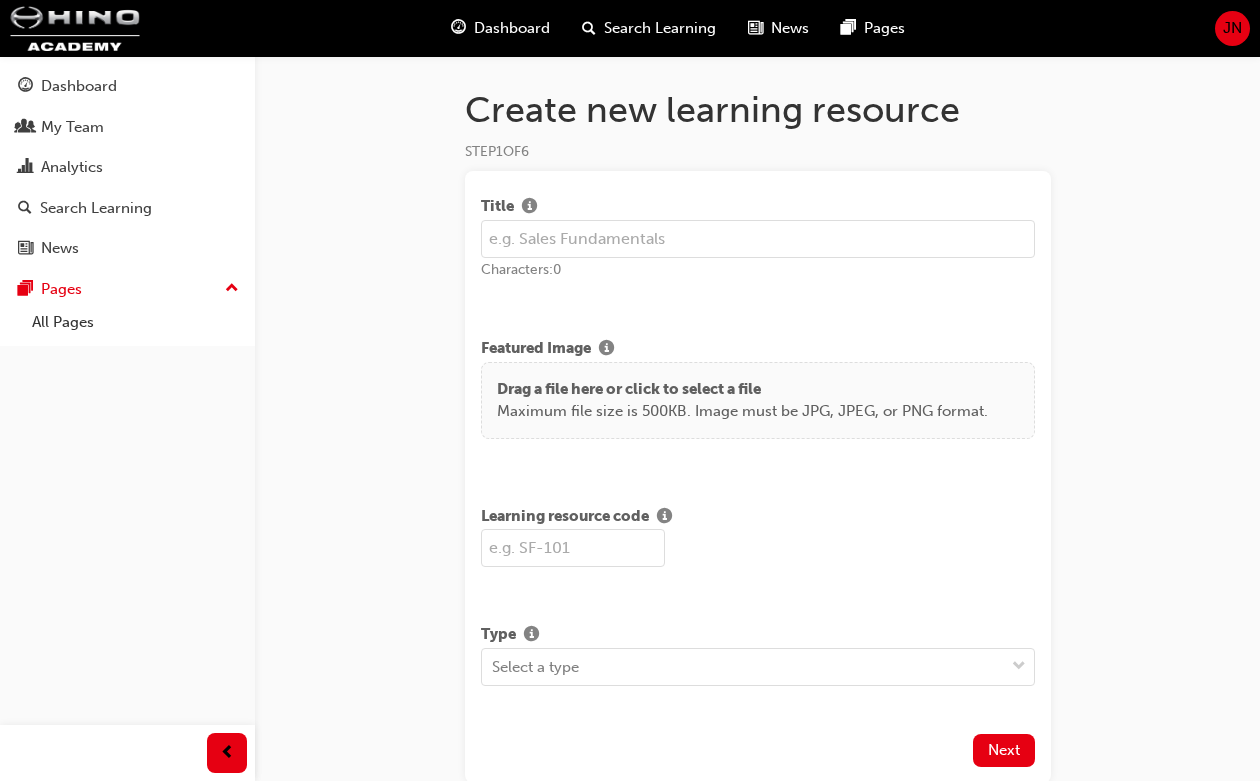 scroll, scrollTop: 0, scrollLeft: 0, axis: both 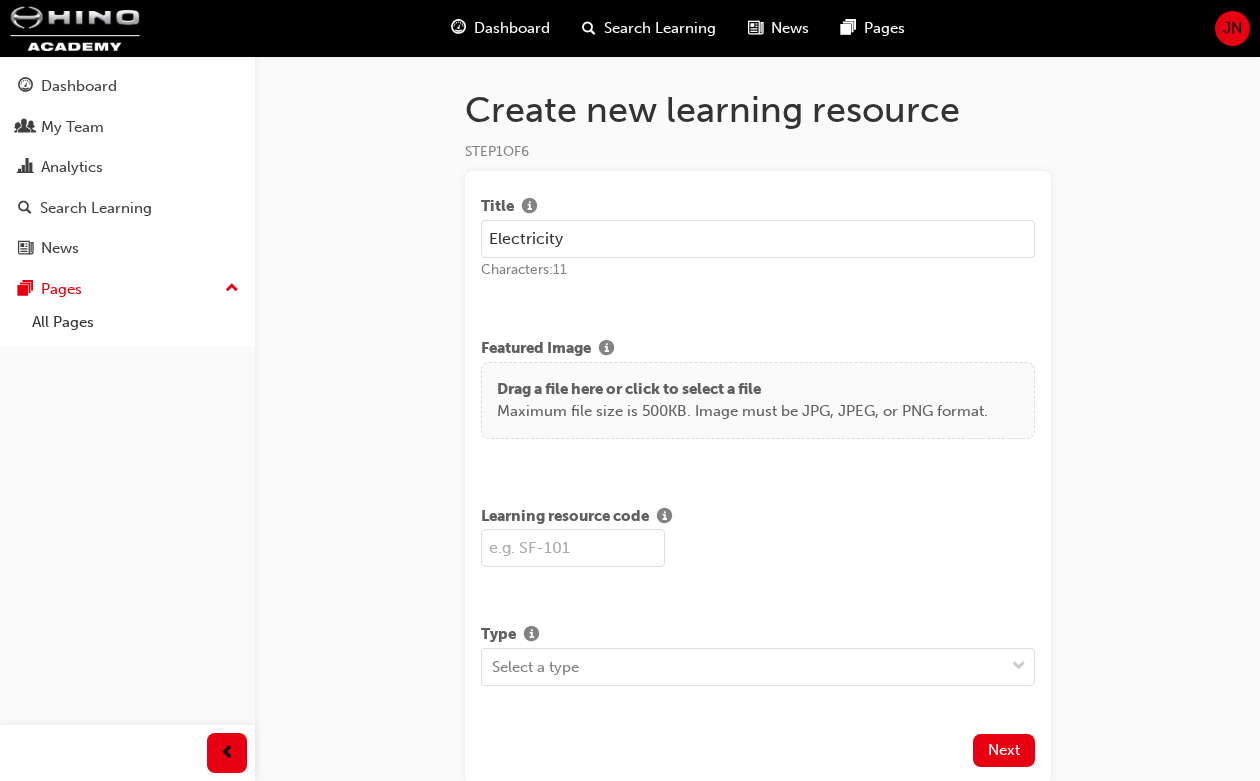 type on "Electricity" 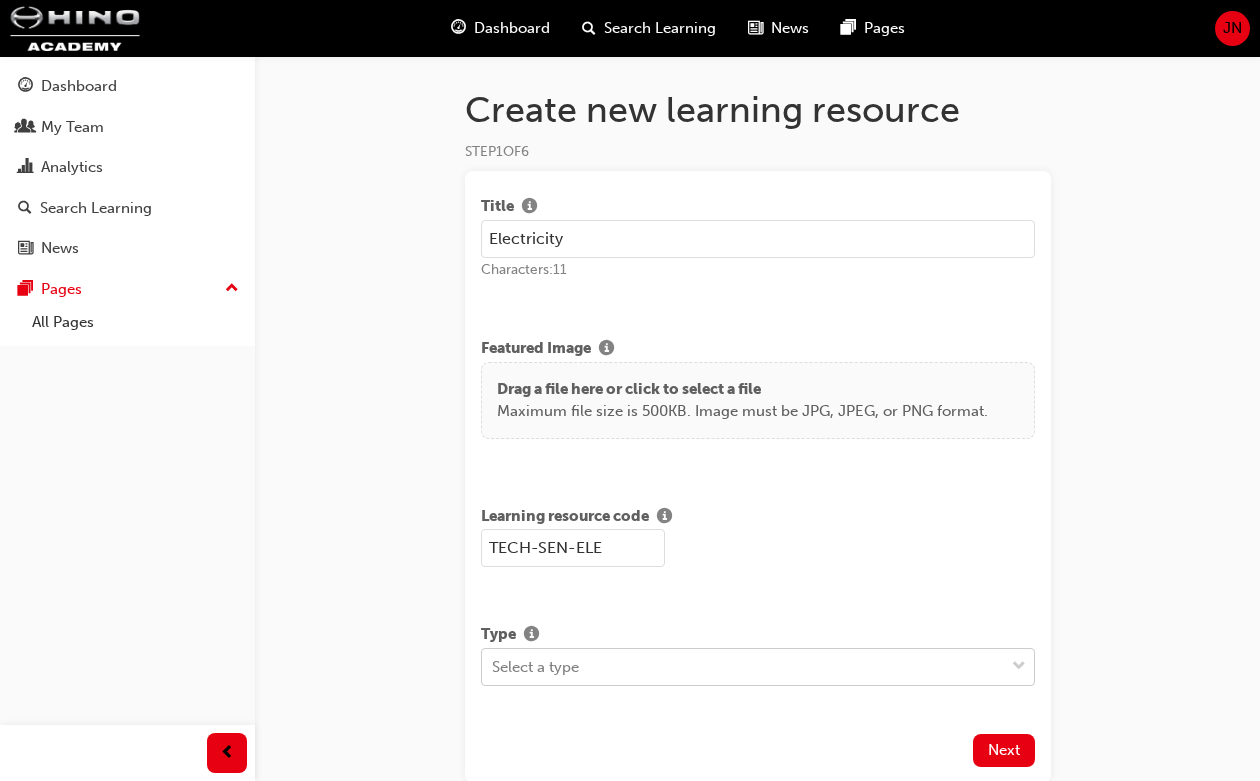 type on "TECH-SEN-ELE" 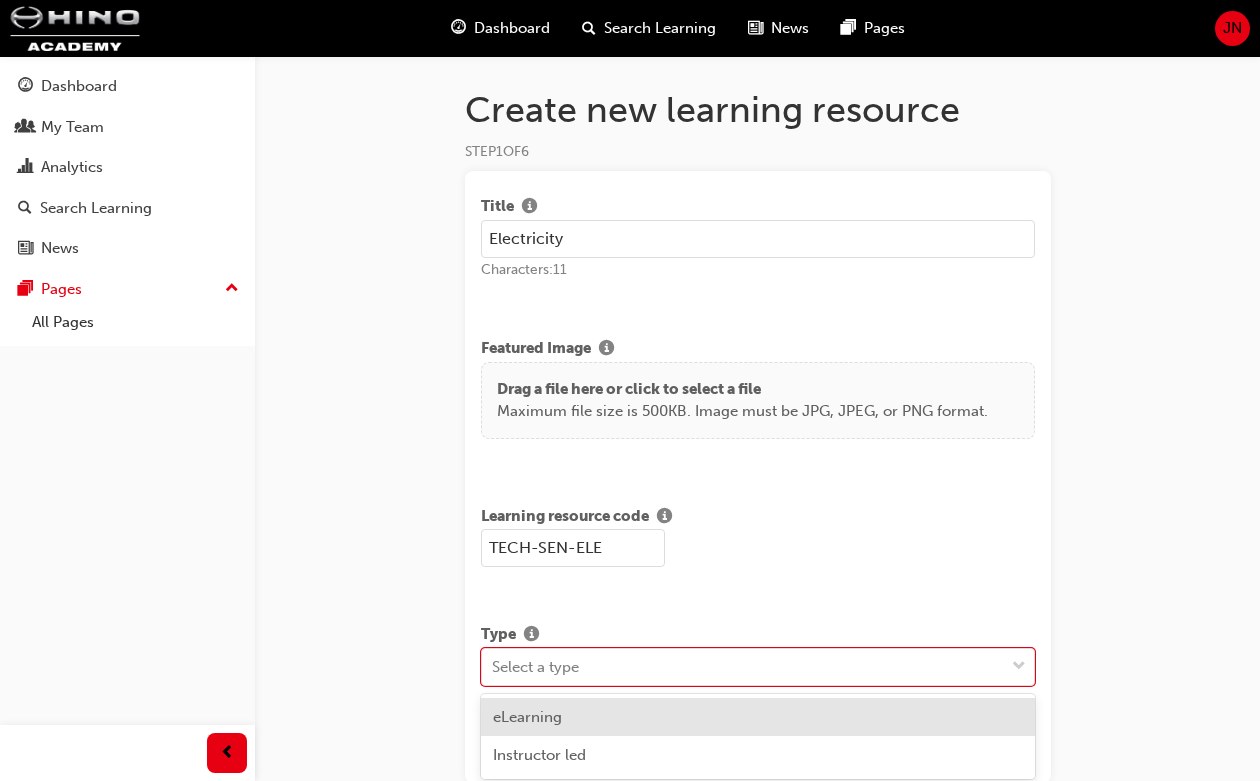 click on "eLearning" at bounding box center [758, 717] 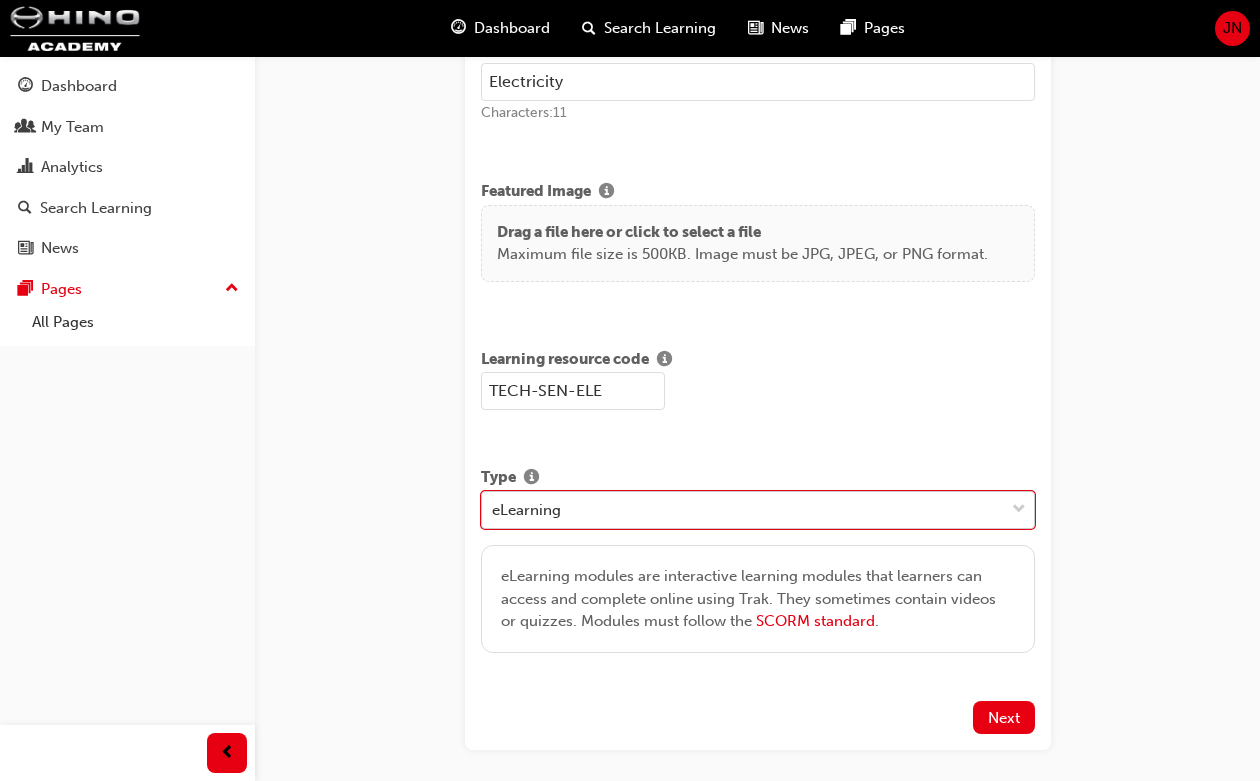 scroll, scrollTop: 240, scrollLeft: 0, axis: vertical 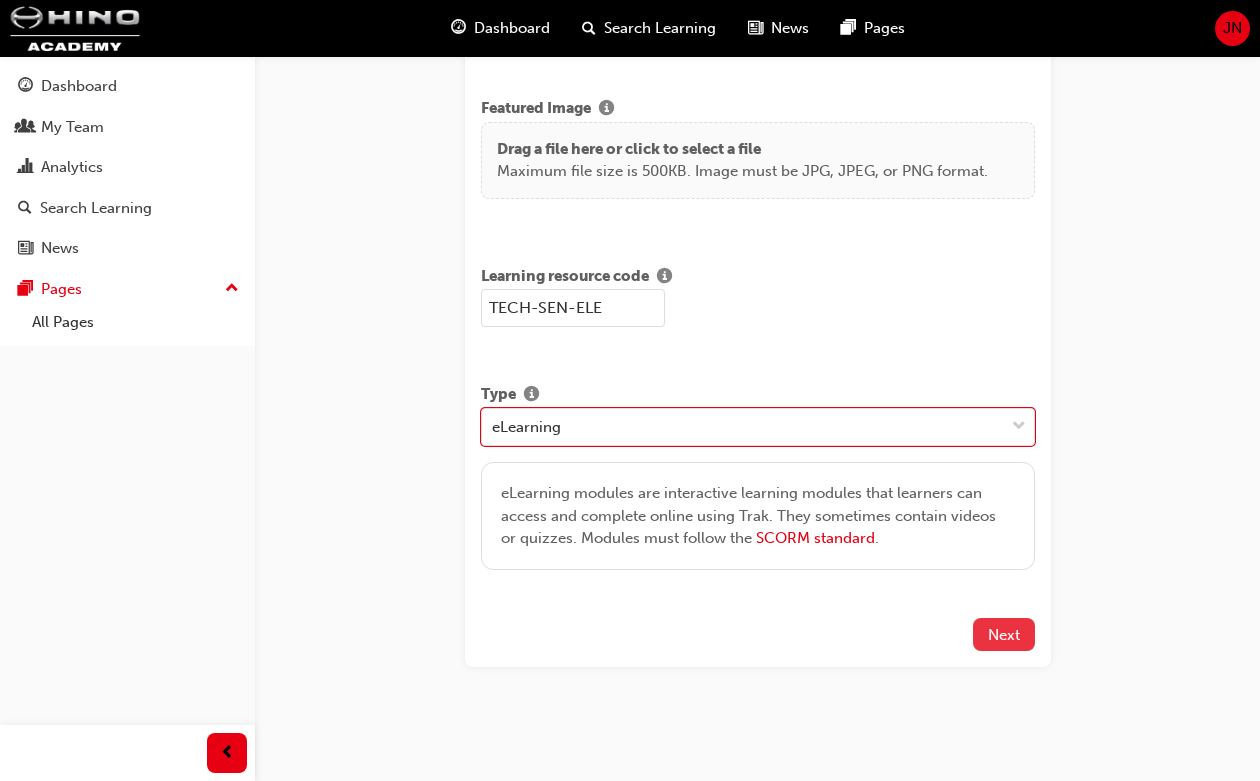 click on "Next" at bounding box center (1004, 634) 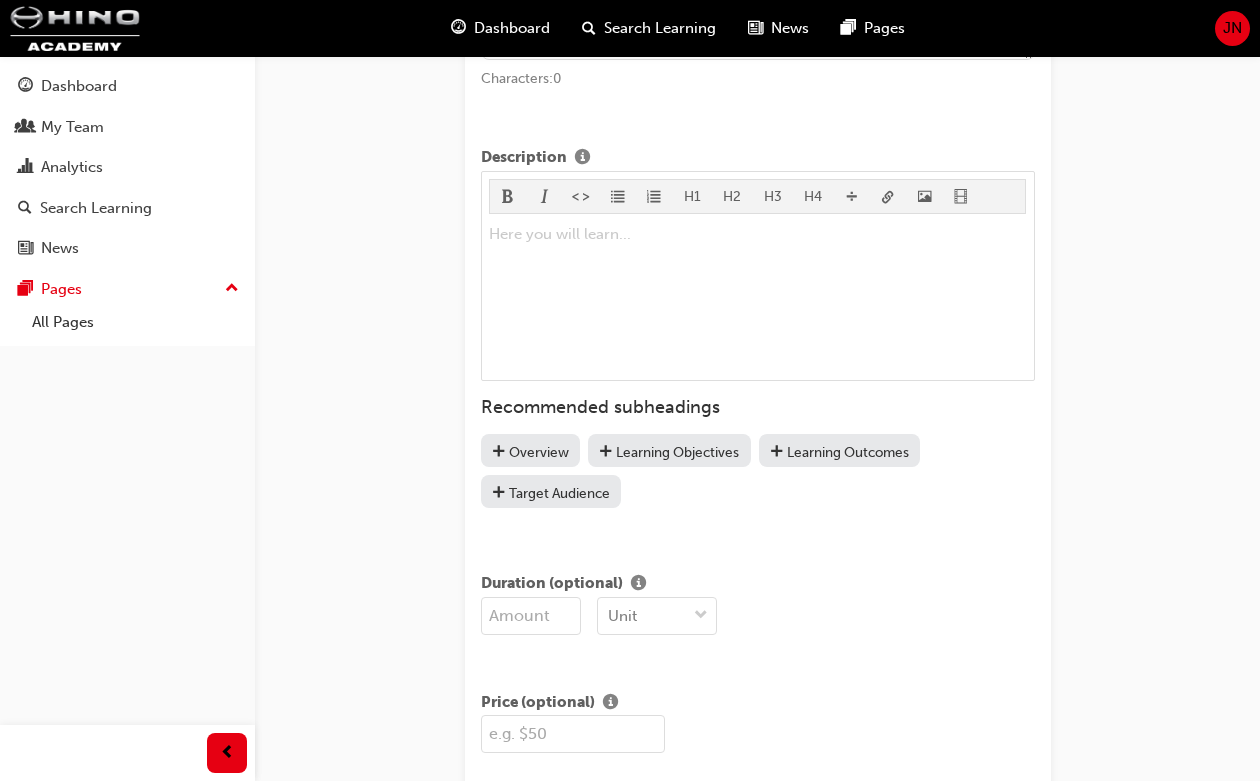 scroll, scrollTop: 661, scrollLeft: 0, axis: vertical 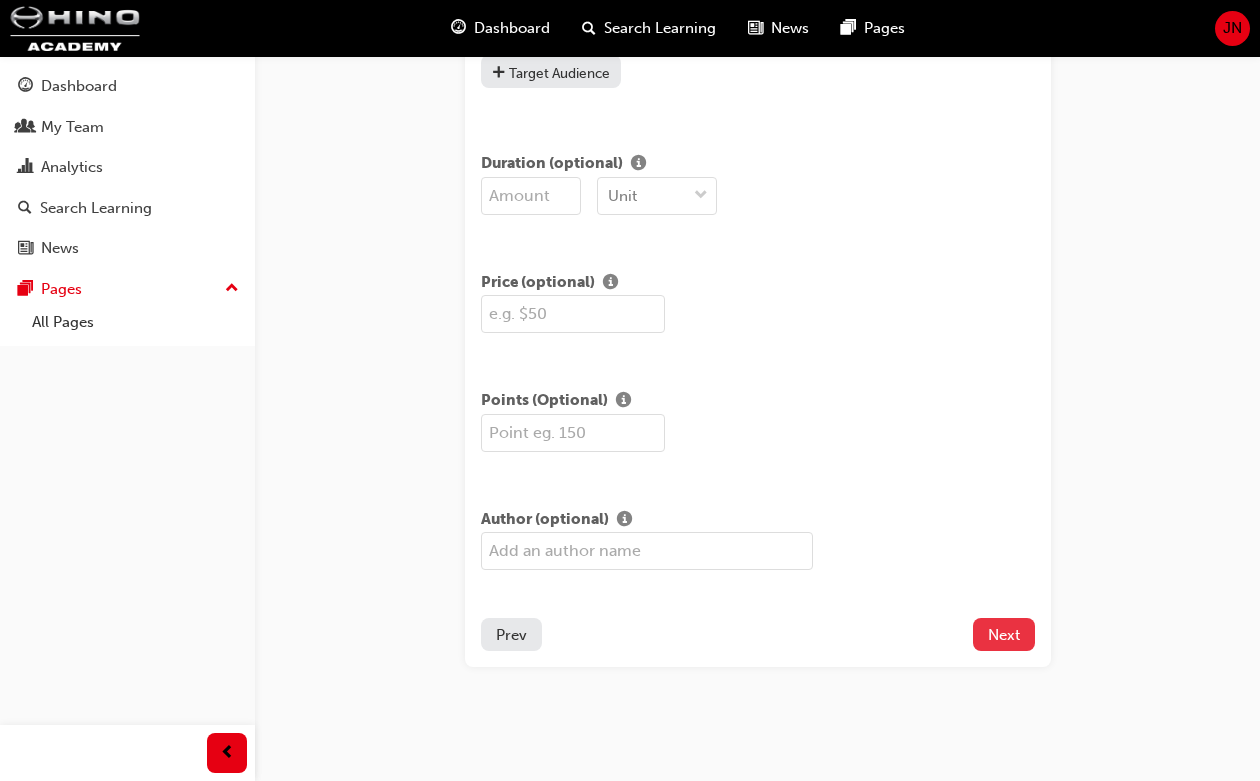 click on "Next" at bounding box center [1004, 635] 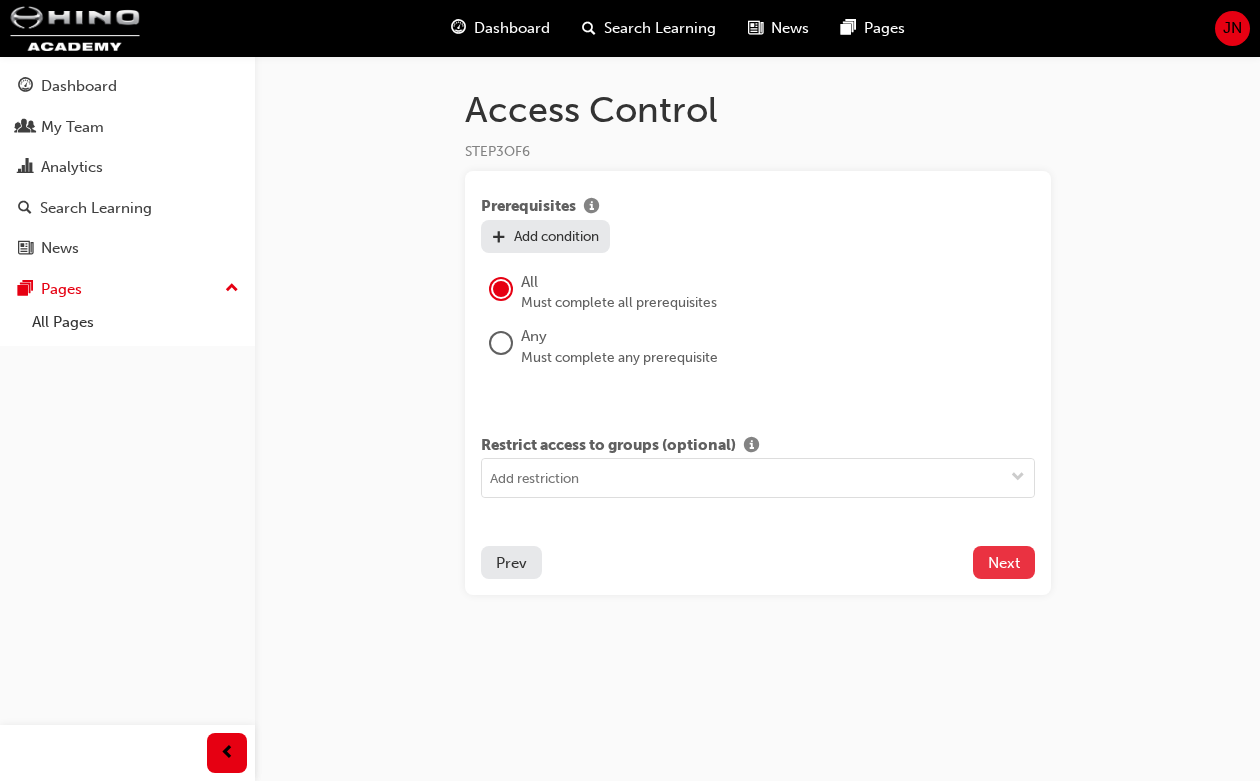 click on "Next" at bounding box center [1004, 563] 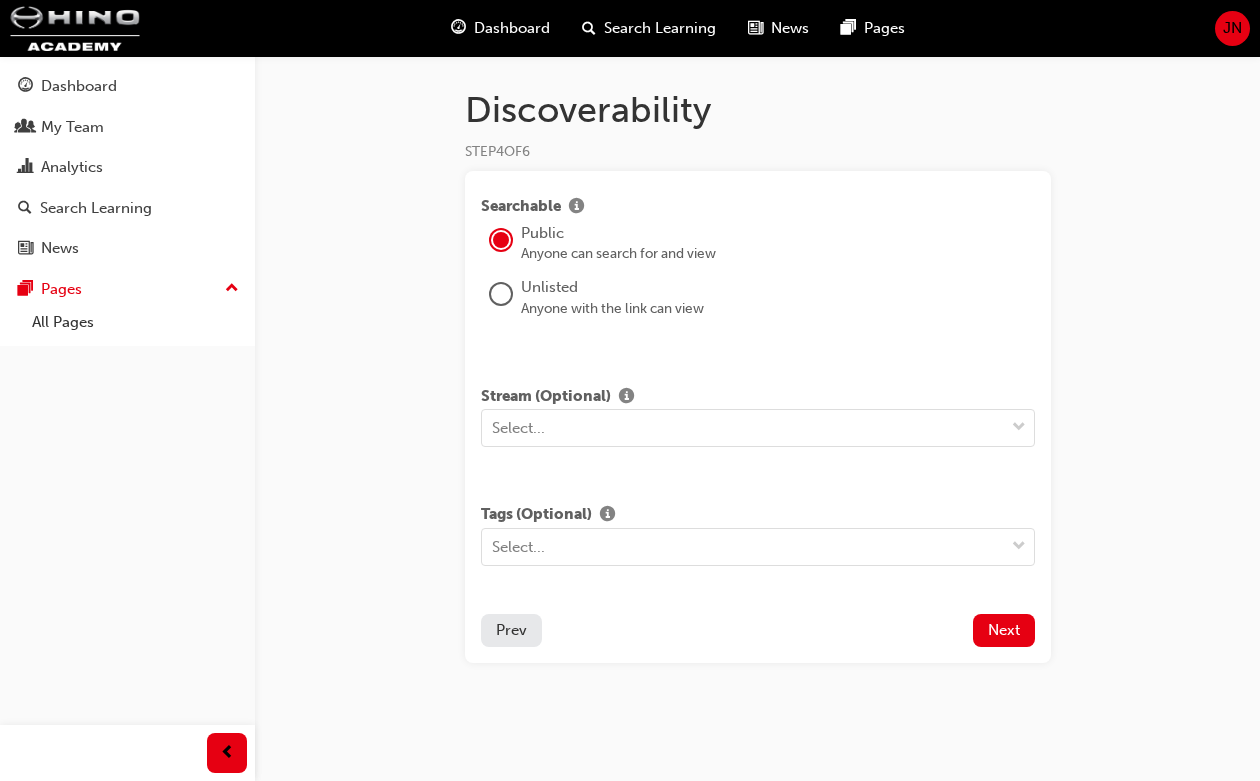 click on "Next" at bounding box center (1004, 630) 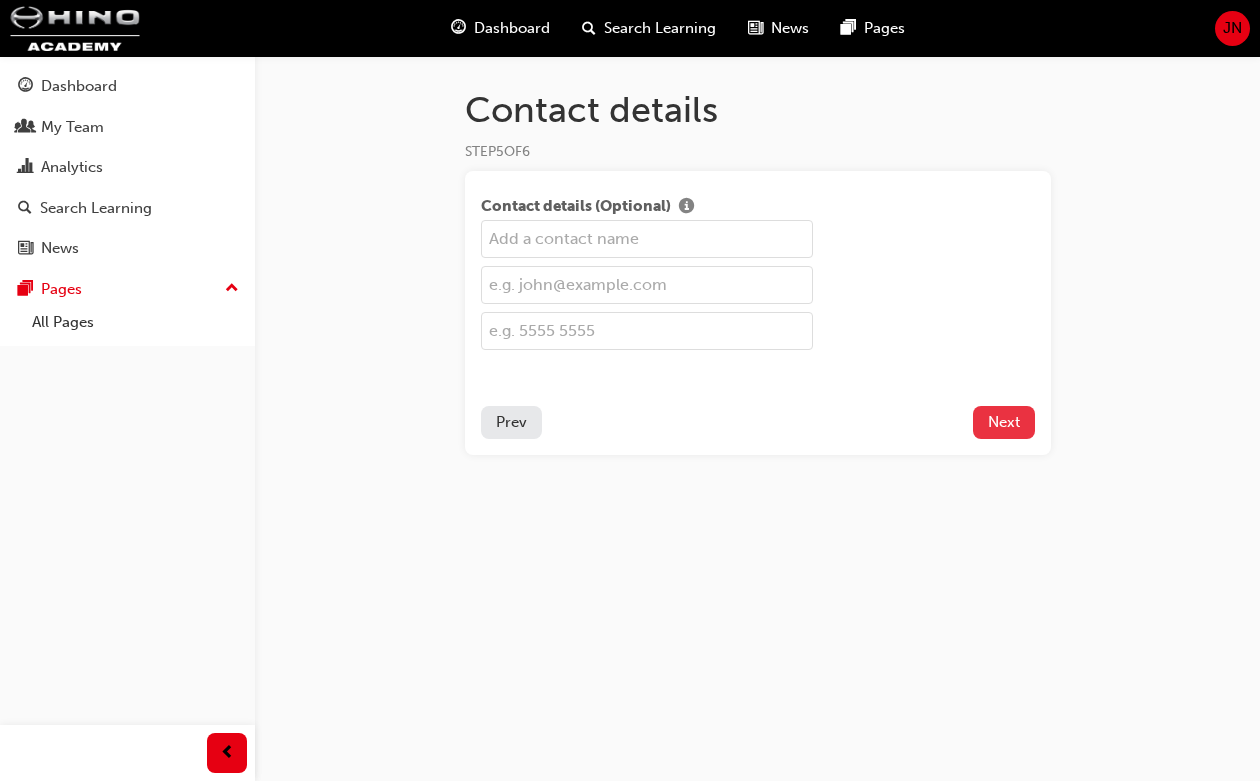 click on "Next" at bounding box center (1004, 422) 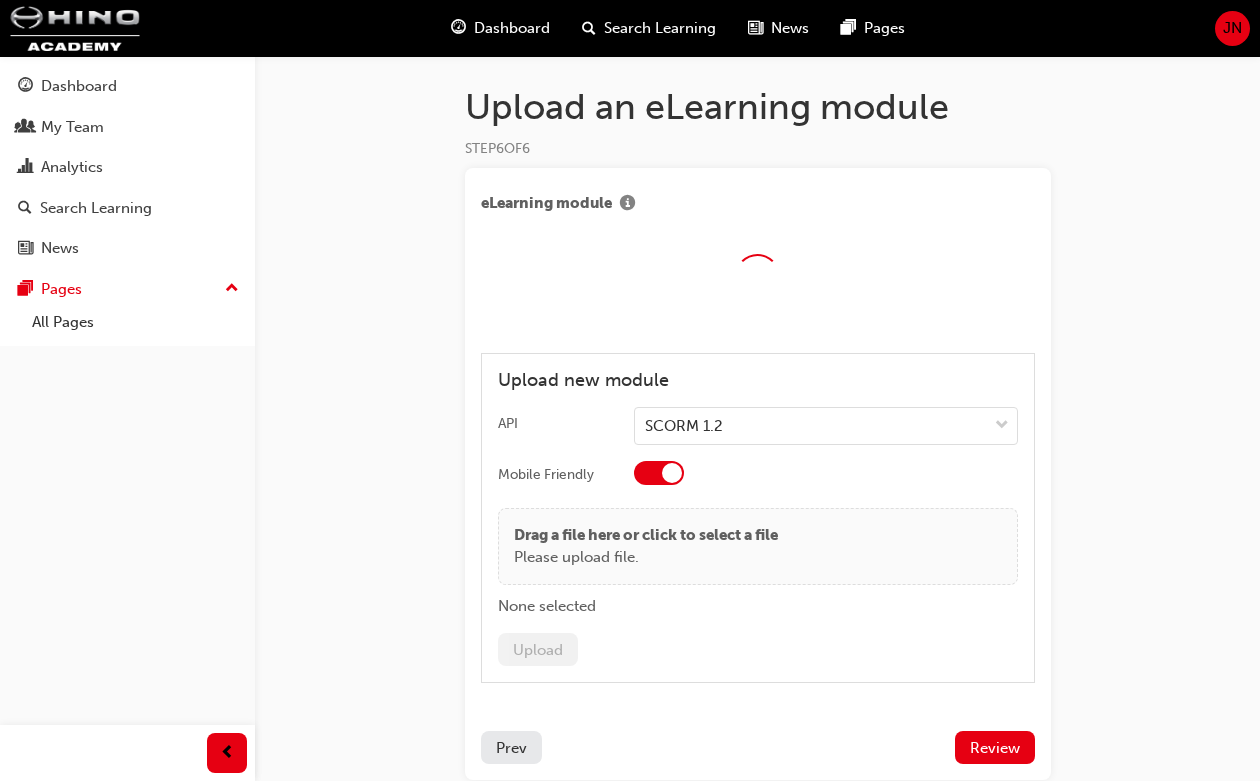 scroll, scrollTop: 5, scrollLeft: 0, axis: vertical 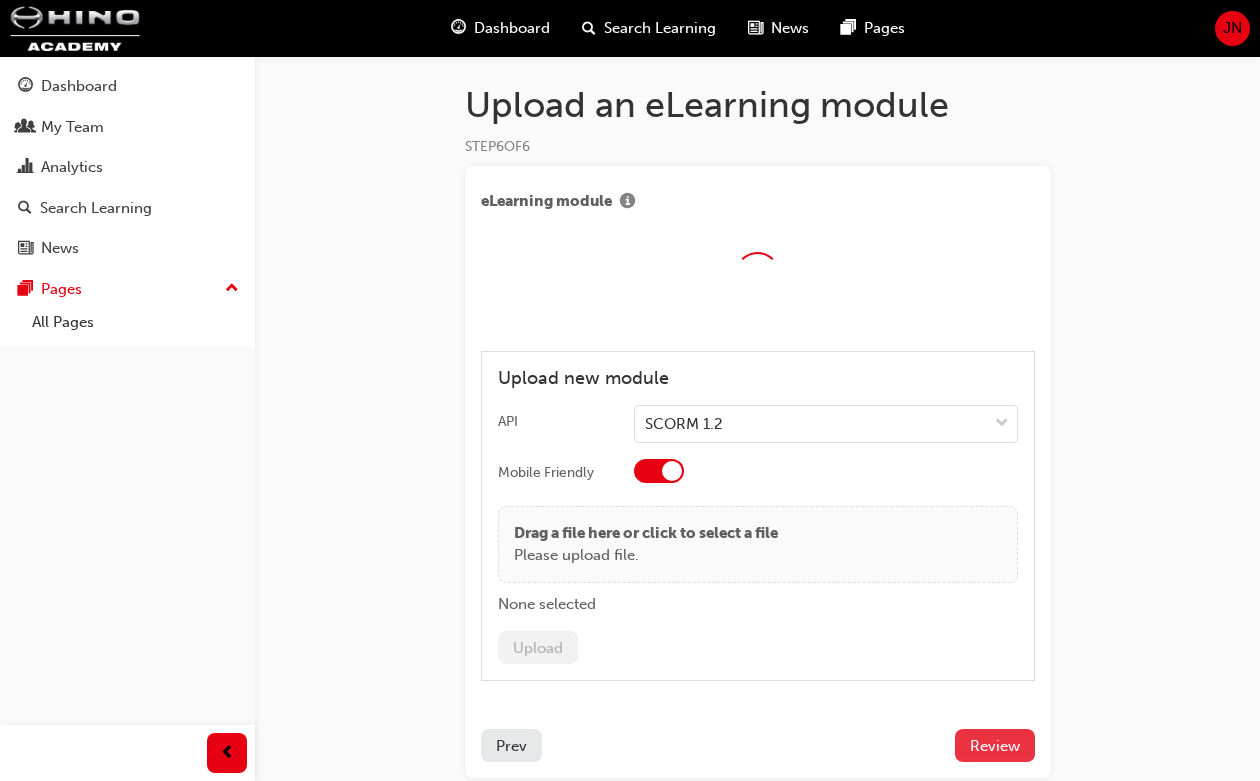 click on "Review" at bounding box center [995, 746] 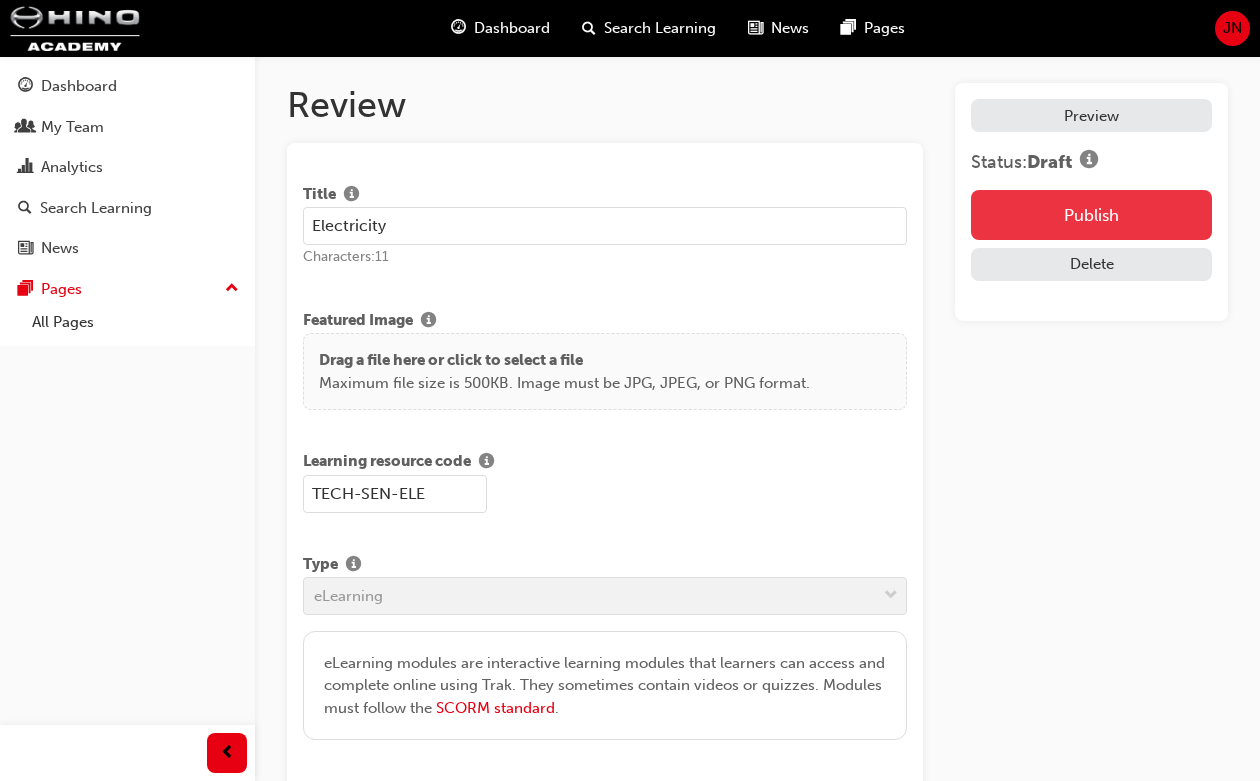 click on "Publish" at bounding box center (1091, 215) 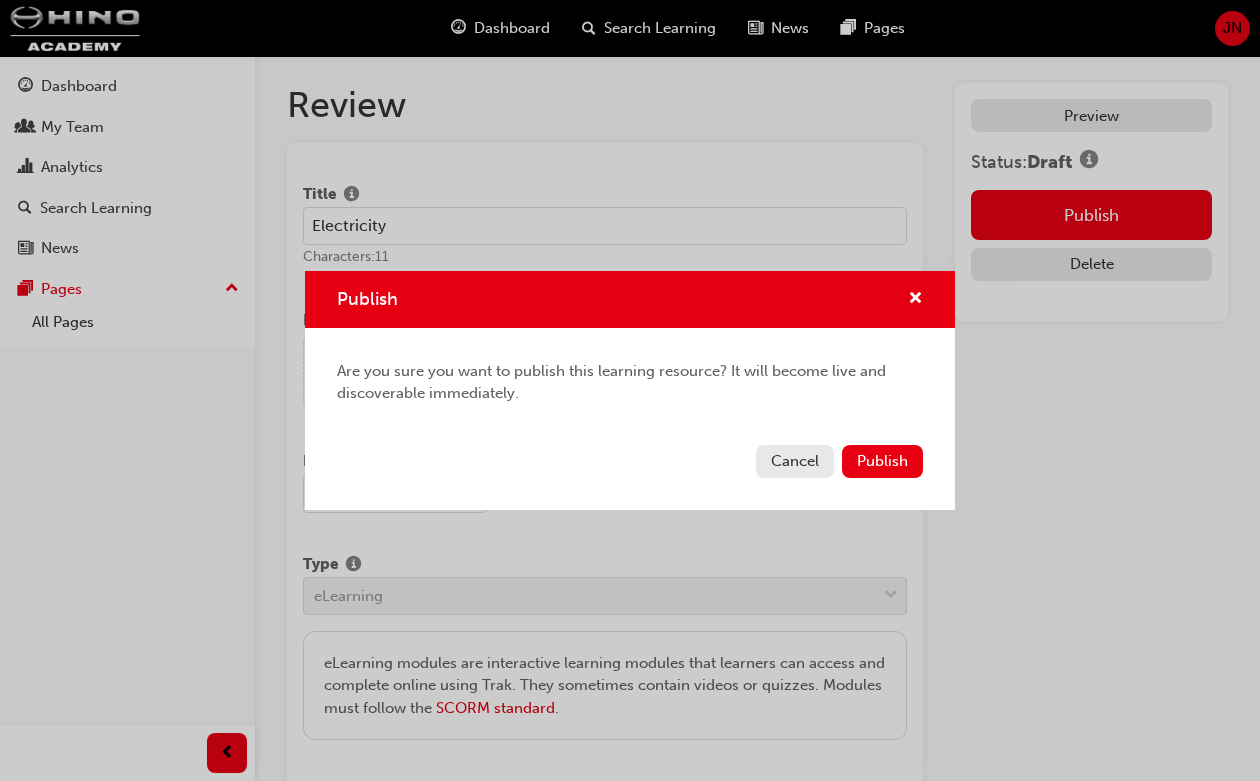drag, startPoint x: 909, startPoint y: 456, endPoint x: 825, endPoint y: 301, distance: 176.29805 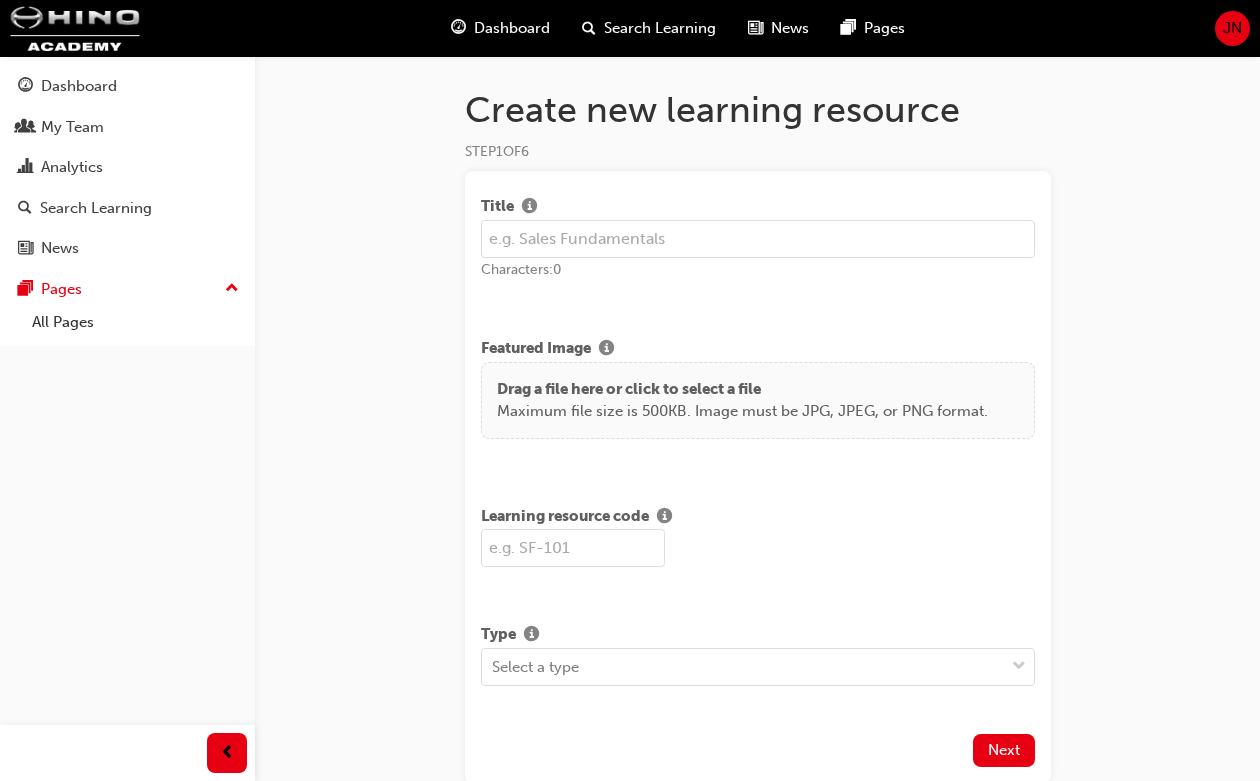 scroll, scrollTop: 0, scrollLeft: 0, axis: both 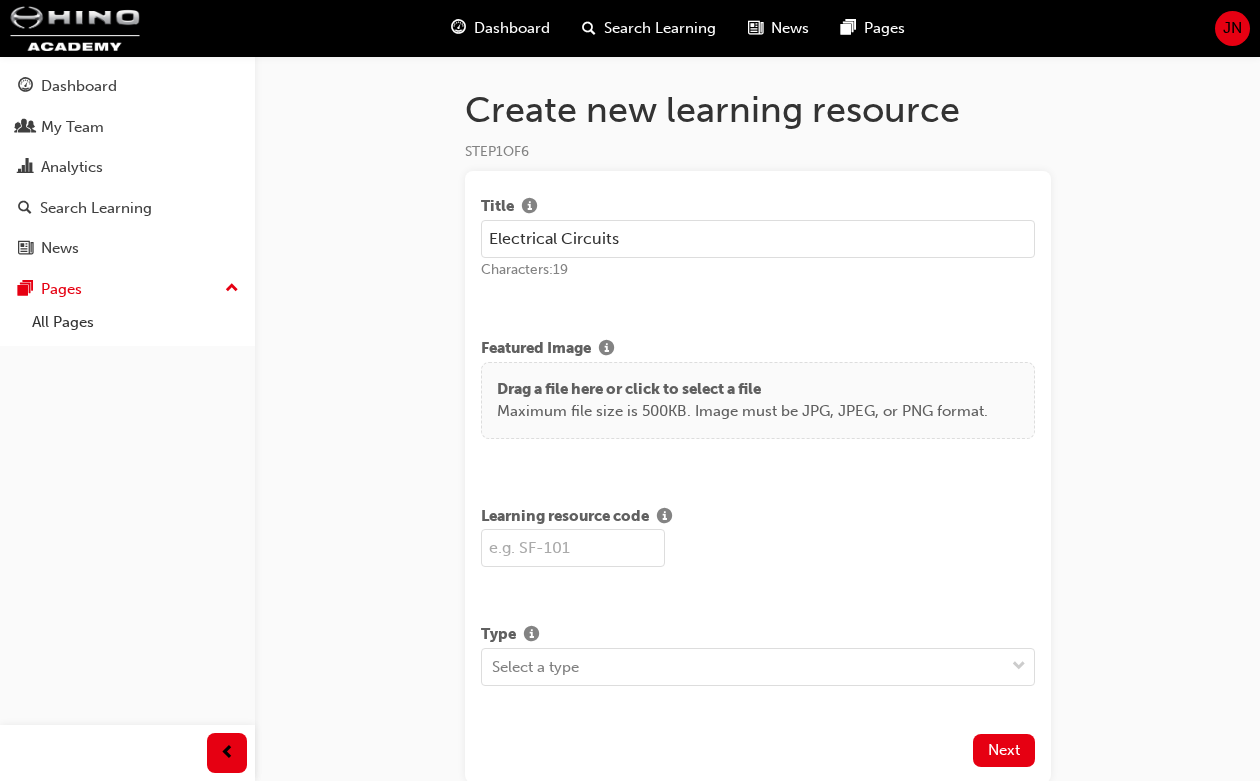 type on "Electrical Circuits" 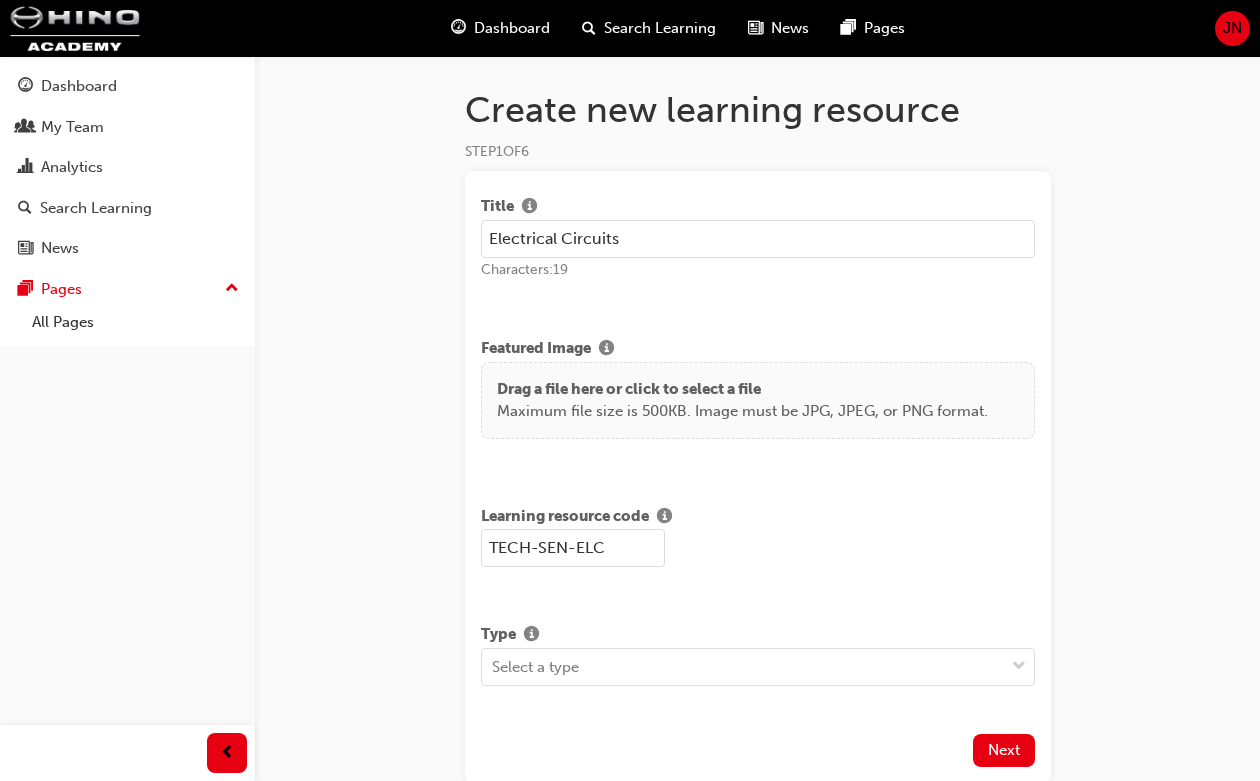 type on "TECH-SEN-ELC" 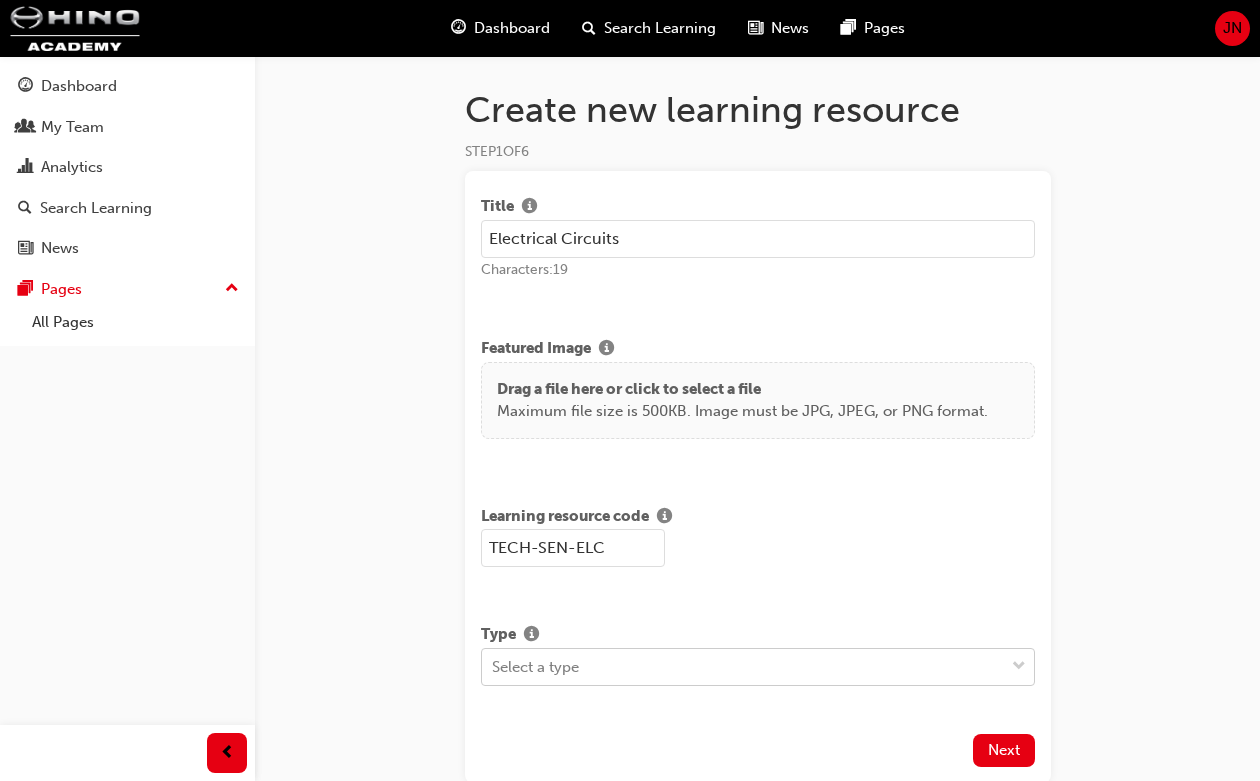 click on "Select a type" at bounding box center [743, 666] 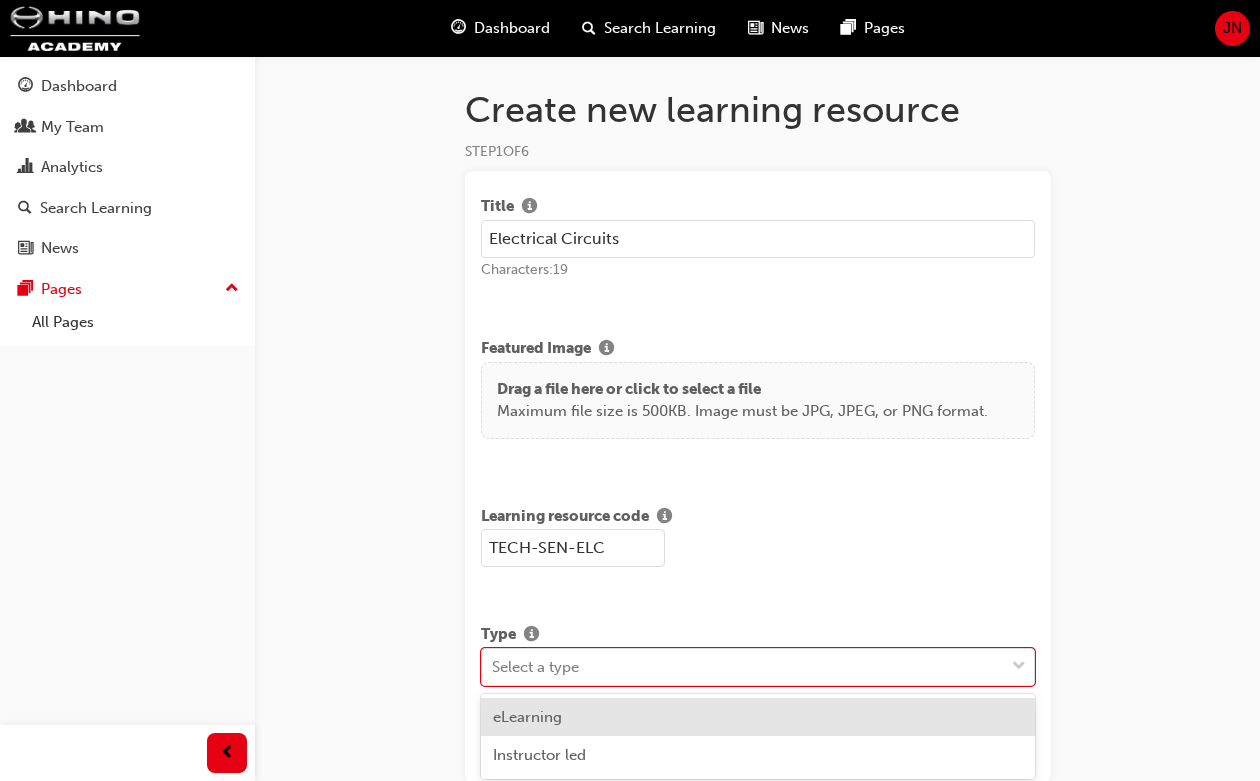 click on "eLearning" at bounding box center (758, 717) 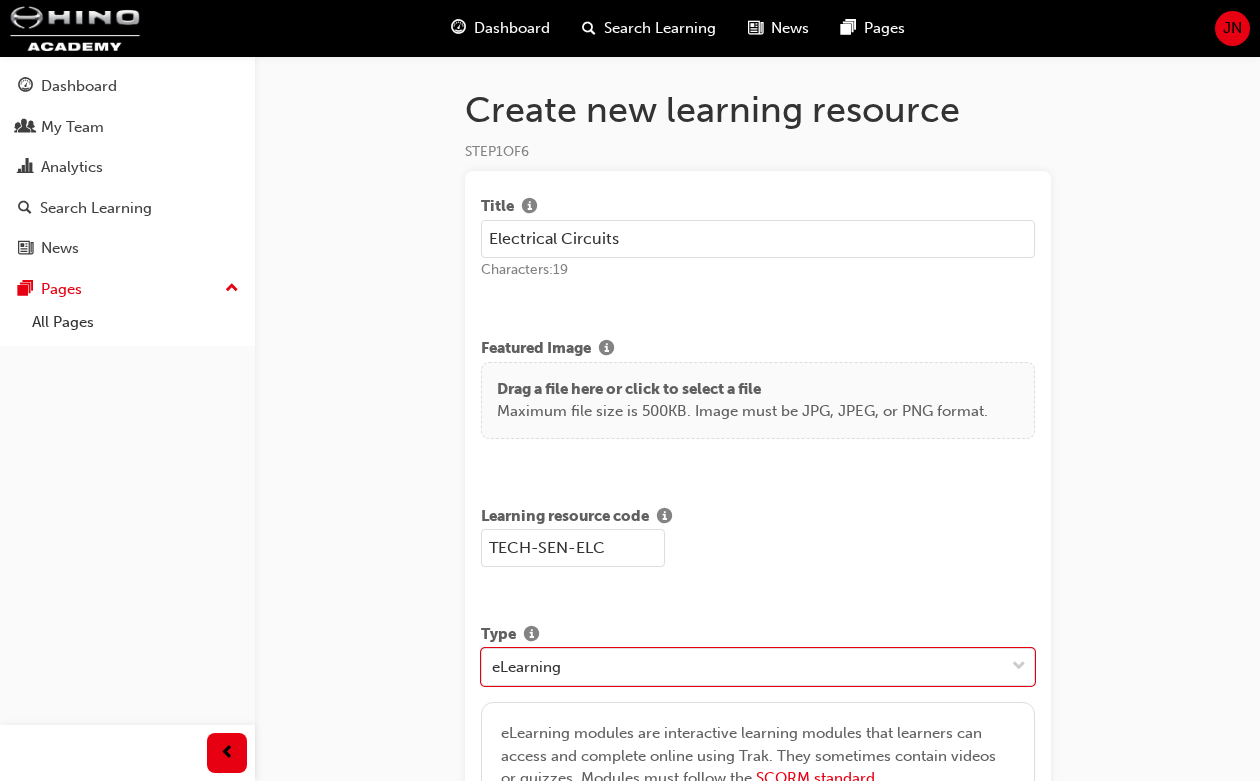 scroll, scrollTop: 240, scrollLeft: 0, axis: vertical 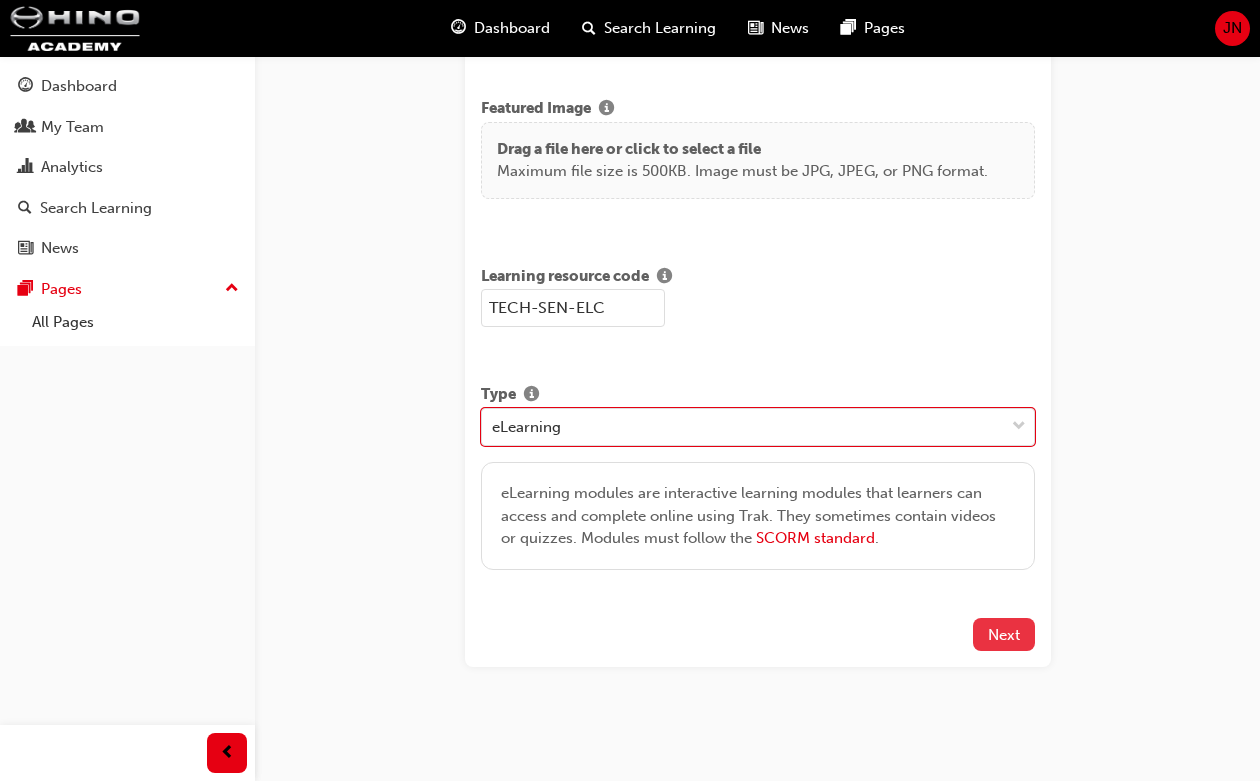 click on "Next" at bounding box center [1004, 634] 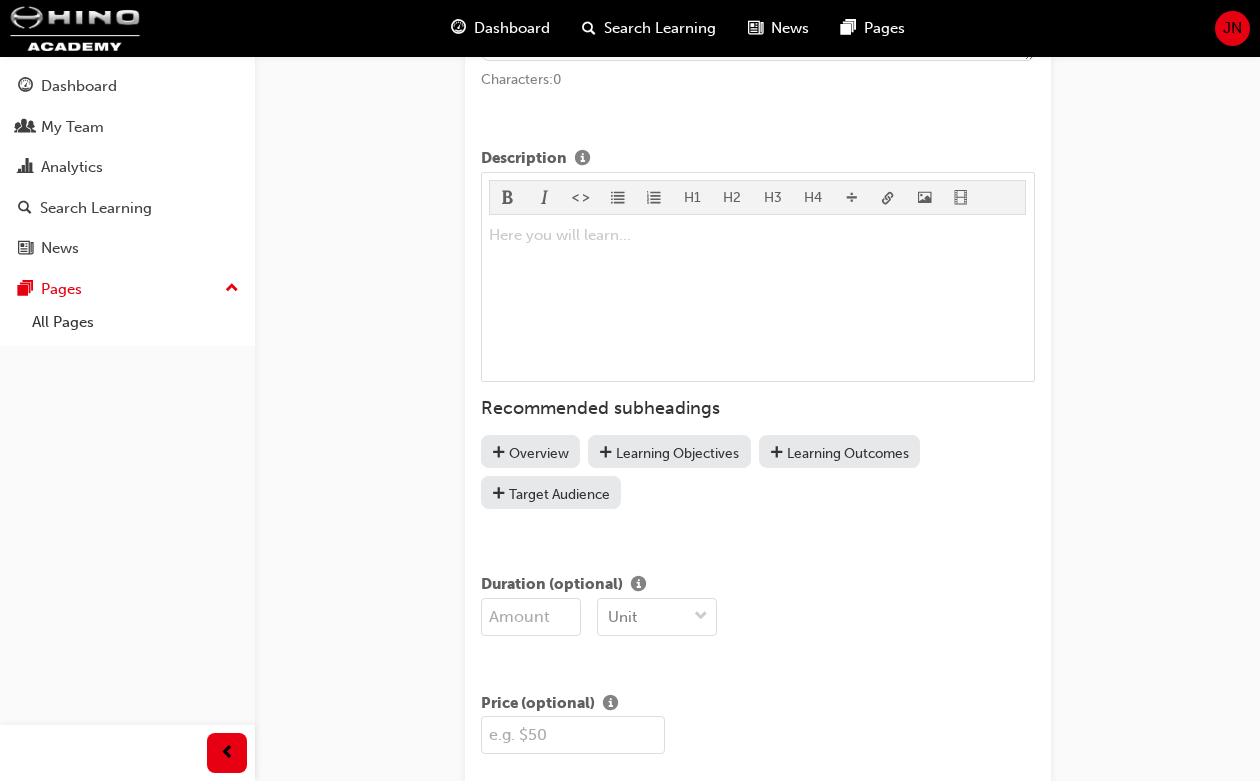 scroll, scrollTop: 661, scrollLeft: 0, axis: vertical 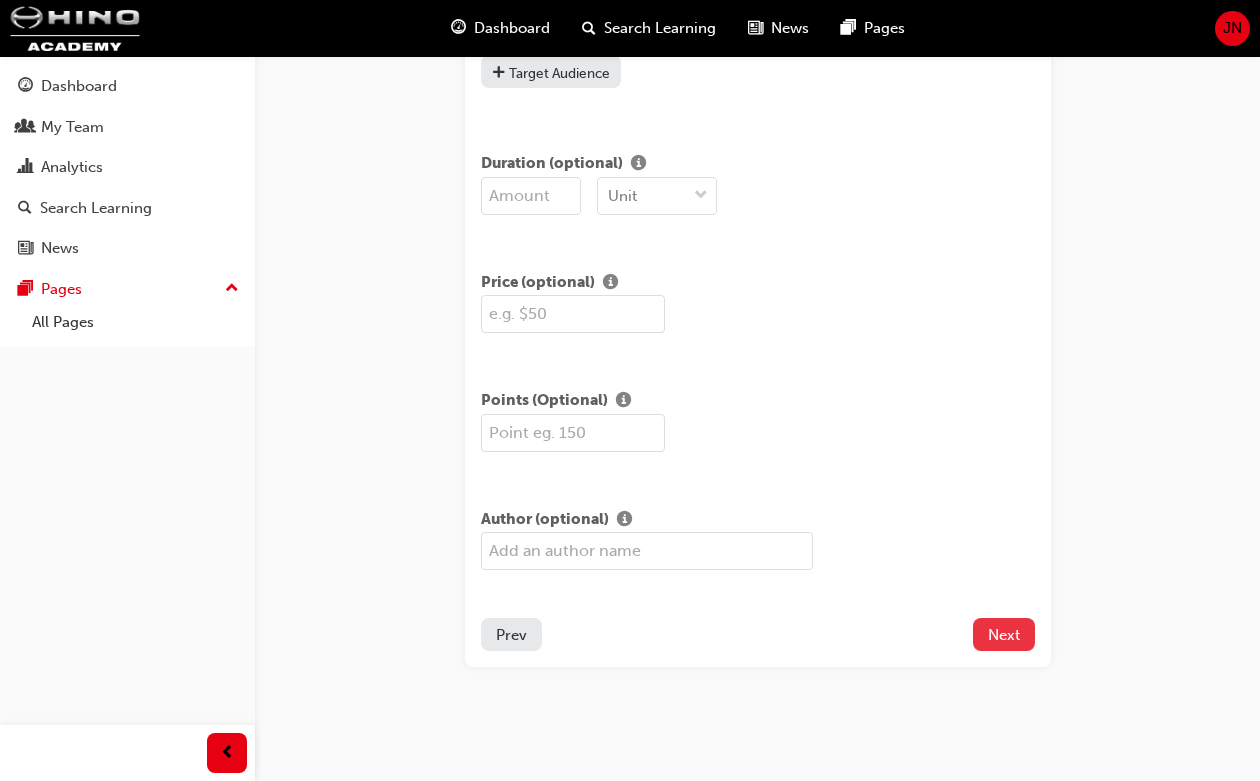 click on "Next" at bounding box center (1004, 635) 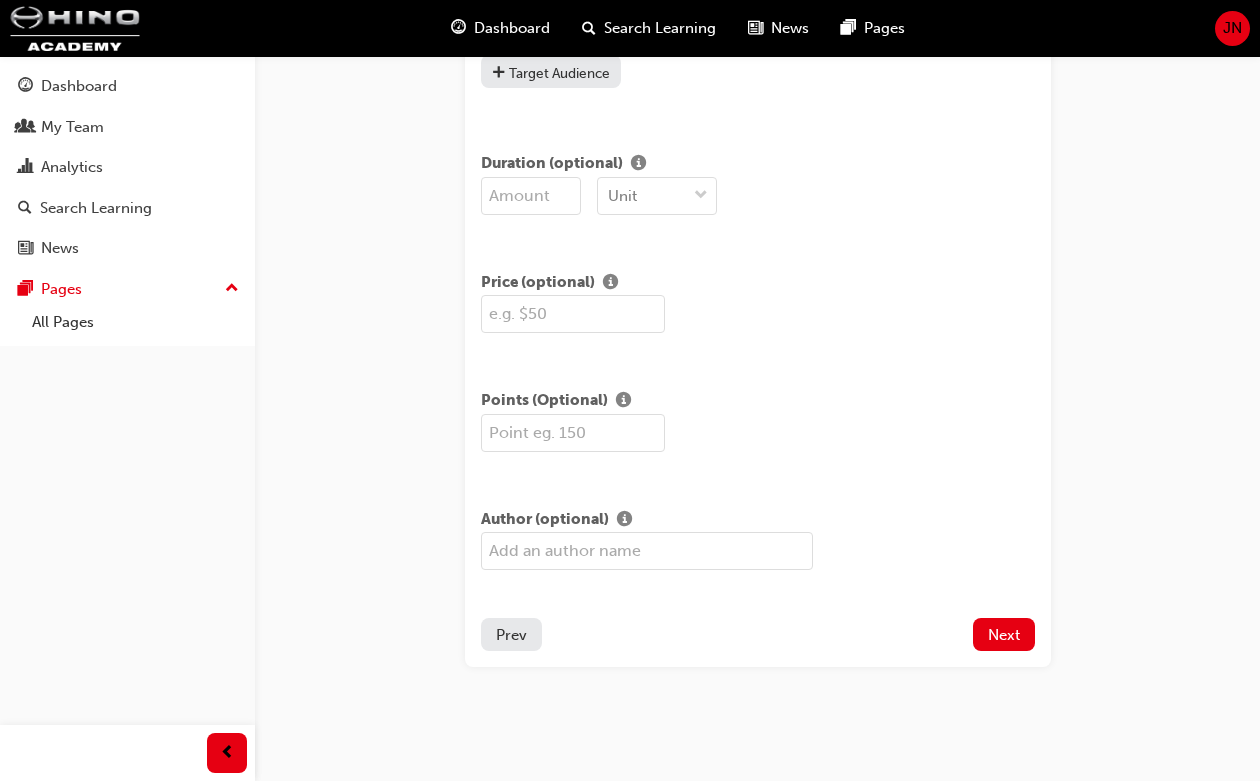 scroll, scrollTop: 0, scrollLeft: 0, axis: both 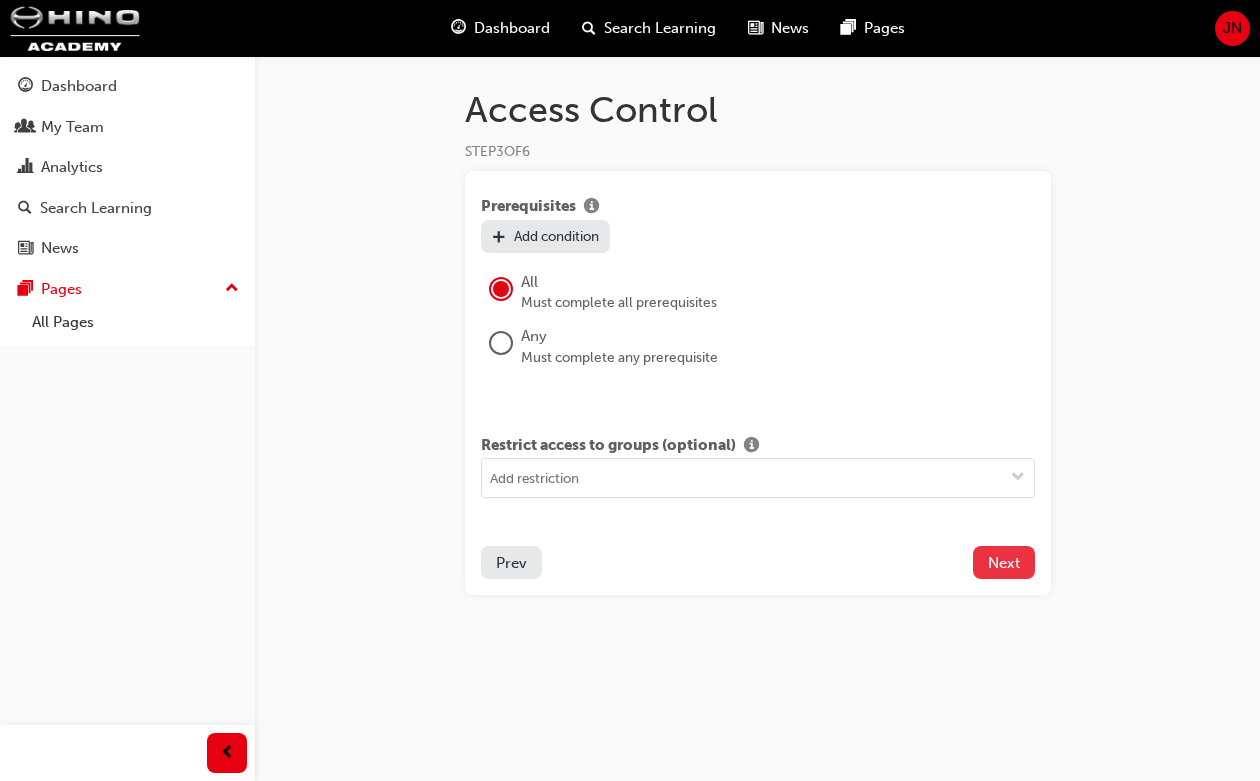click on "Next" at bounding box center [1004, 562] 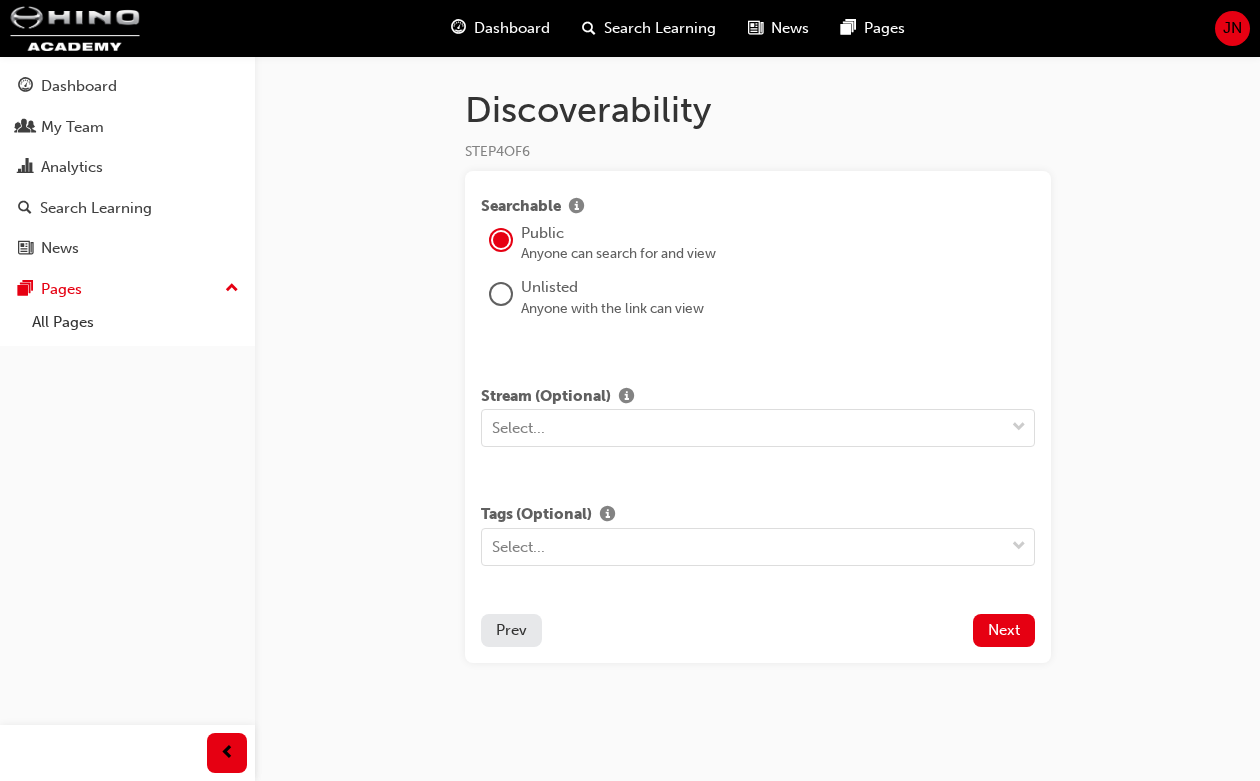 click on "Searchable Public Anyone can search for and view Unlisted Anyone with the link can view Stream (Optional) Select... Tags (Optional) Select... Prev Next" at bounding box center [758, 417] 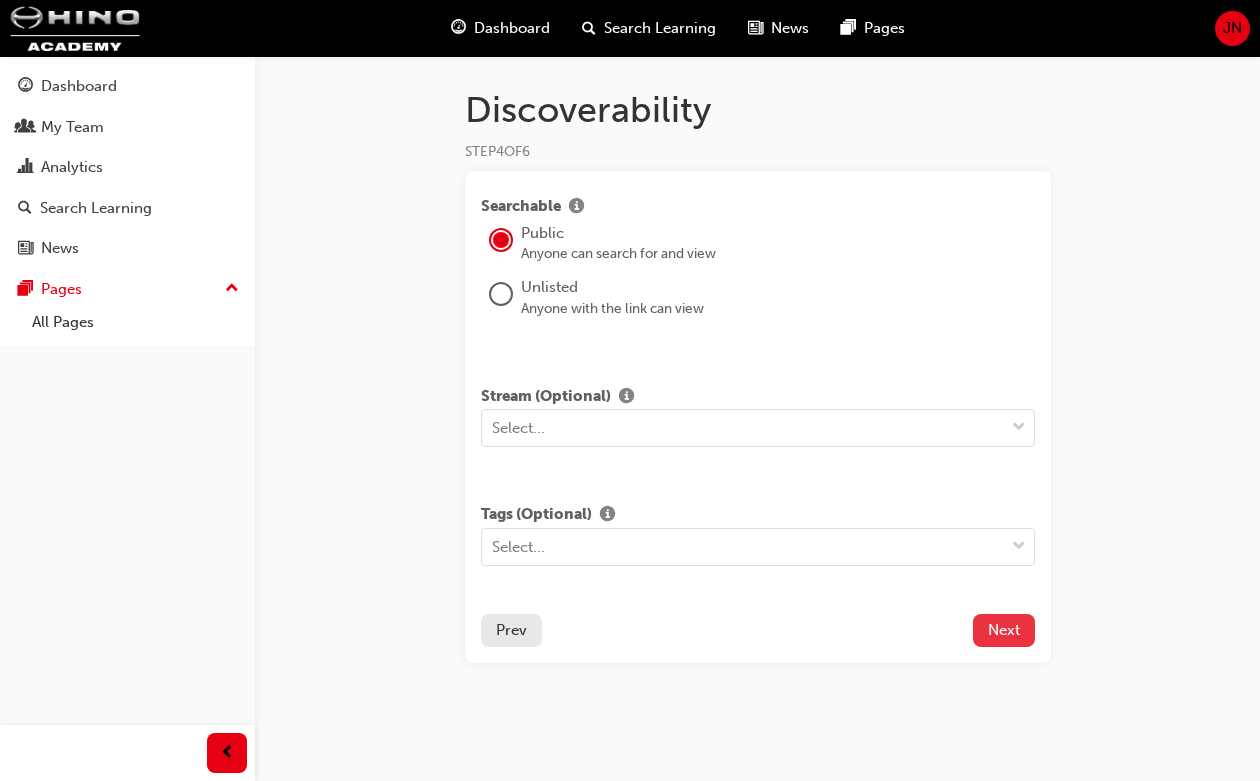 click on "Next" at bounding box center [1004, 630] 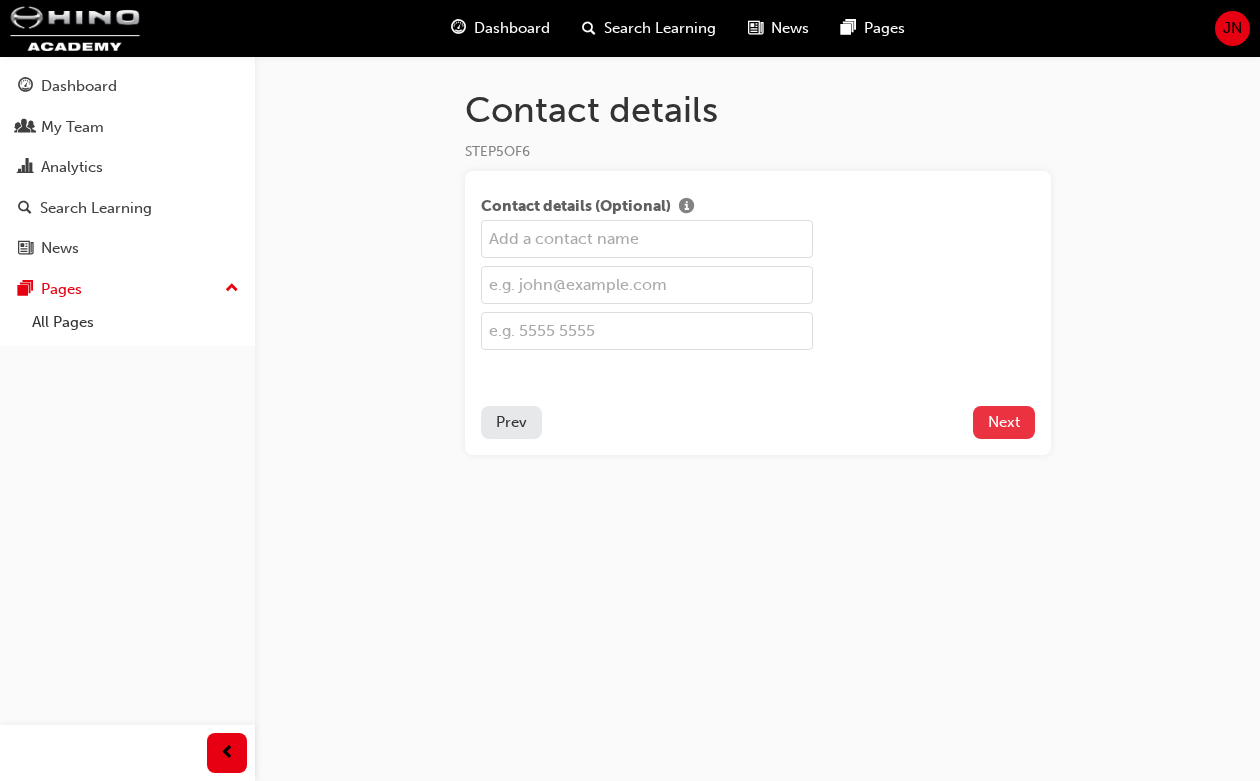 click on "Next" at bounding box center [1004, 422] 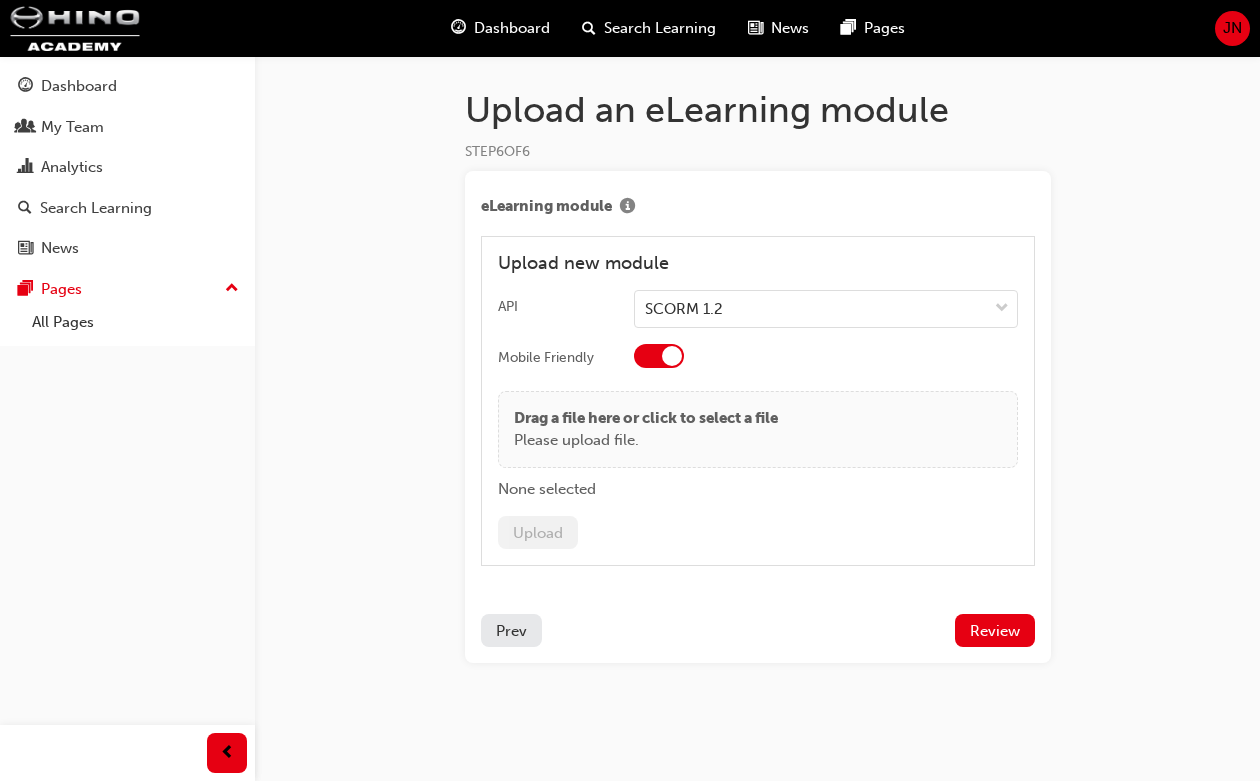 click on "eLearning module Upload new module API SCORM 1.2 Mobile Friendly Drag a file here or click to select a file Please upload file. None selected Upload Prev Review" at bounding box center (758, 417) 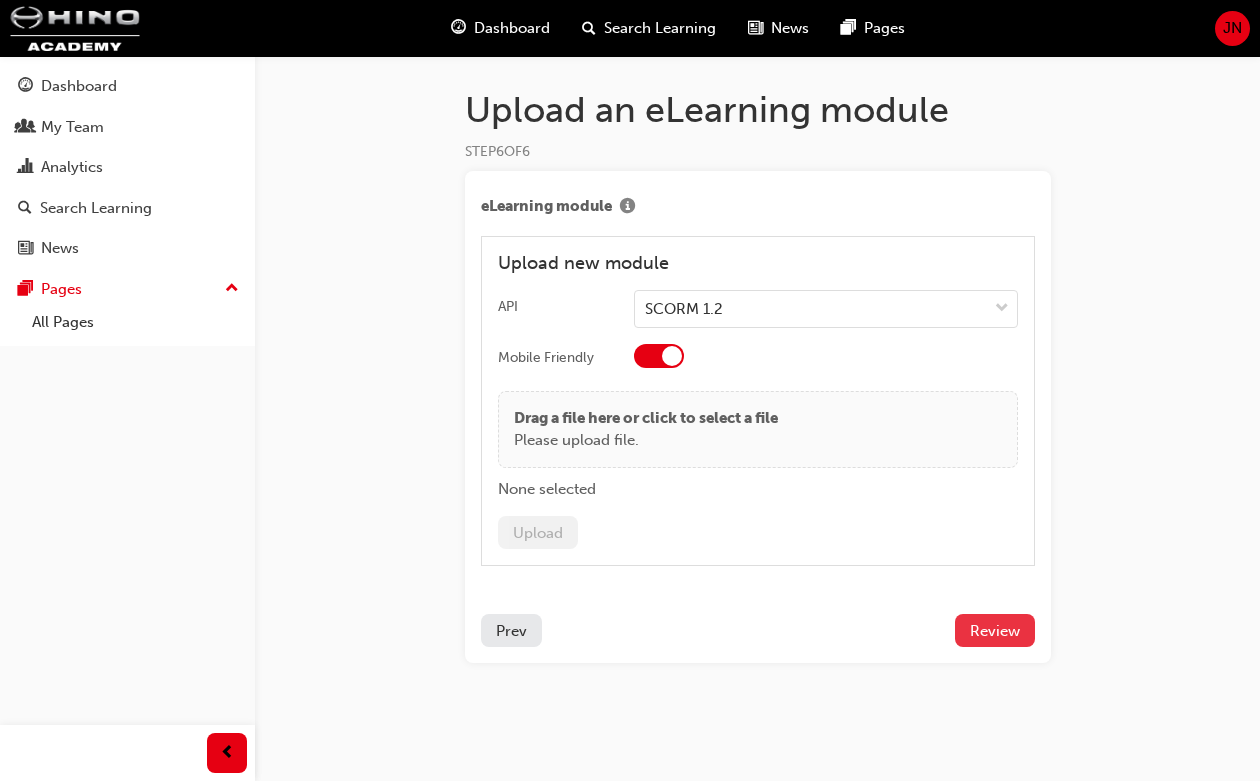 click on "Review" at bounding box center [995, 630] 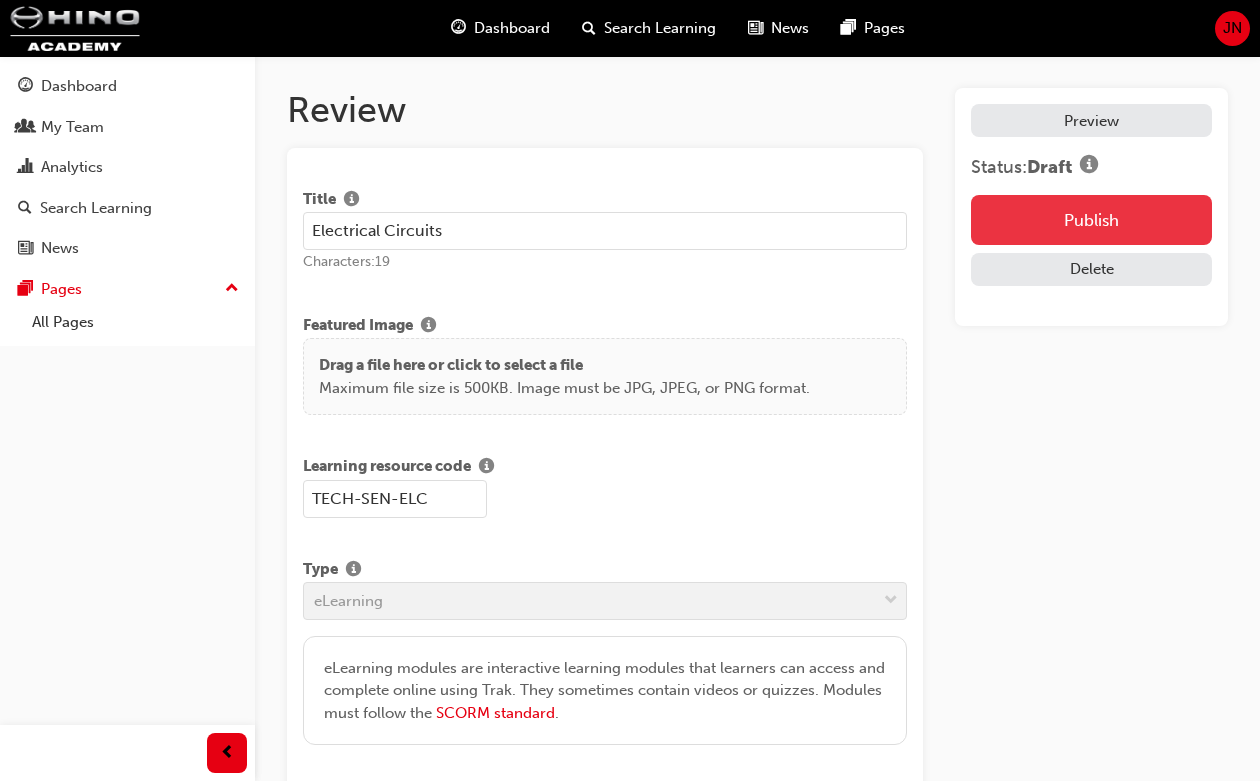 click on "Publish" at bounding box center (1091, 220) 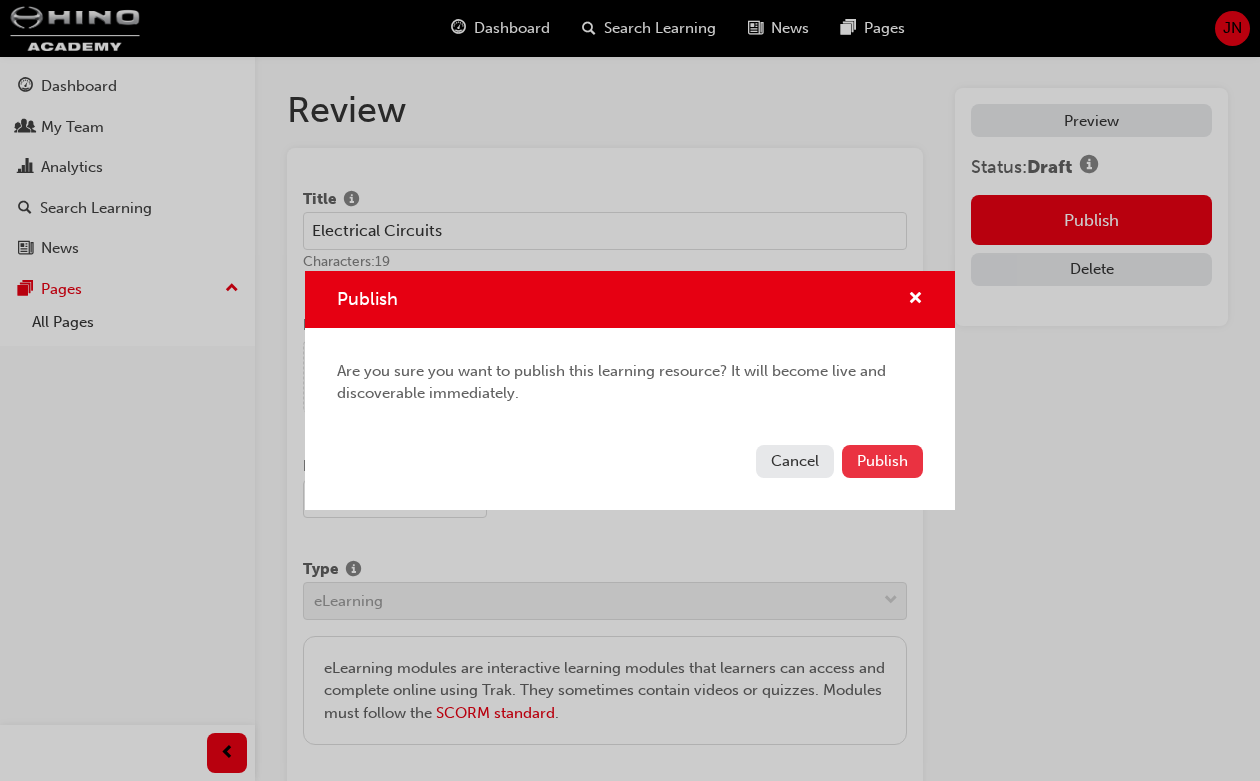 click on "Publish" at bounding box center [882, 461] 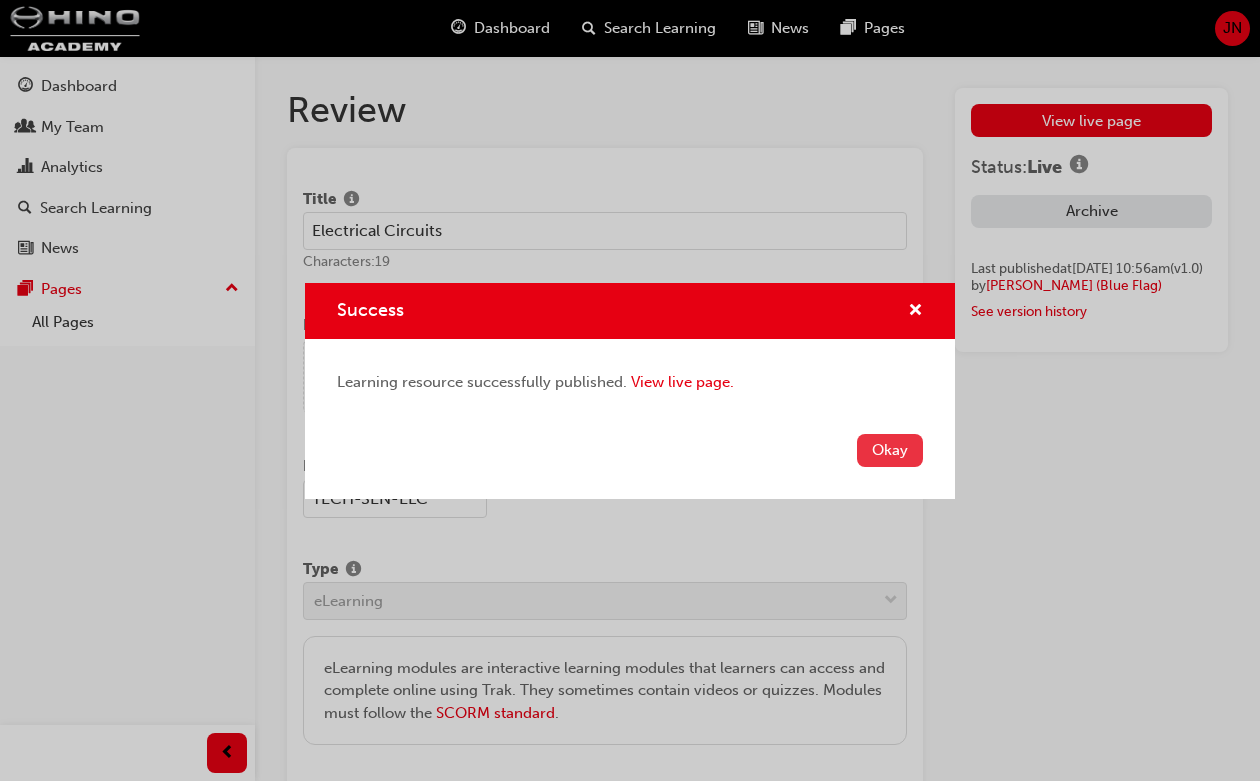 click on "Okay" at bounding box center [890, 450] 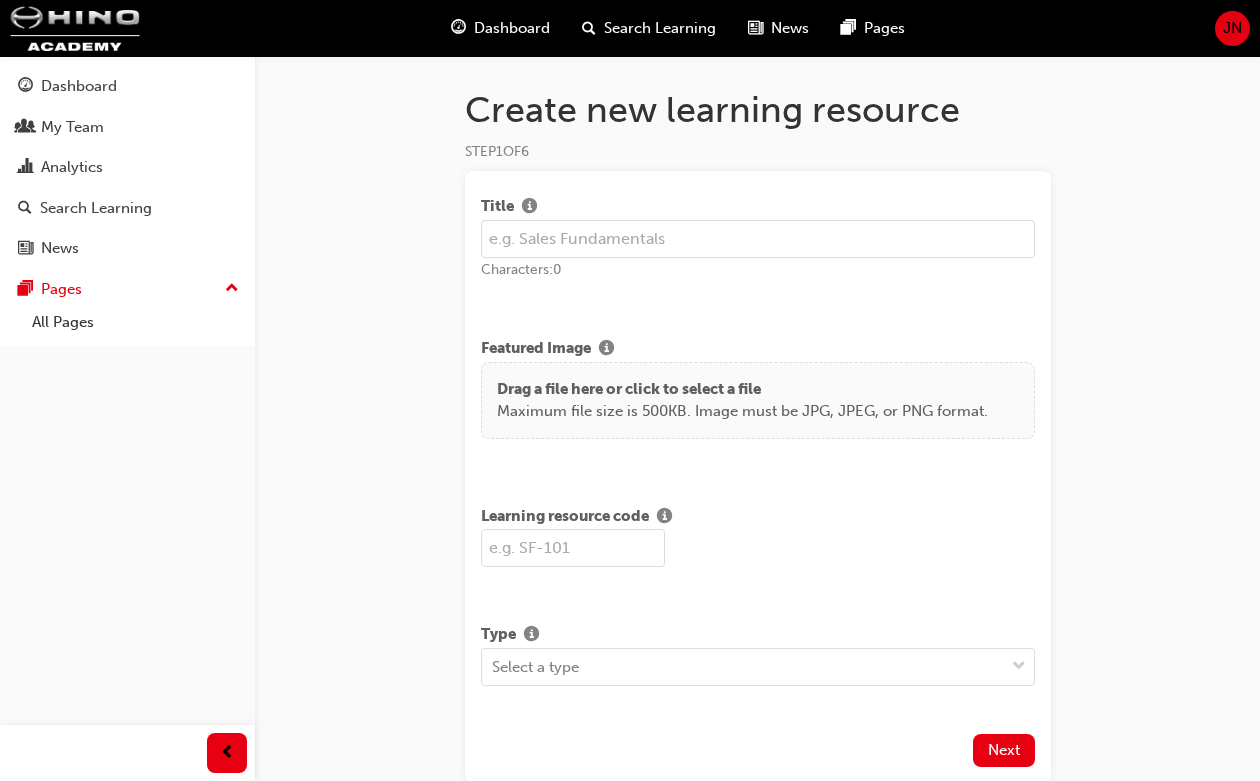 scroll, scrollTop: 0, scrollLeft: 0, axis: both 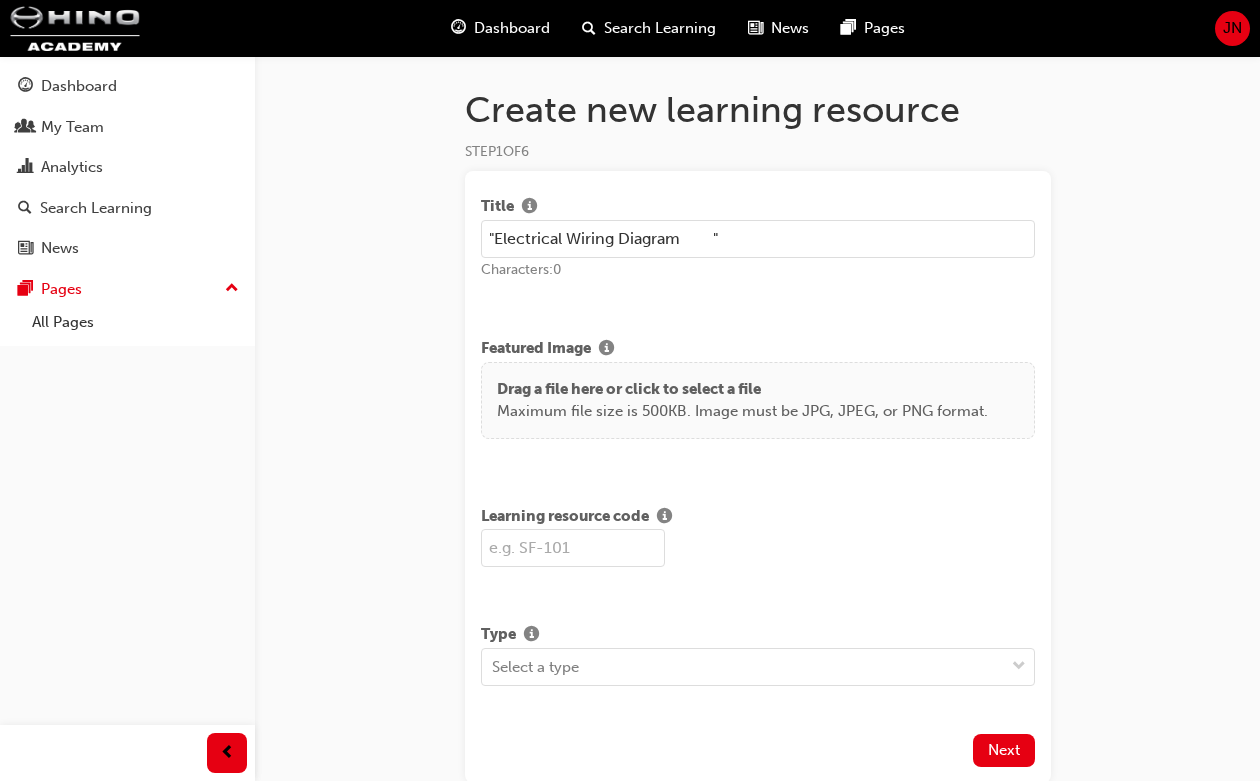 type on ""Electrical Wiring Diagram	"" 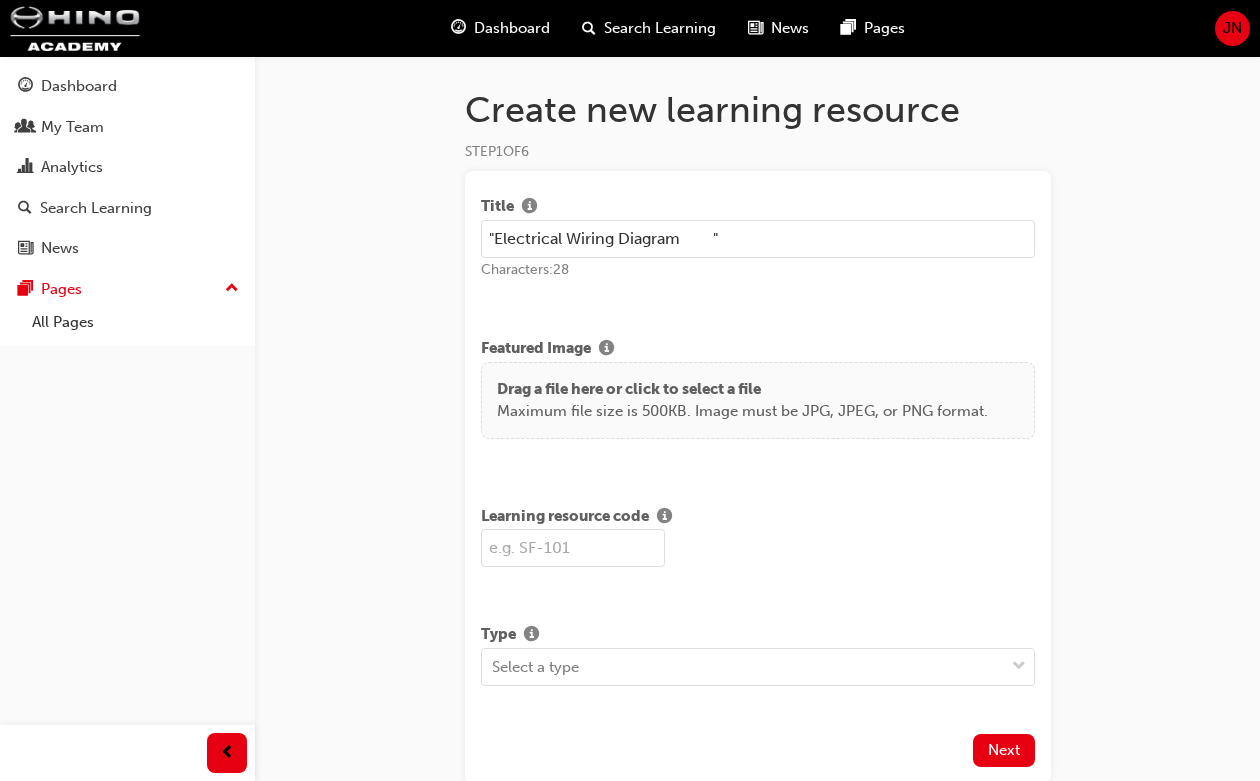 drag, startPoint x: 601, startPoint y: 543, endPoint x: 602, endPoint y: 571, distance: 28.01785 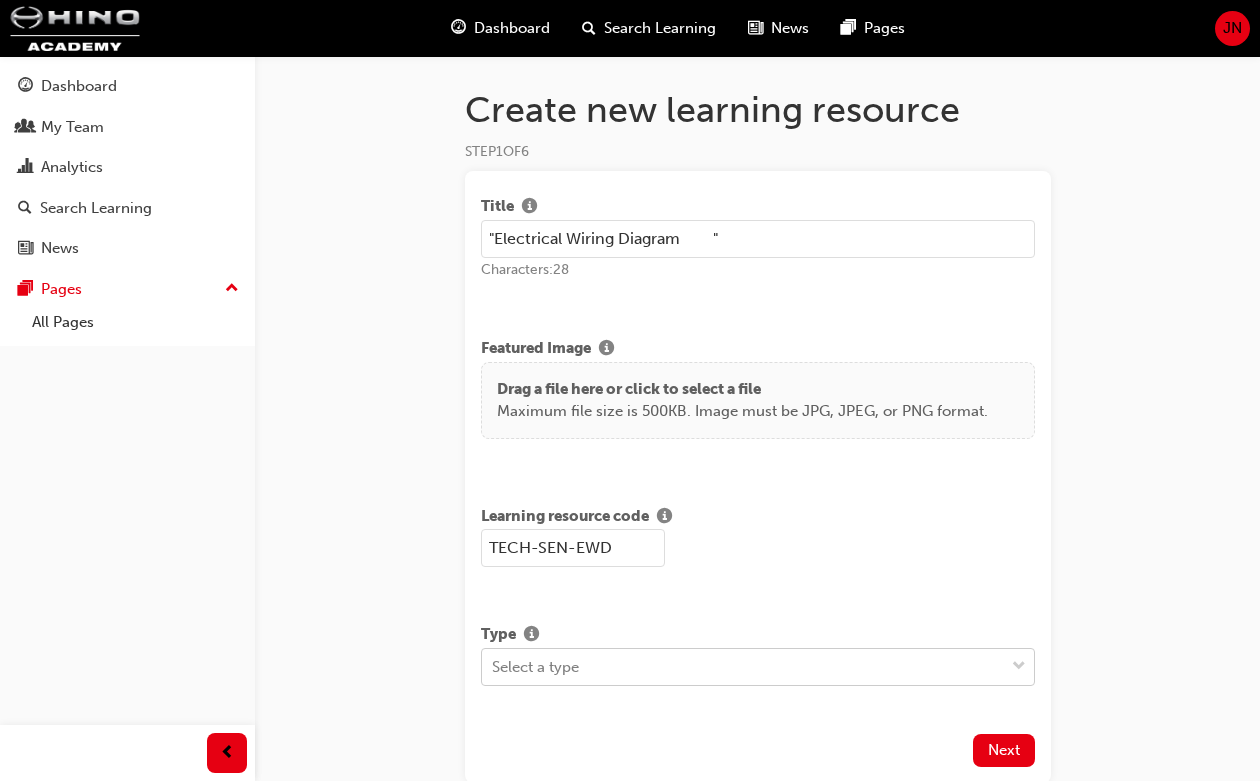 type on "TECH-SEN-EWD" 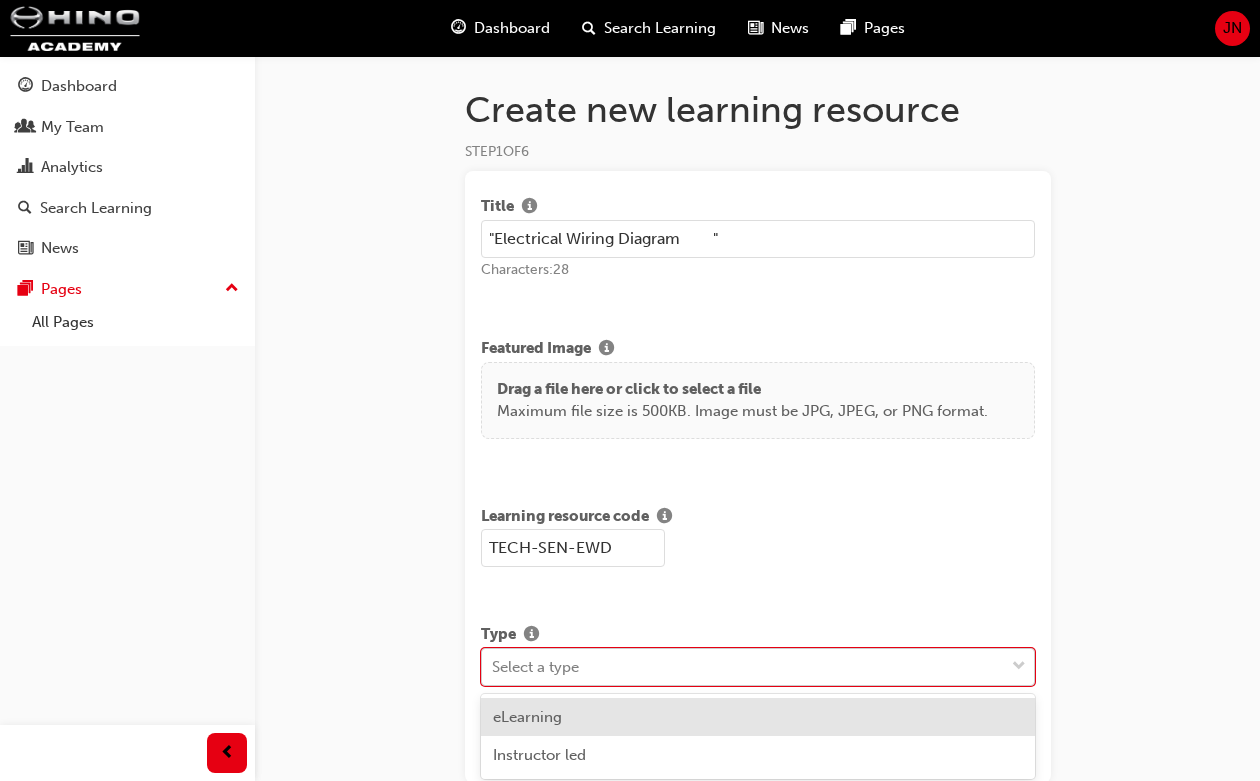 click on "Select a type" at bounding box center (743, 666) 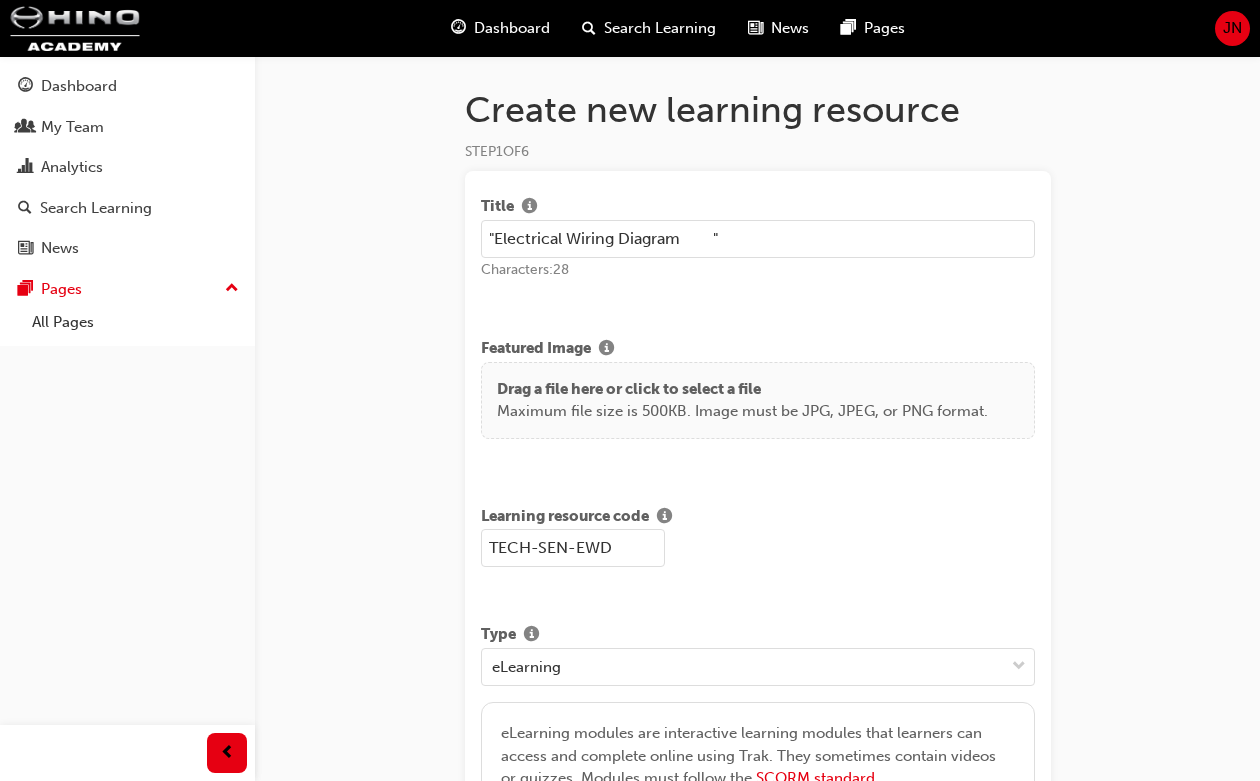 click on ""Electrical Wiring Diagram	"" at bounding box center (758, 239) 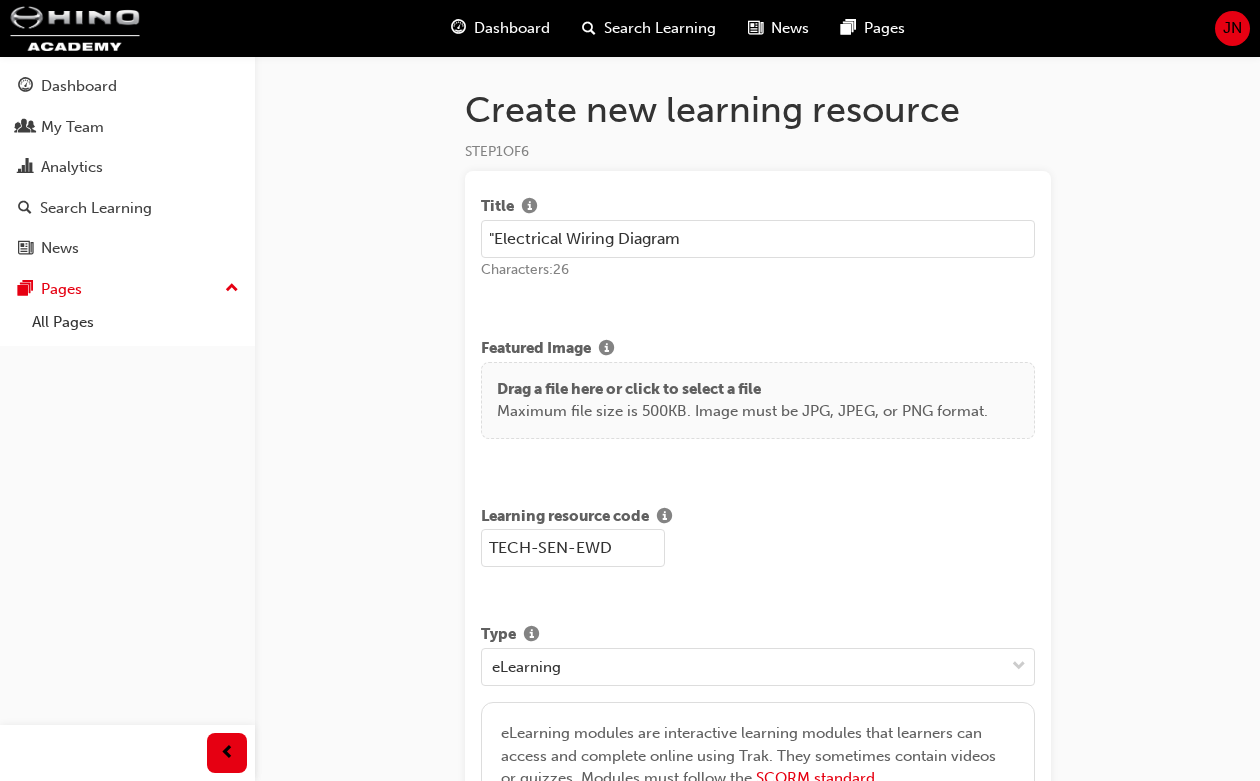 drag, startPoint x: 496, startPoint y: 238, endPoint x: 436, endPoint y: 242, distance: 60.133186 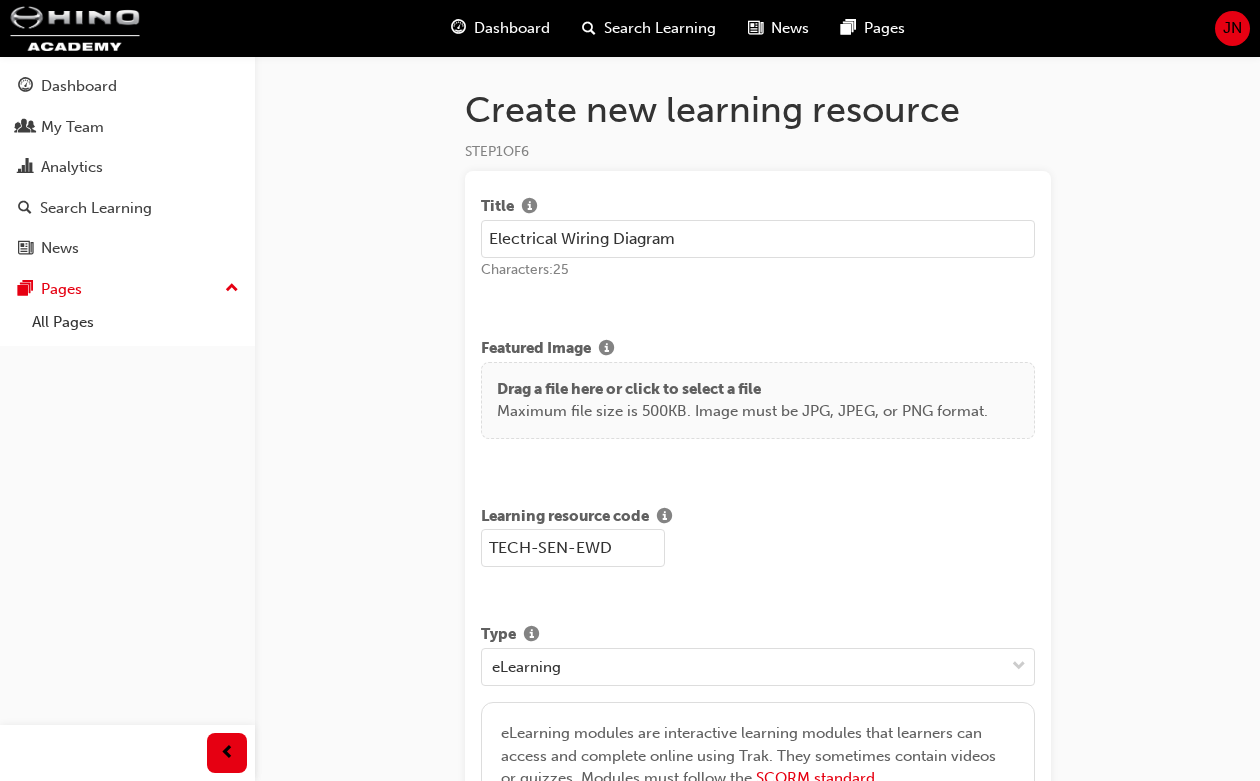 type on "Electrical Wiring Diagram" 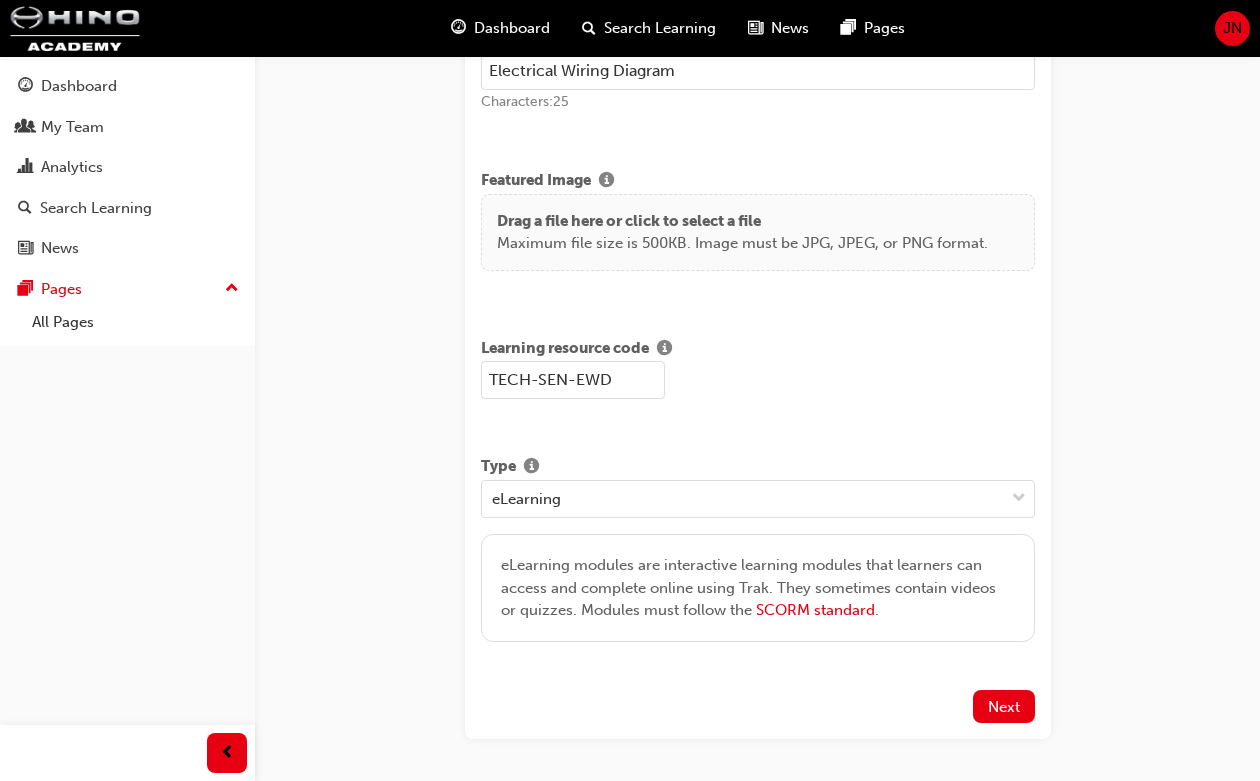 scroll, scrollTop: 240, scrollLeft: 0, axis: vertical 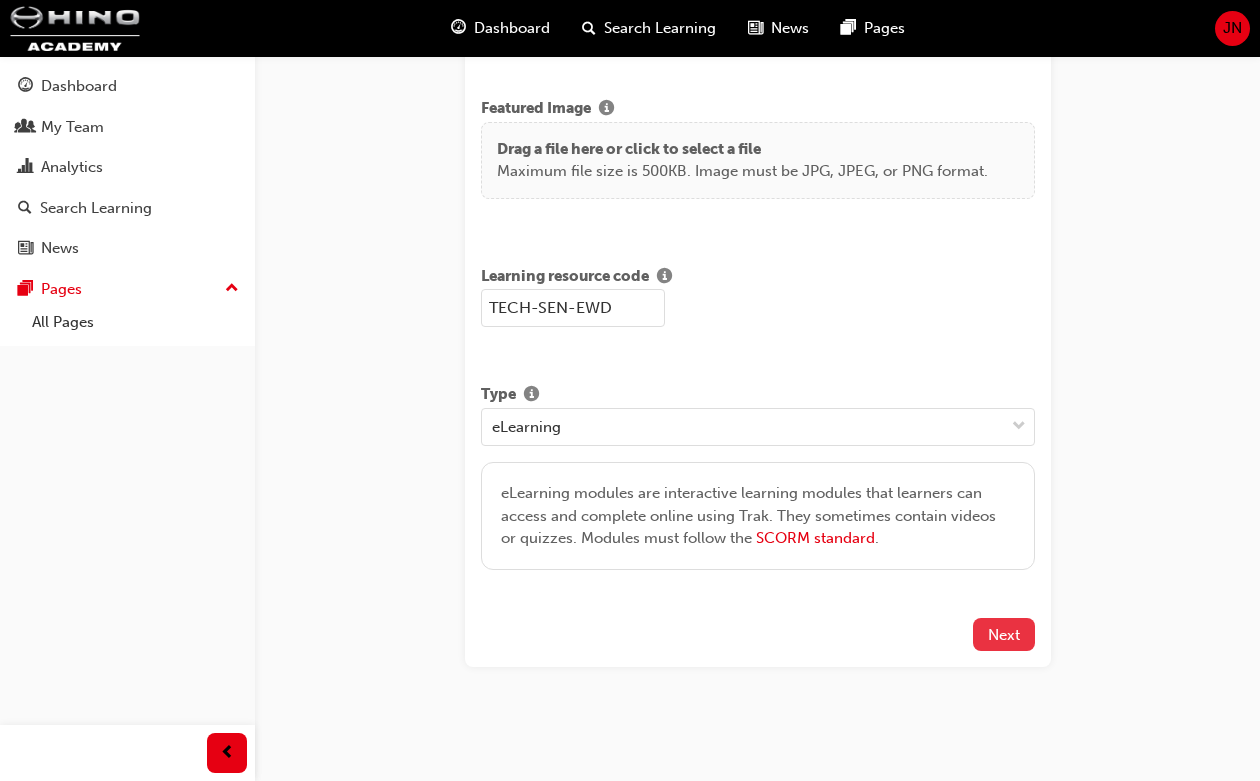 click on "Next" at bounding box center [1004, 634] 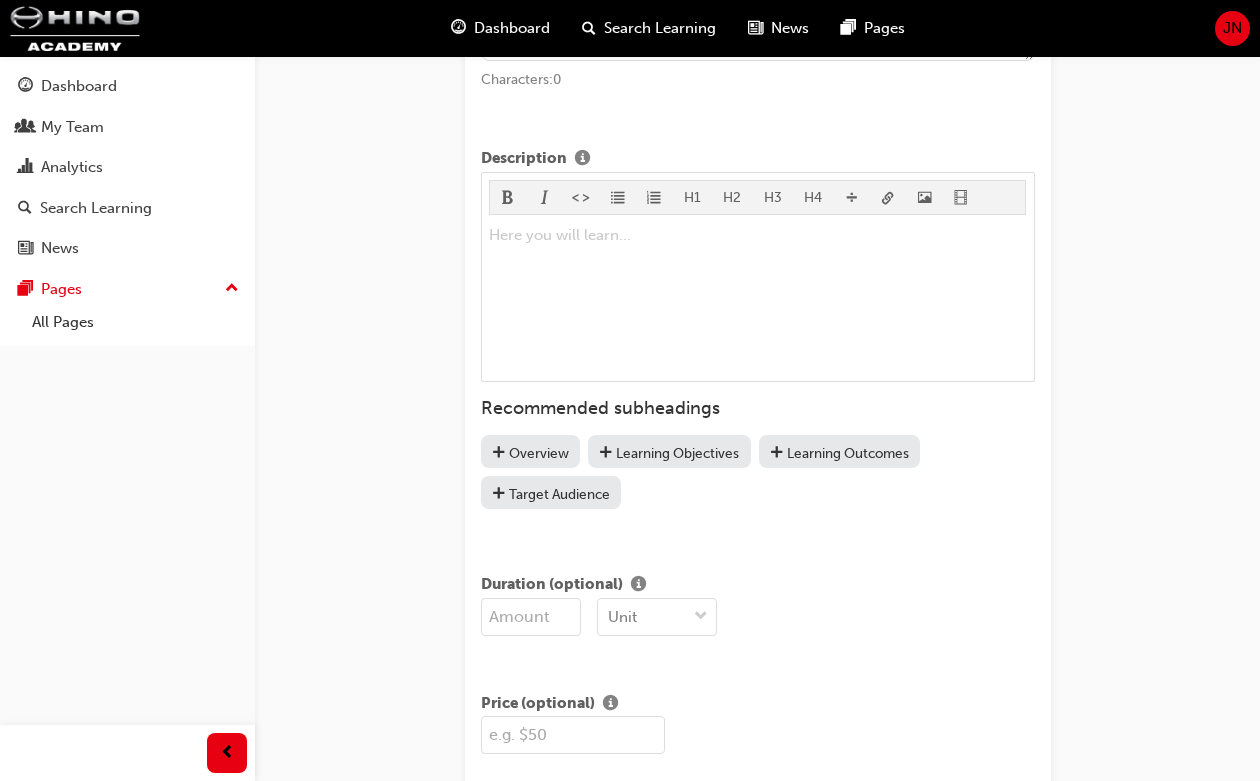 scroll, scrollTop: 661, scrollLeft: 0, axis: vertical 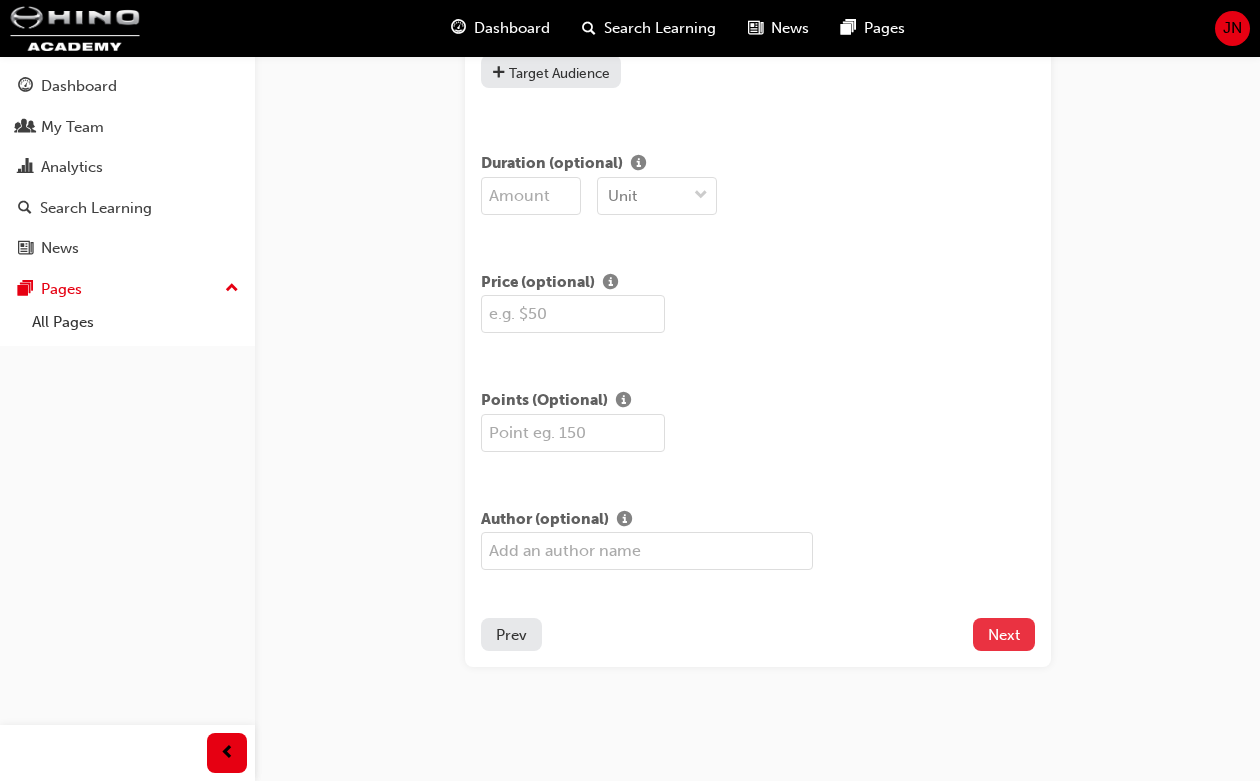 click on "Next" at bounding box center [1004, 635] 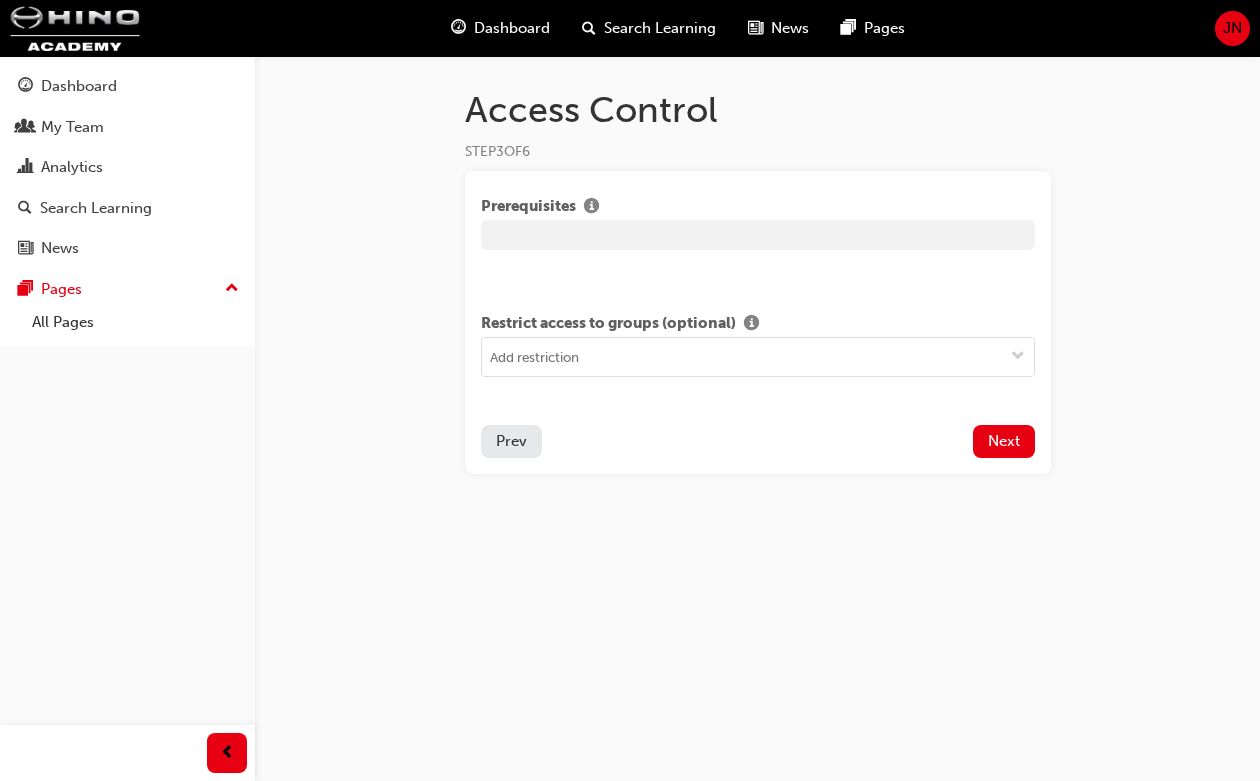 scroll, scrollTop: 0, scrollLeft: 0, axis: both 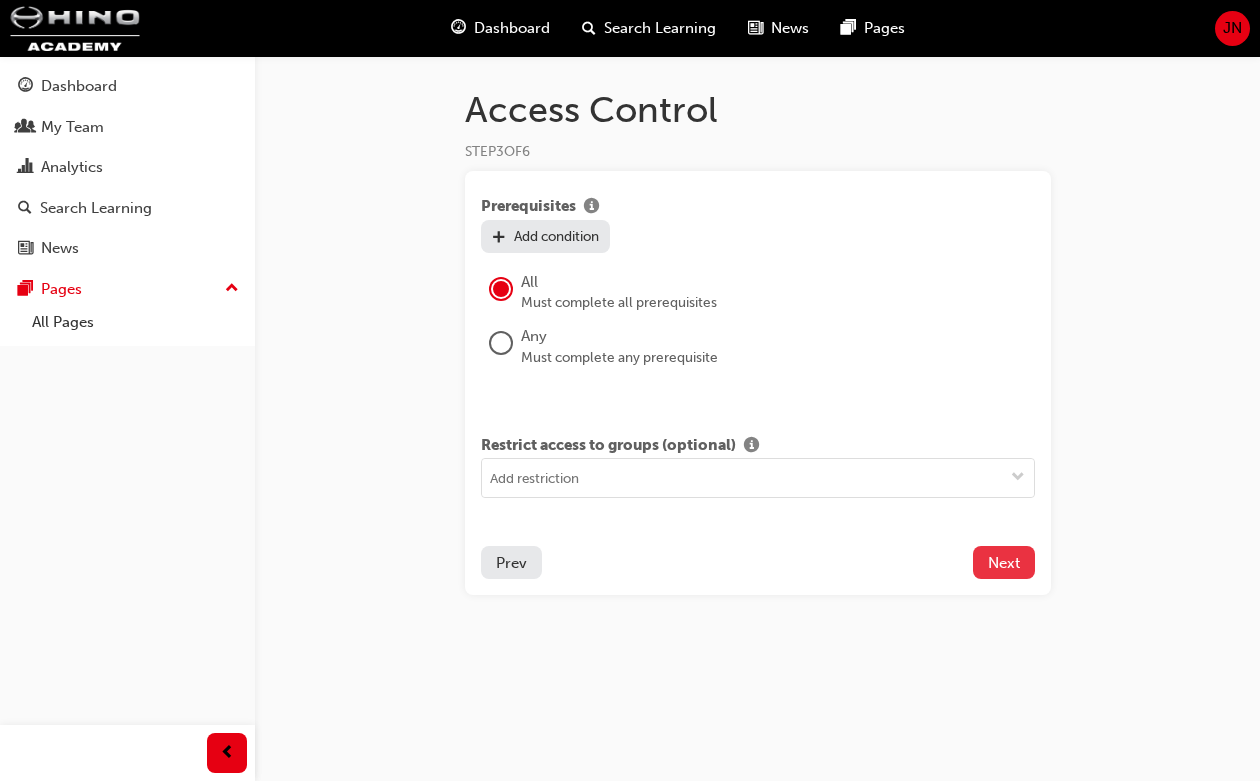 click on "Next" at bounding box center [1004, 563] 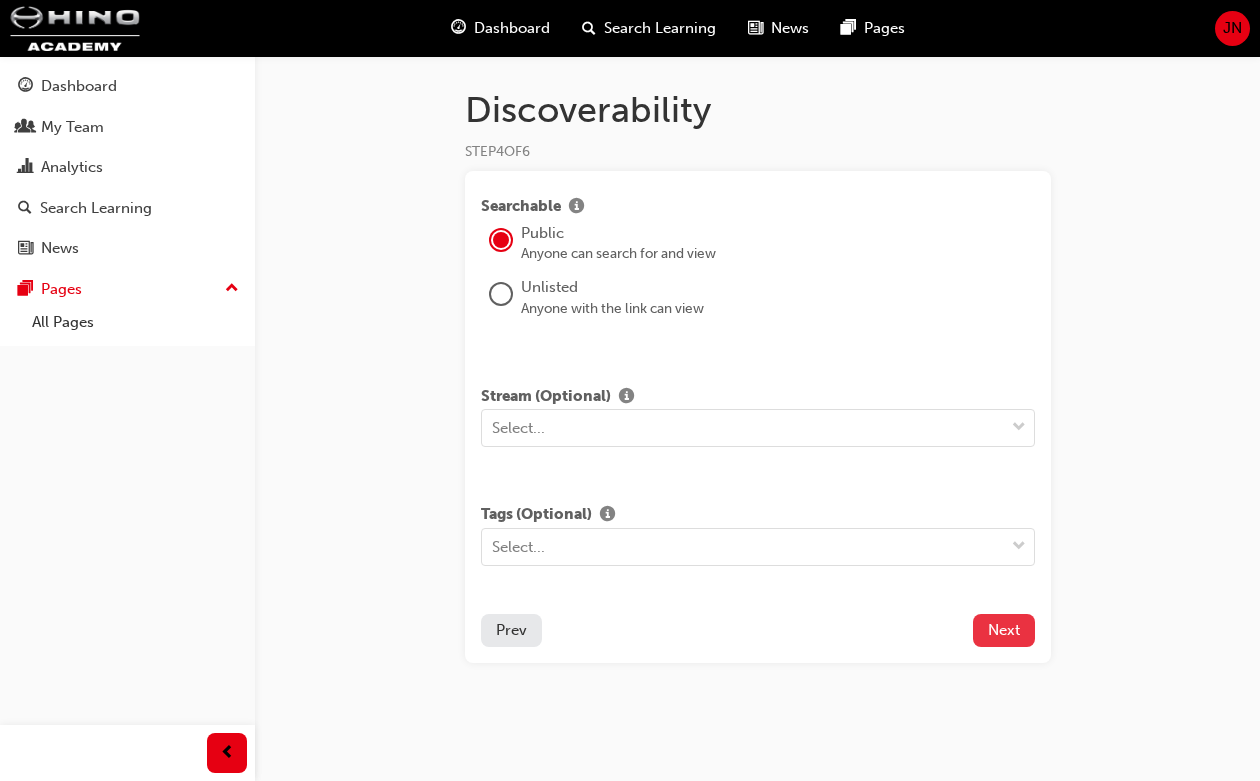 click on "Next" at bounding box center (1004, 630) 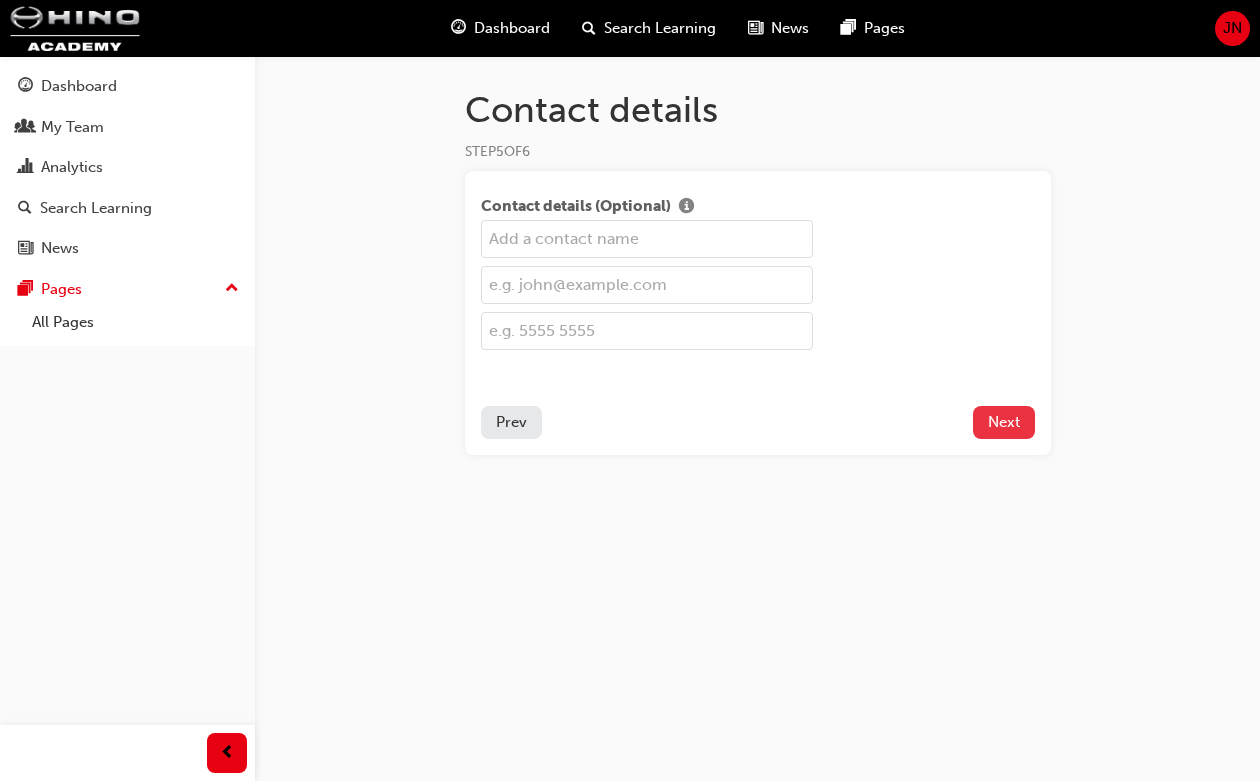 click on "Next" at bounding box center [1004, 422] 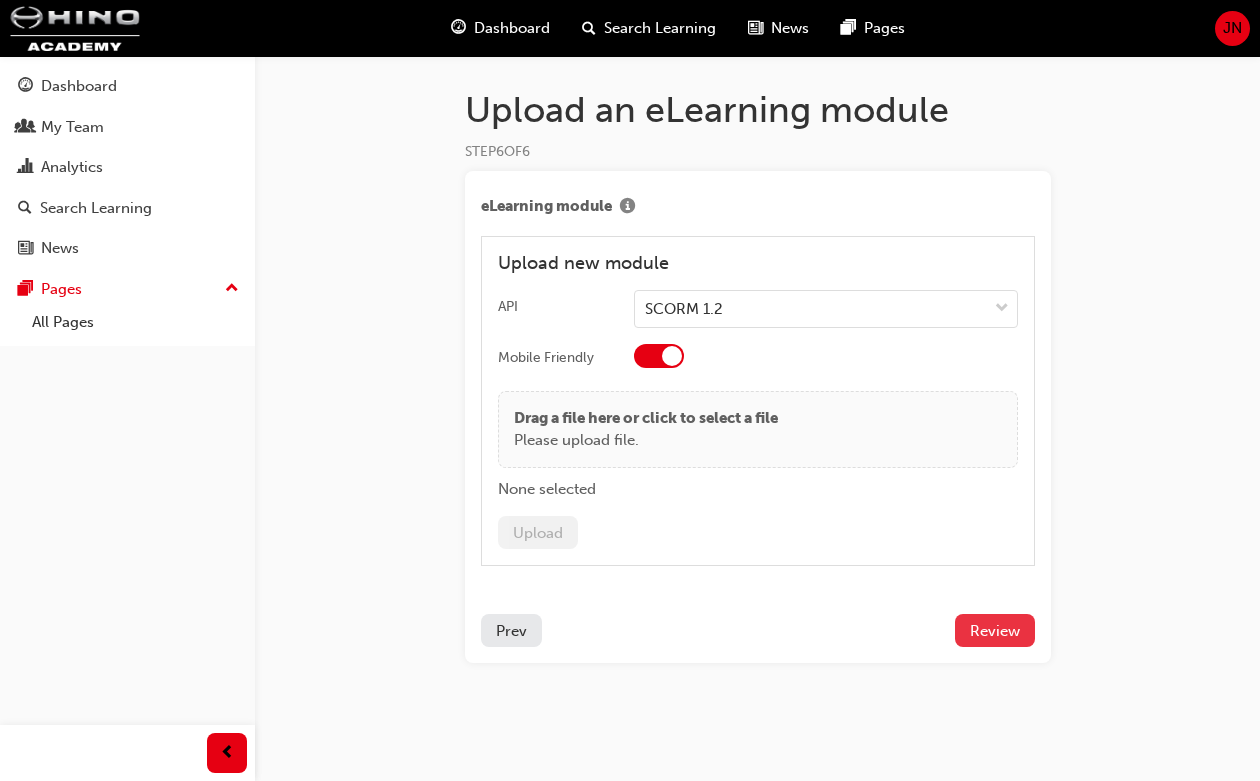 click on "Review" at bounding box center [995, 631] 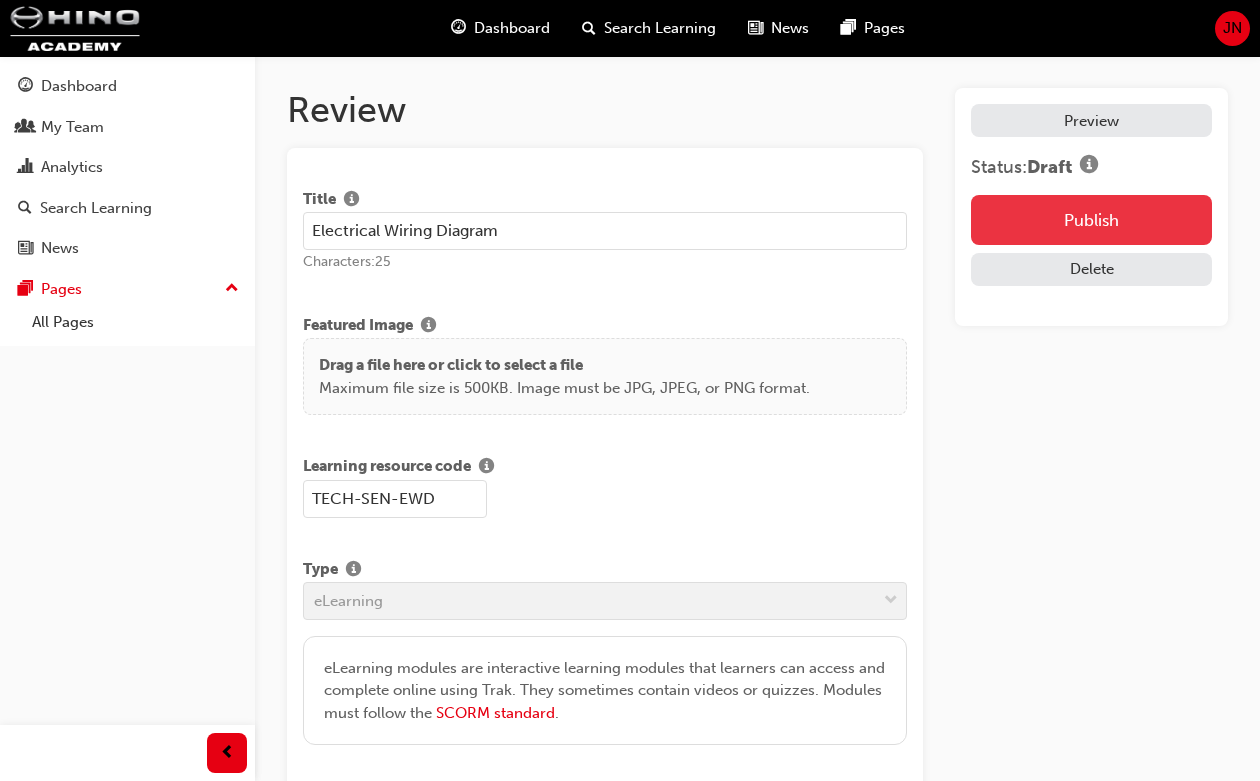click on "Publish" at bounding box center (1091, 220) 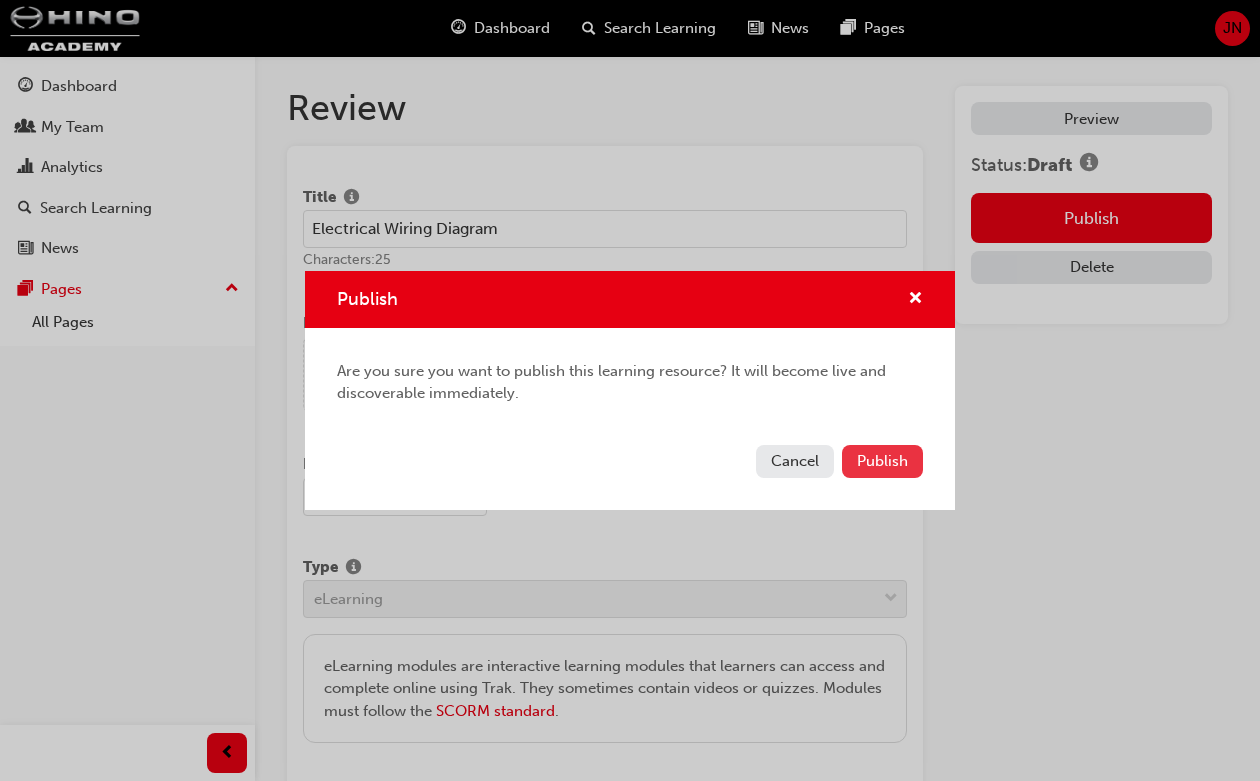 scroll, scrollTop: 4, scrollLeft: 0, axis: vertical 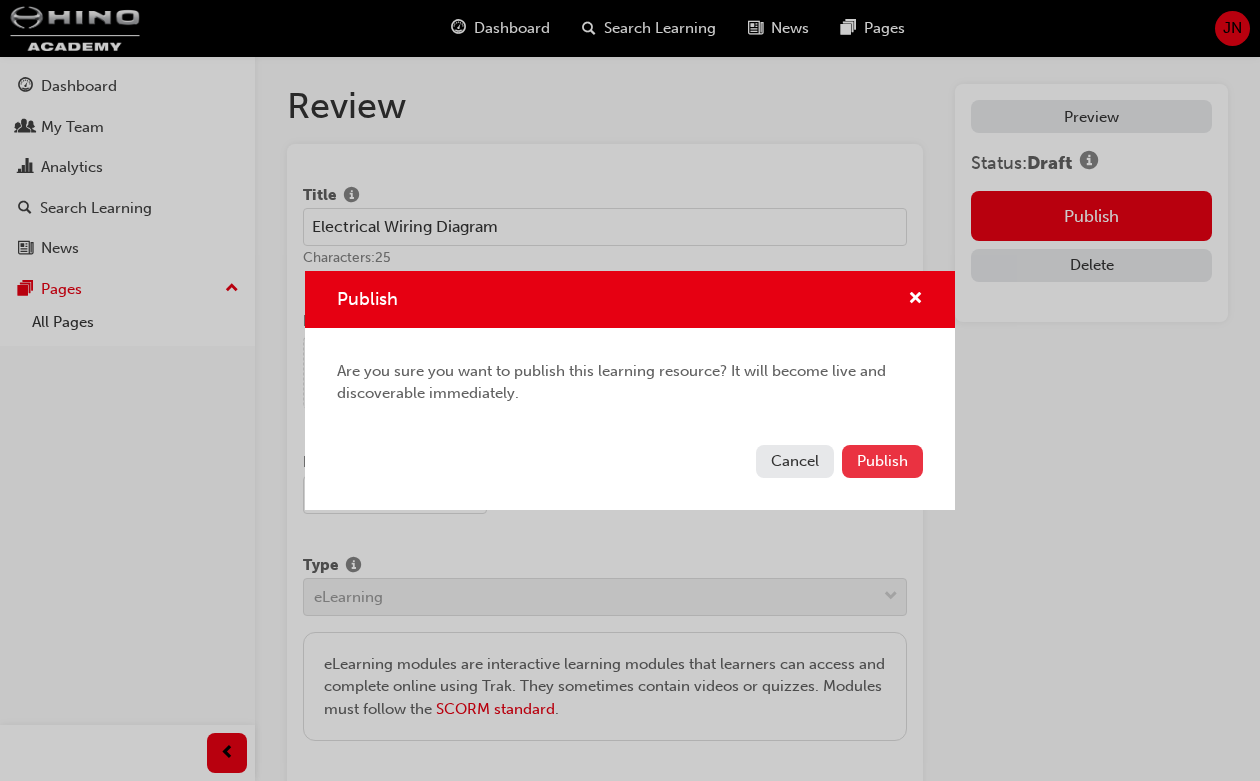 click on "Publish" at bounding box center (882, 461) 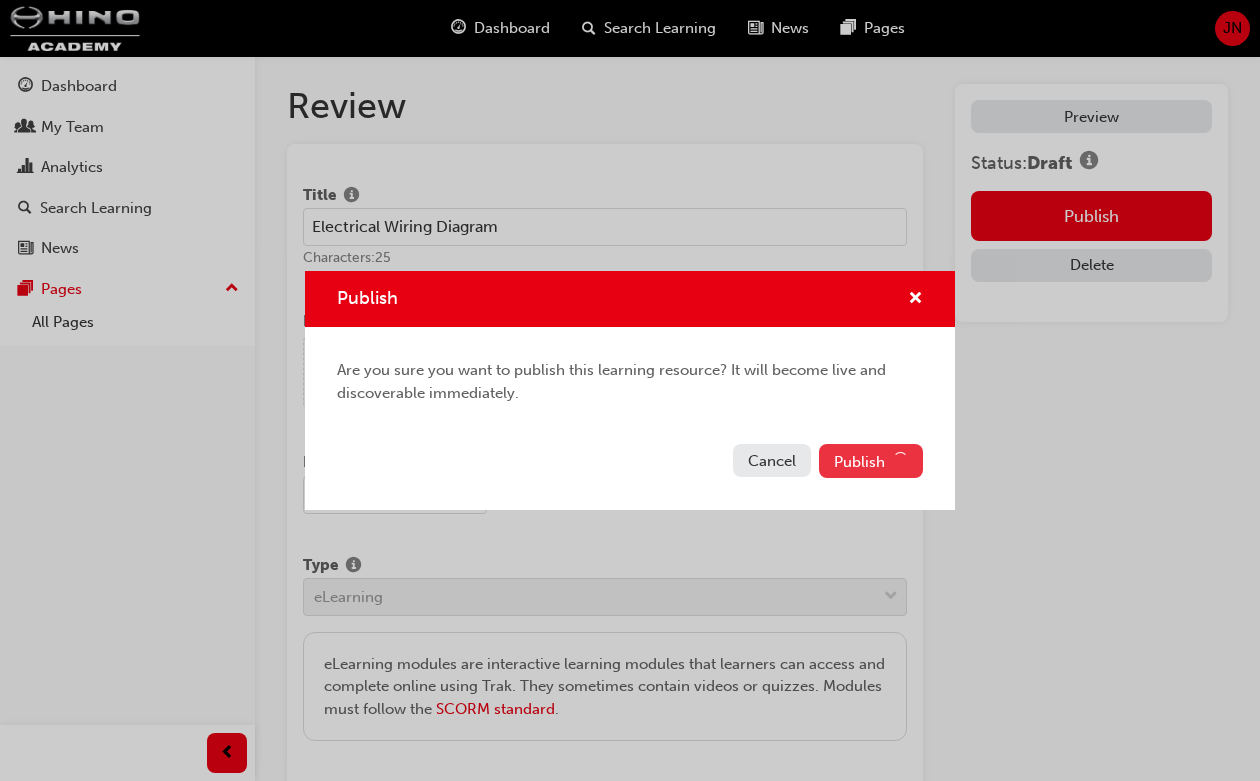 scroll, scrollTop: 0, scrollLeft: 0, axis: both 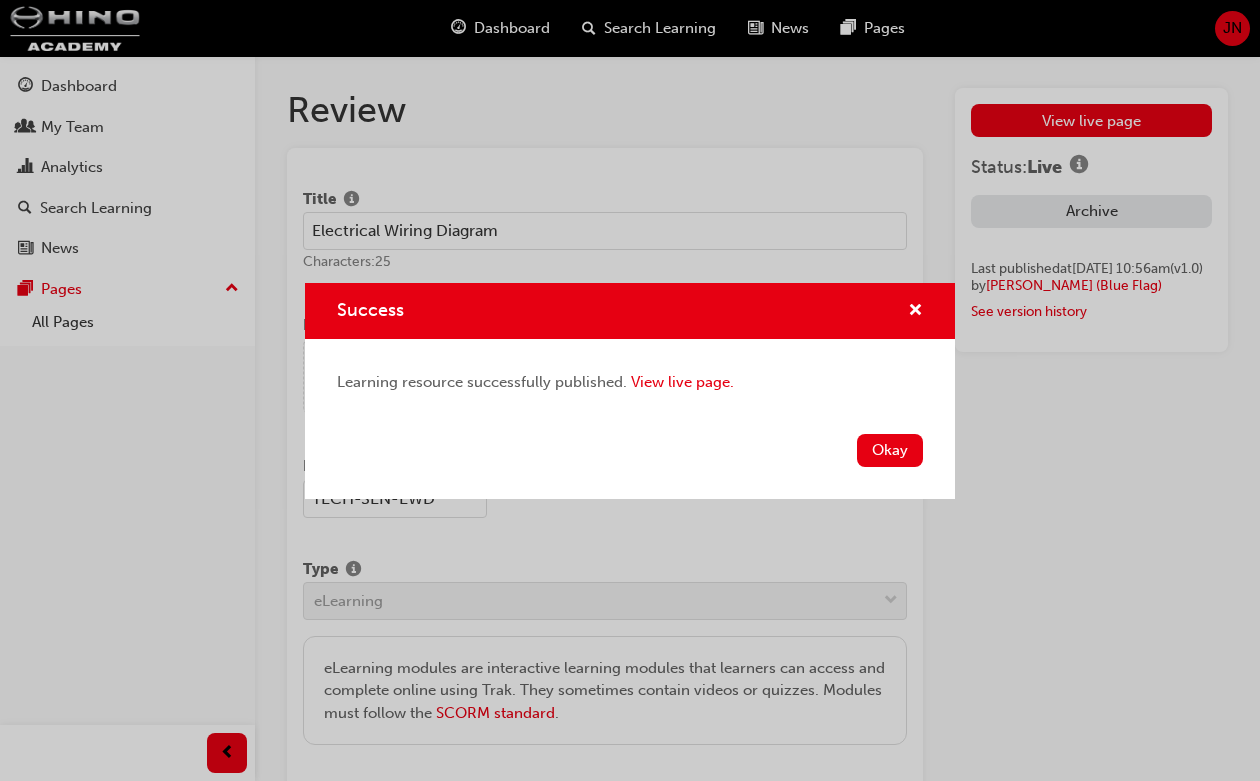 click on "Okay" at bounding box center (890, 450) 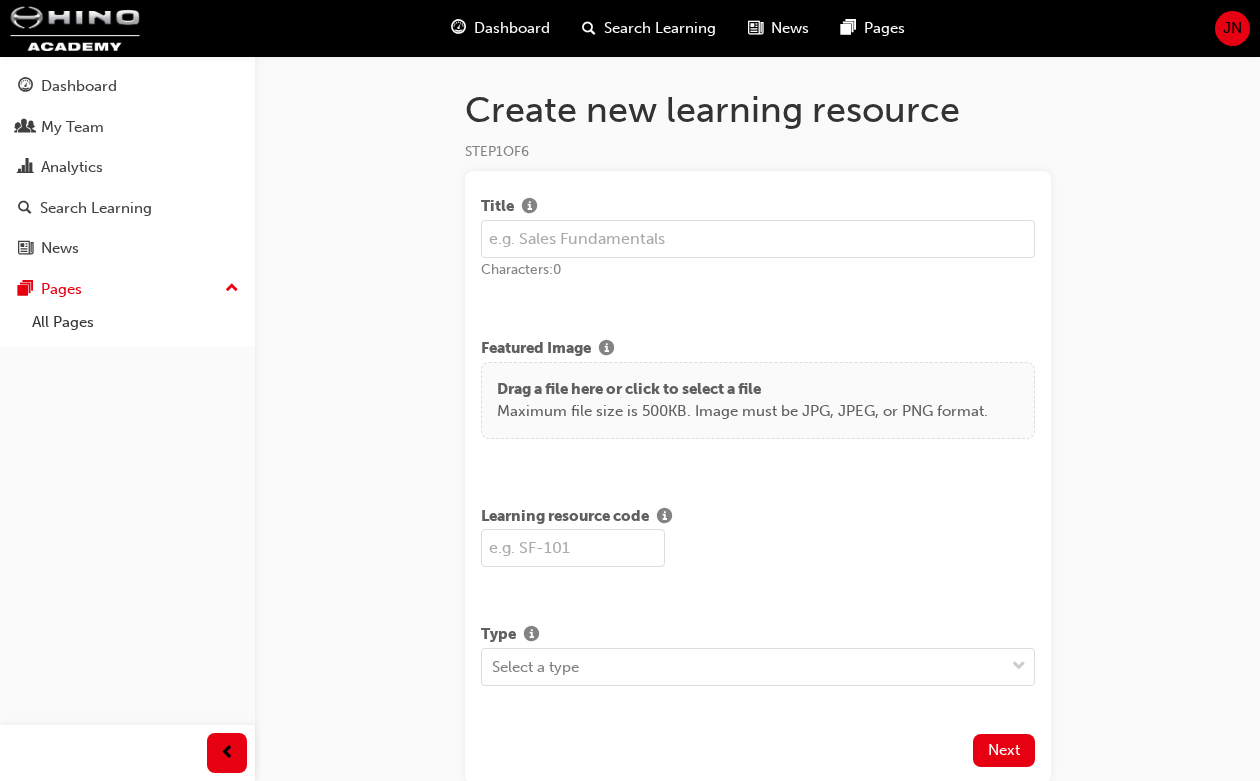 scroll, scrollTop: 0, scrollLeft: 0, axis: both 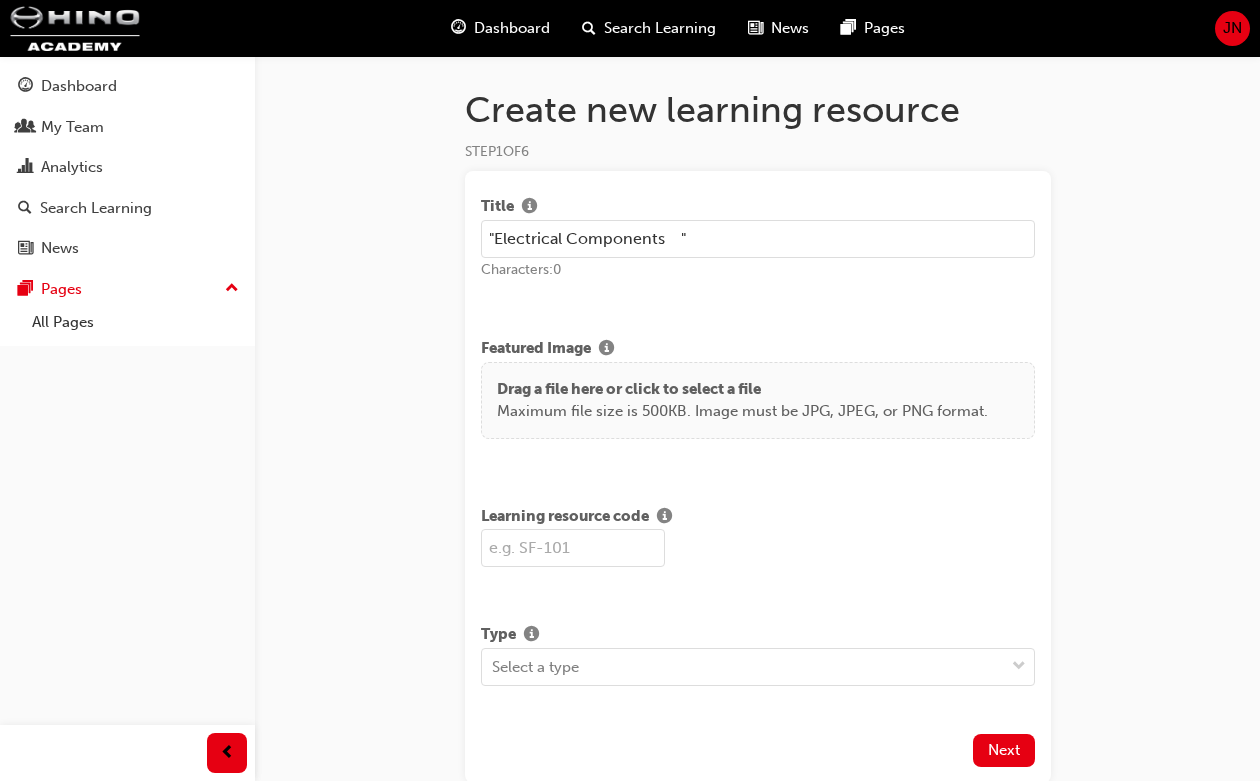 type on ""Electrical Components	"" 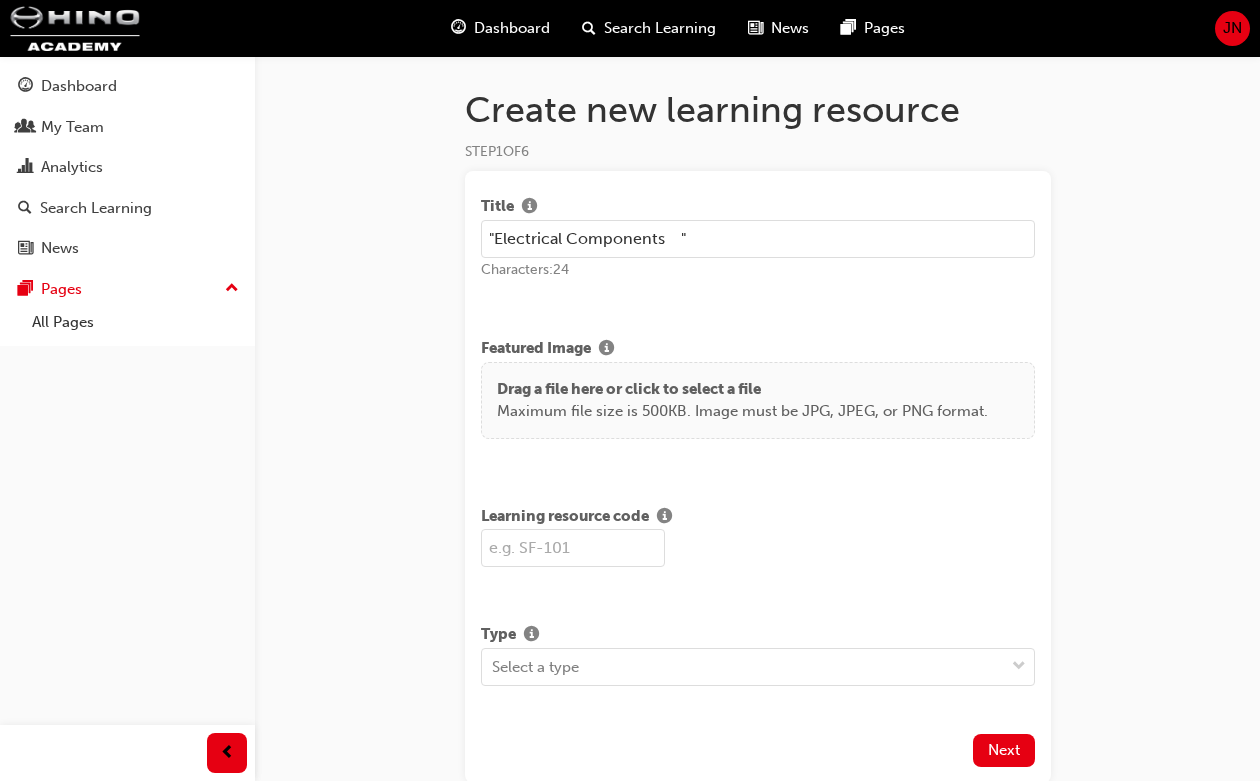 drag, startPoint x: 596, startPoint y: 549, endPoint x: 603, endPoint y: 616, distance: 67.36468 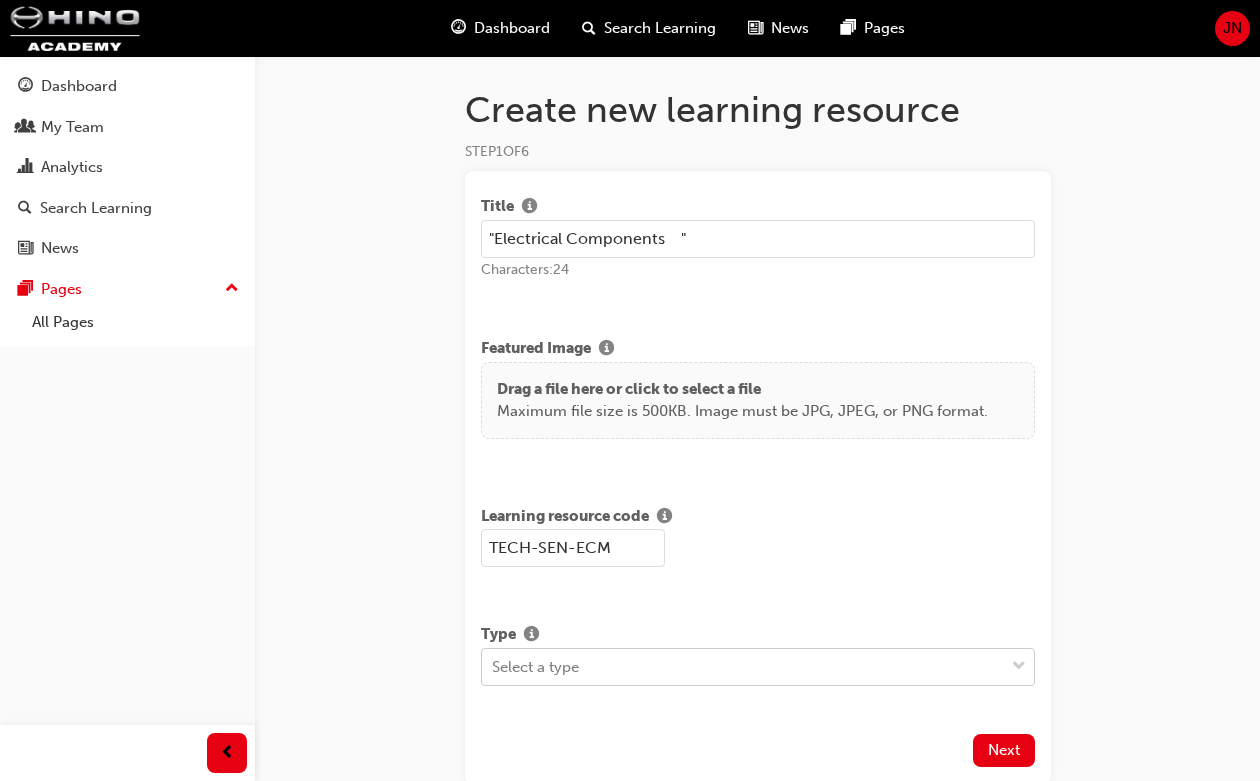 type on "TECH-SEN-ECM" 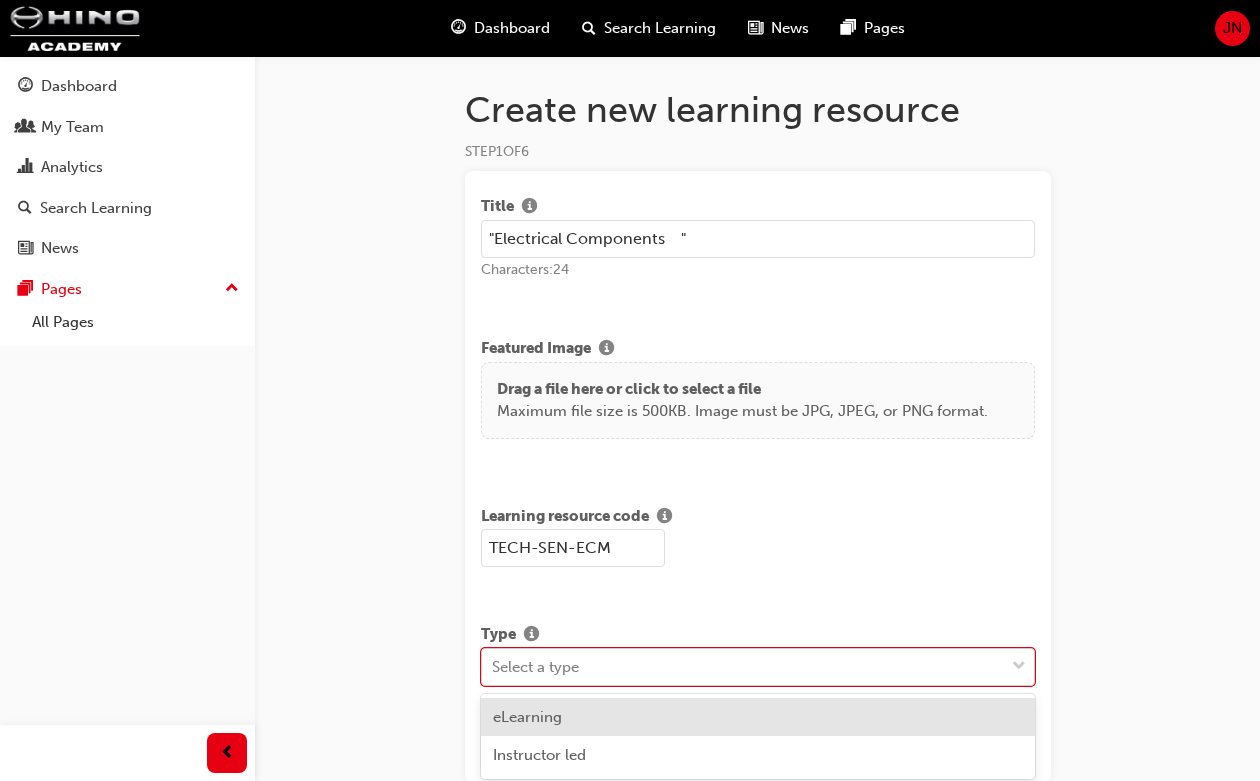 drag, startPoint x: 602, startPoint y: 649, endPoint x: 603, endPoint y: 675, distance: 26.019224 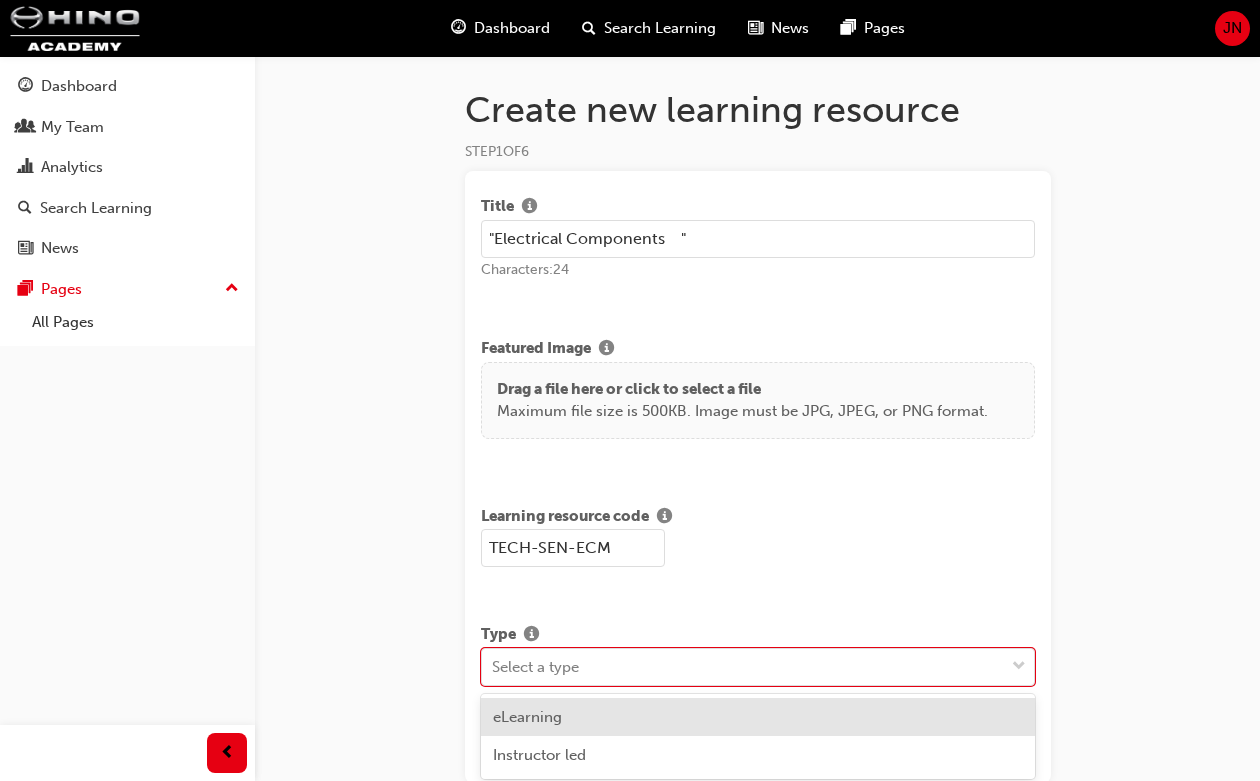 drag, startPoint x: 583, startPoint y: 721, endPoint x: 750, endPoint y: 688, distance: 170.22926 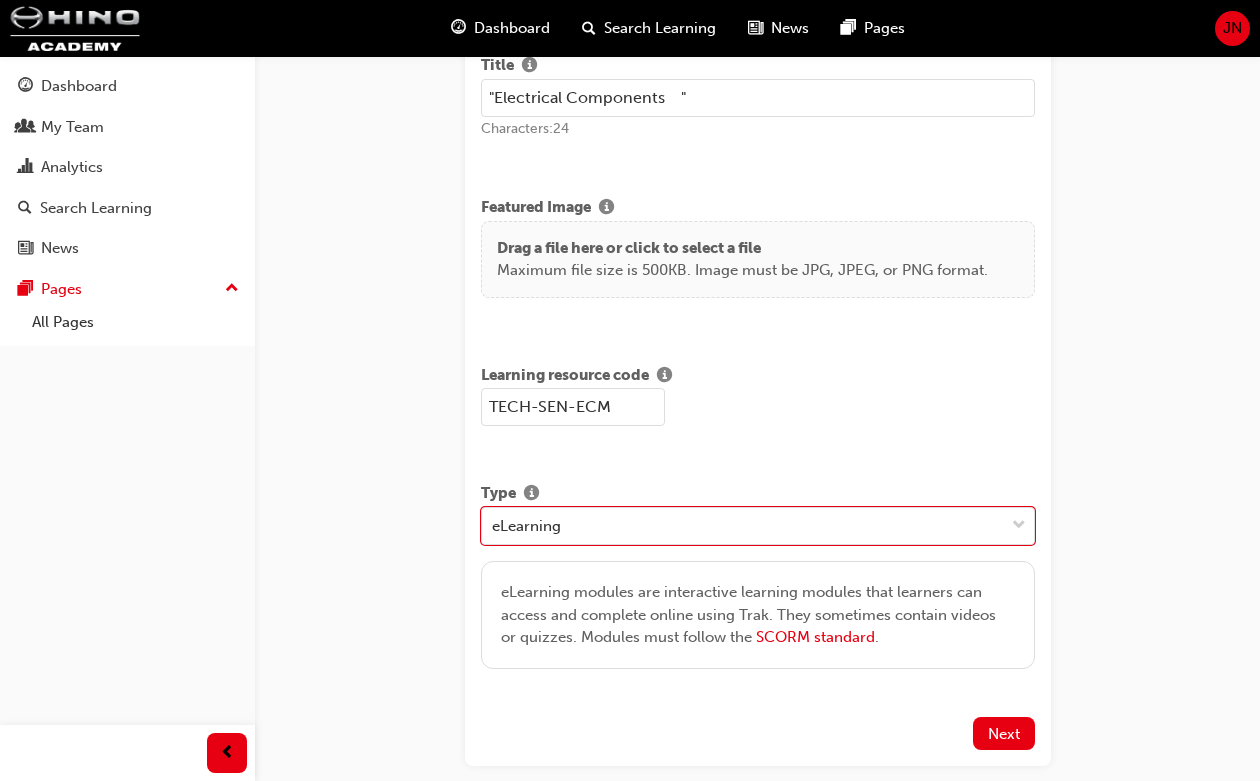 scroll, scrollTop: 240, scrollLeft: 0, axis: vertical 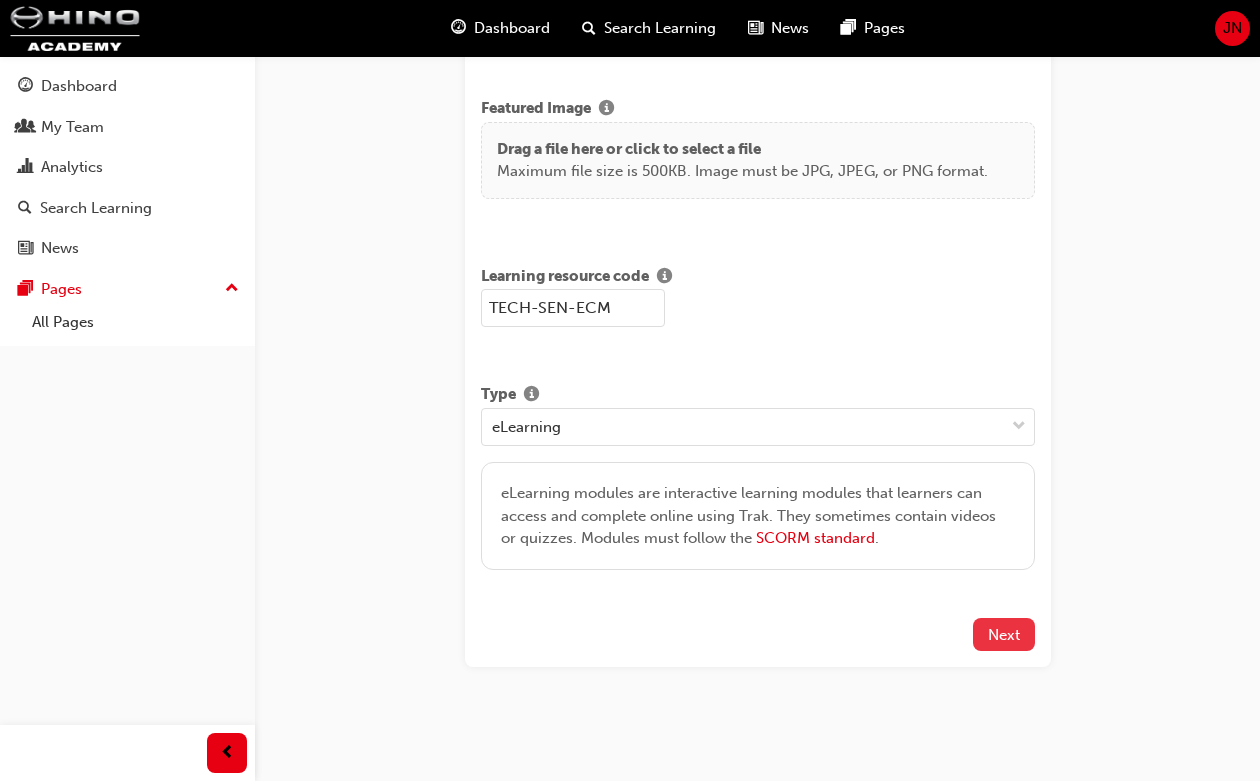 click on "Next" at bounding box center (1004, 635) 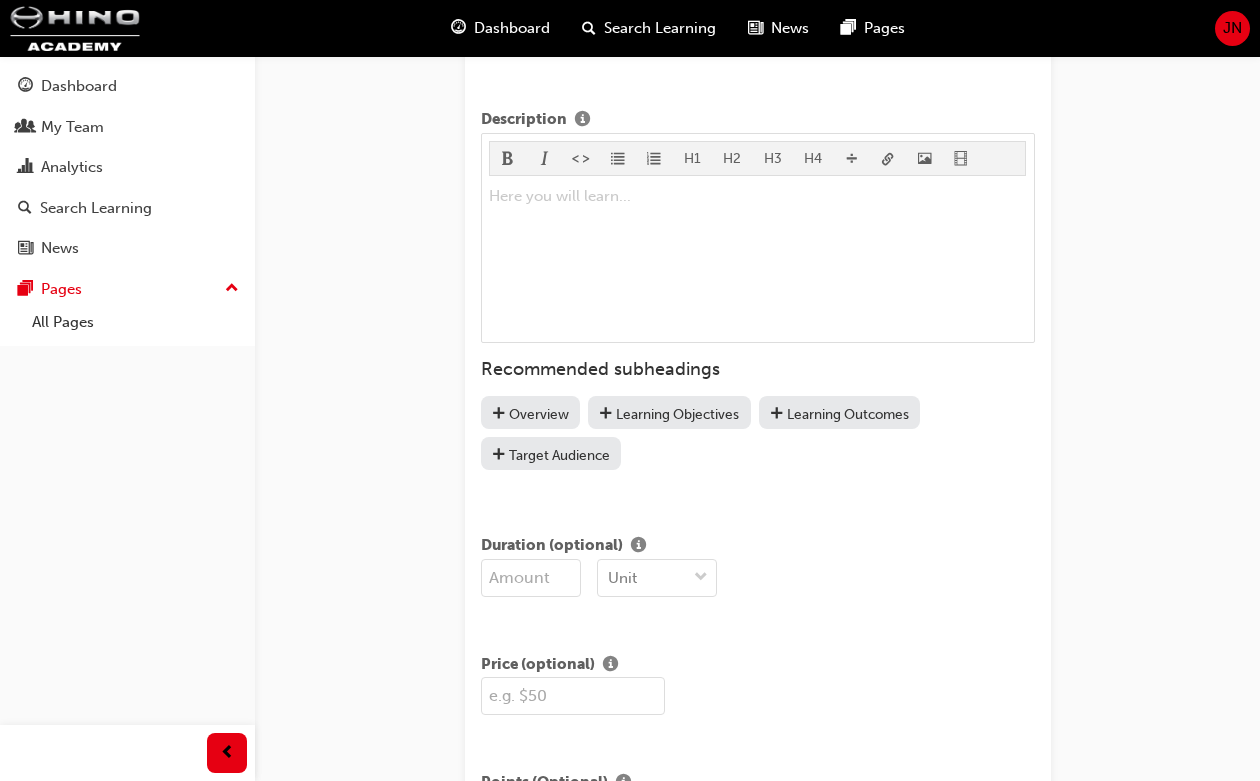 scroll, scrollTop: 661, scrollLeft: 0, axis: vertical 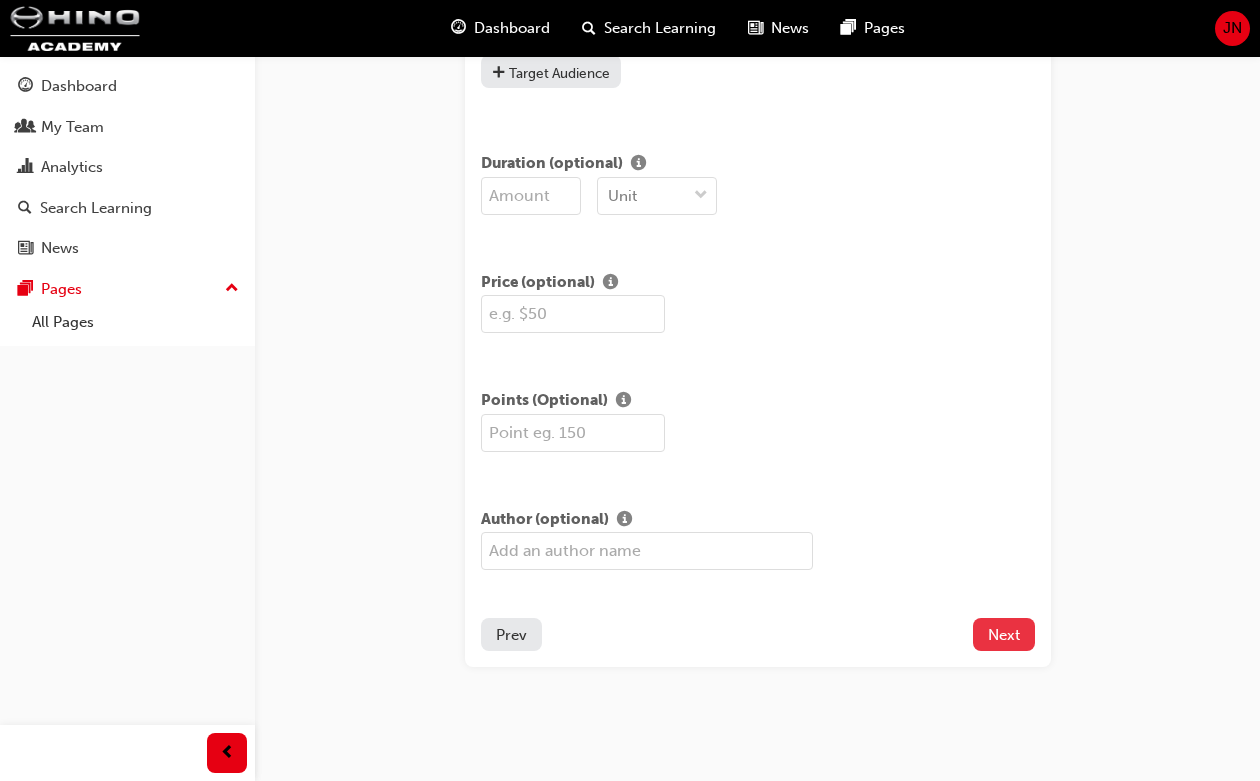 click on "Next" at bounding box center (1004, 635) 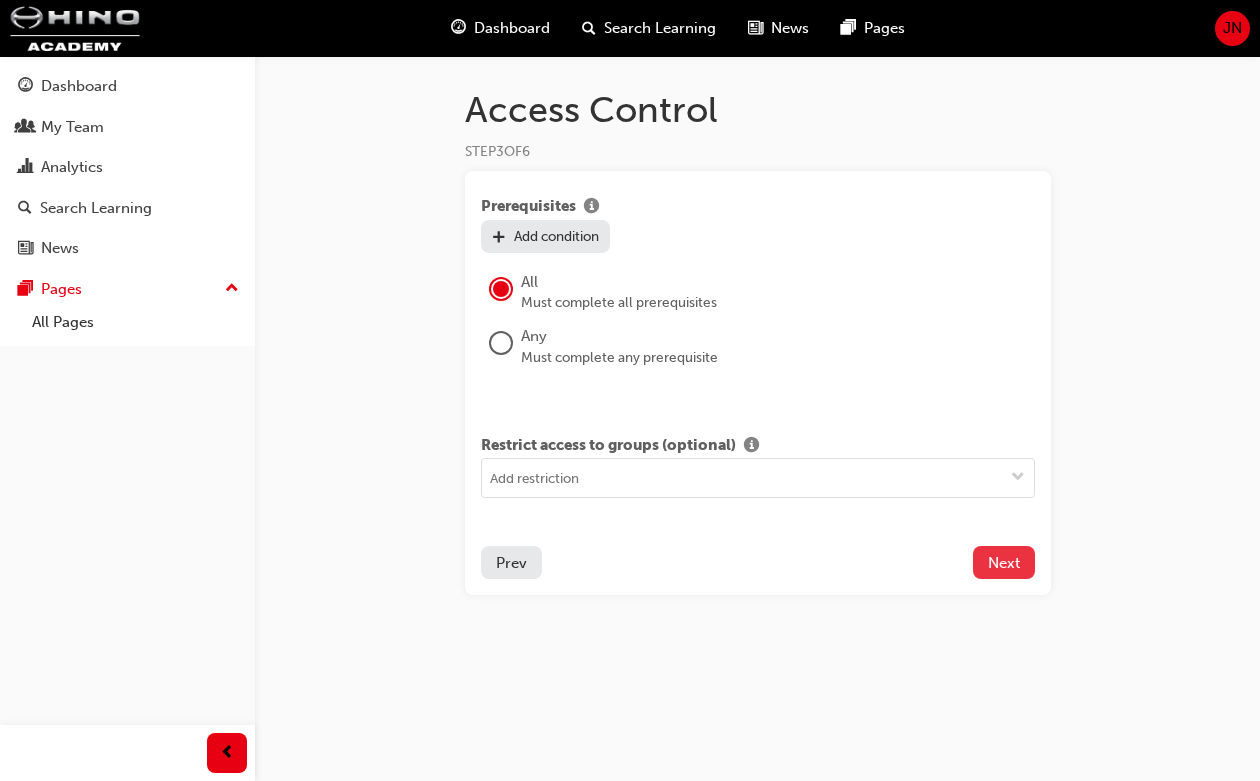 click on "Next" at bounding box center (1004, 563) 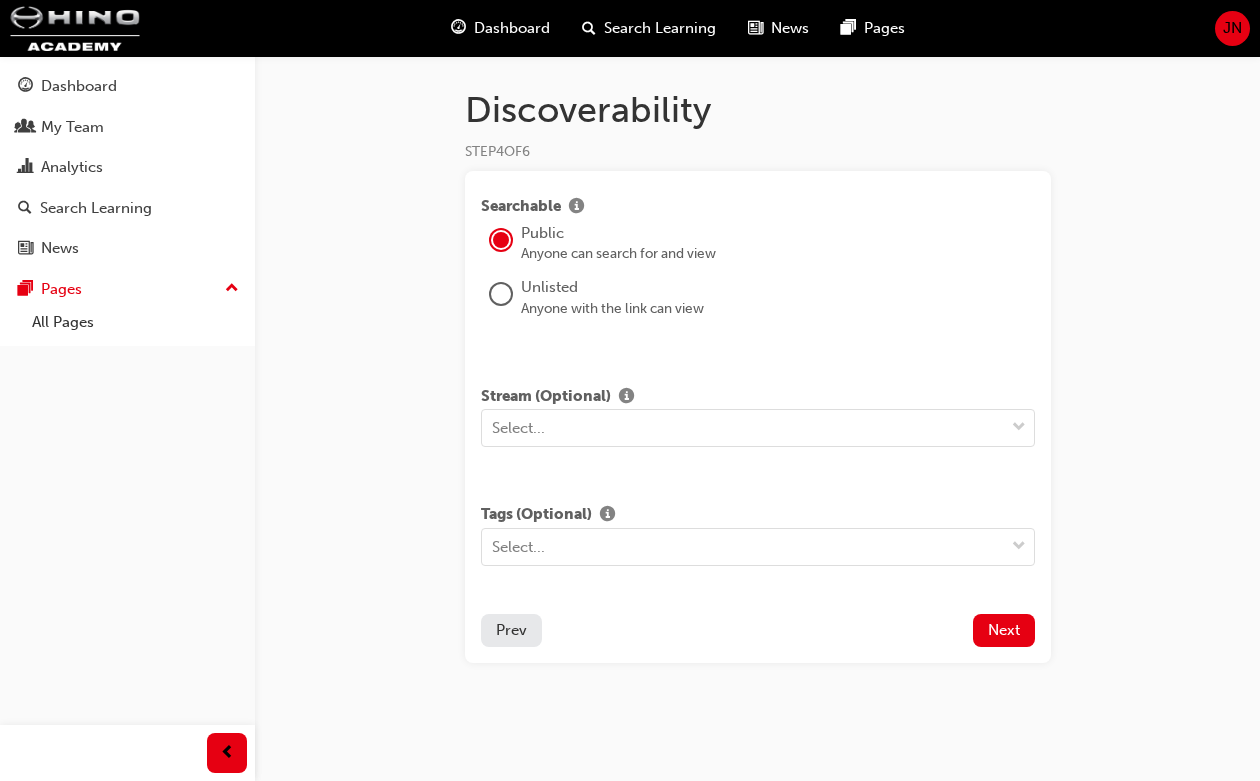 click on "Next" at bounding box center (1004, 630) 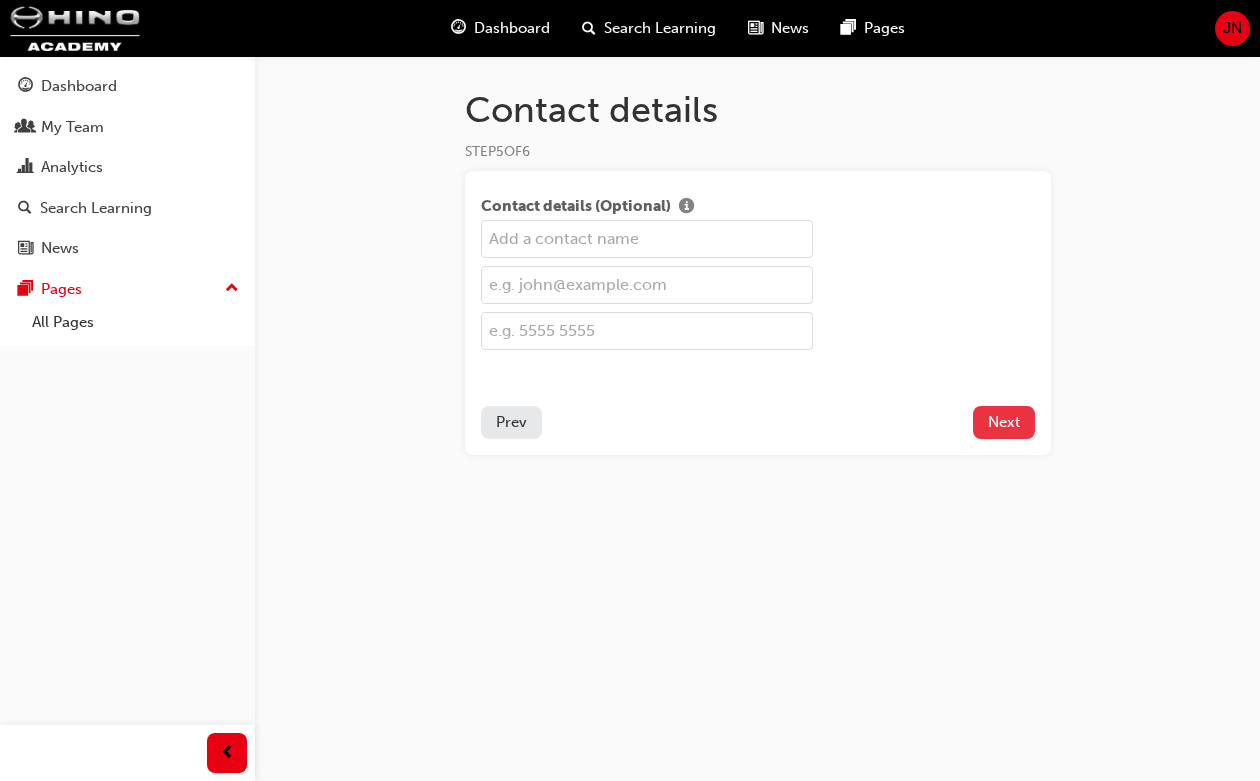 click on "Next" at bounding box center (1004, 422) 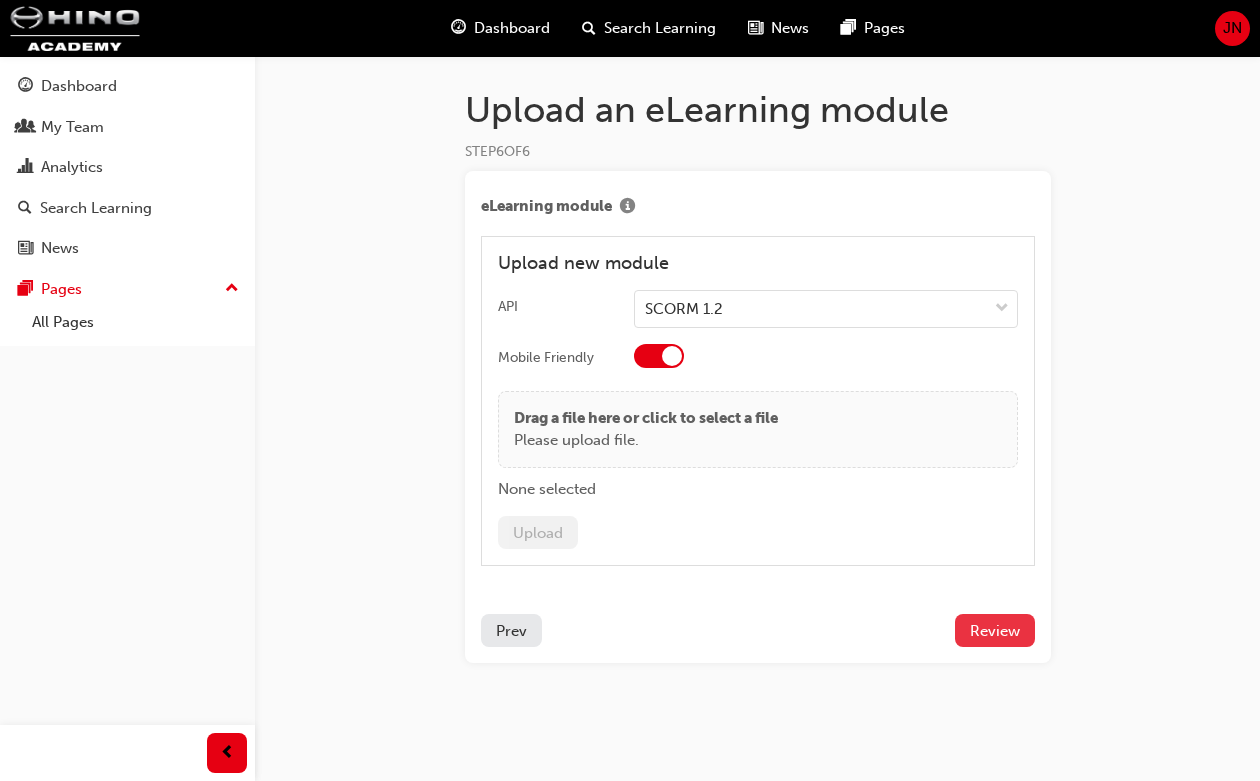 click on "Review" at bounding box center [995, 631] 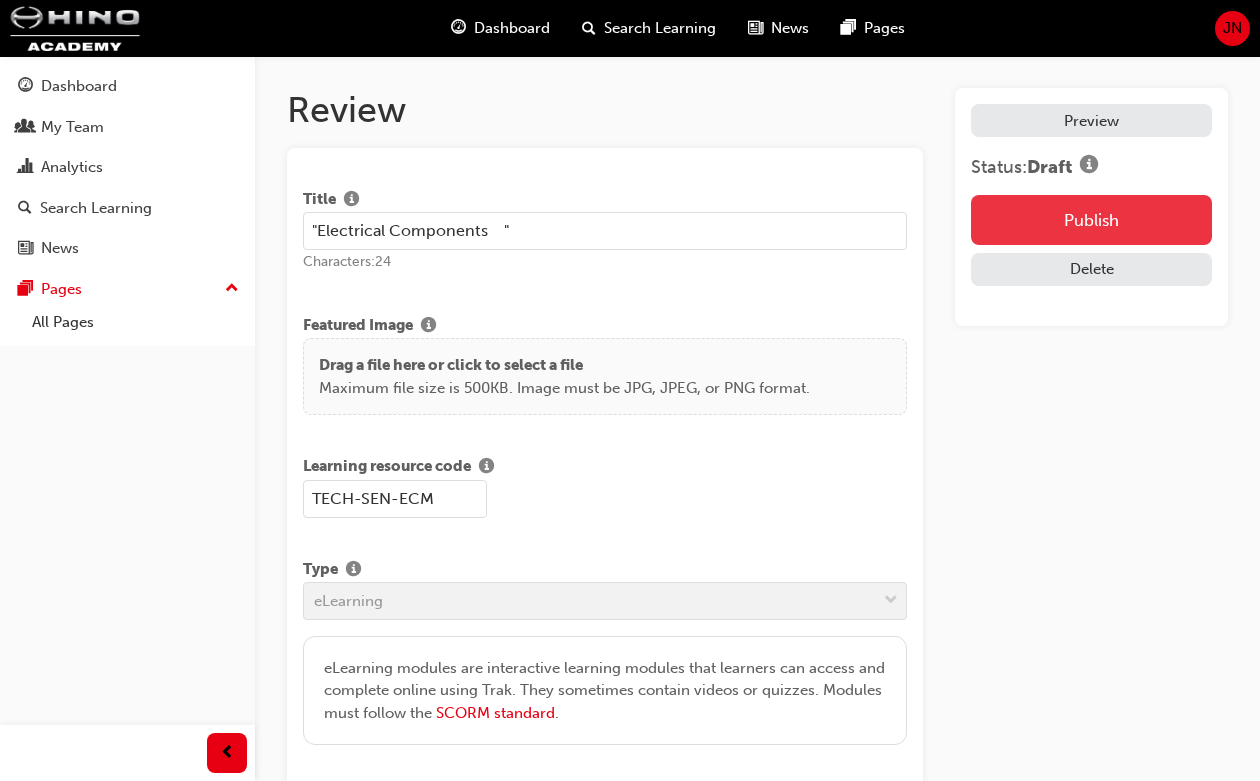 click on "Publish" at bounding box center [1091, 220] 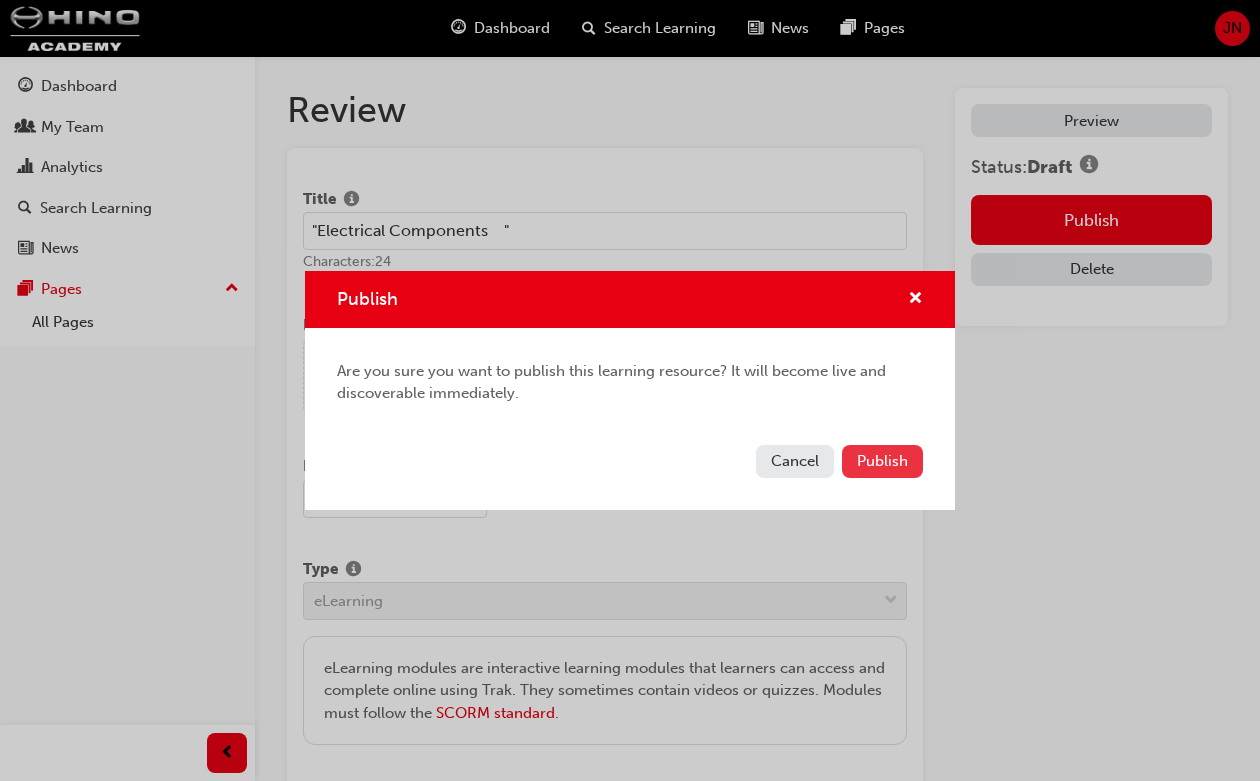 click on "Publish" at bounding box center [882, 461] 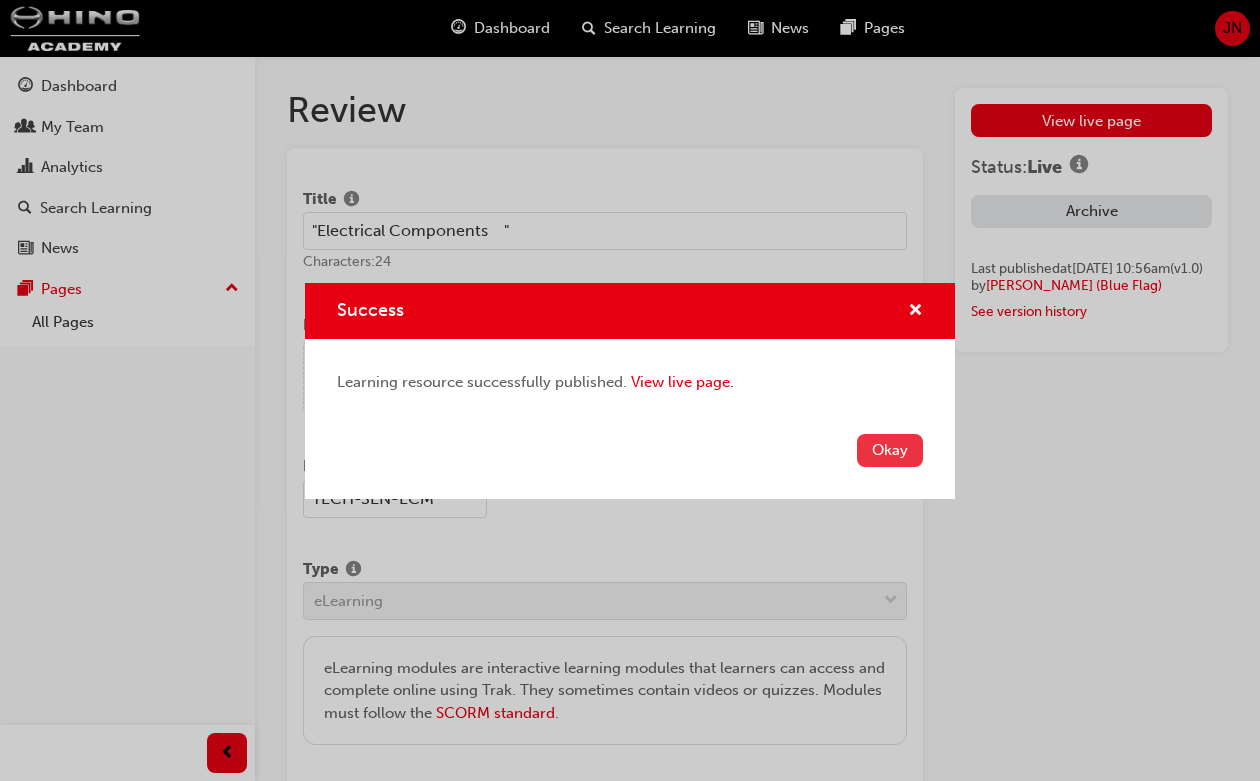 click on "Okay" at bounding box center (890, 450) 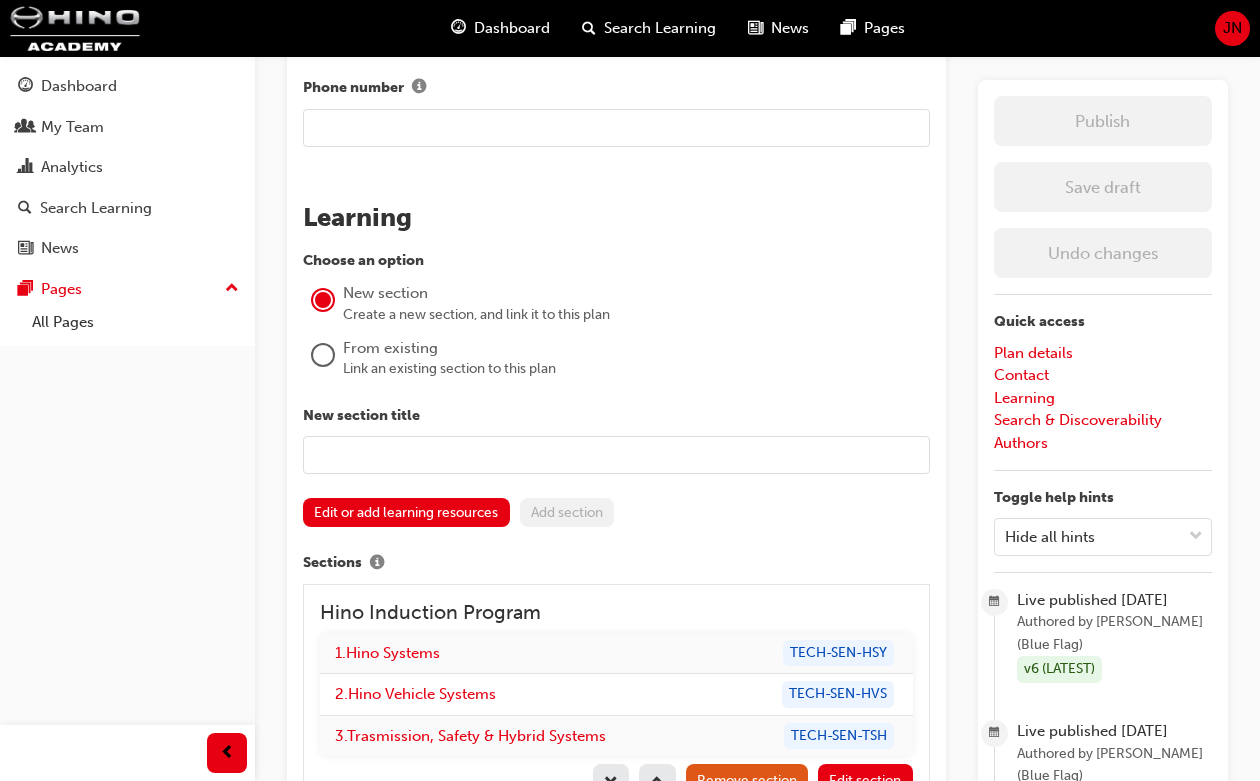 scroll, scrollTop: 1726, scrollLeft: 0, axis: vertical 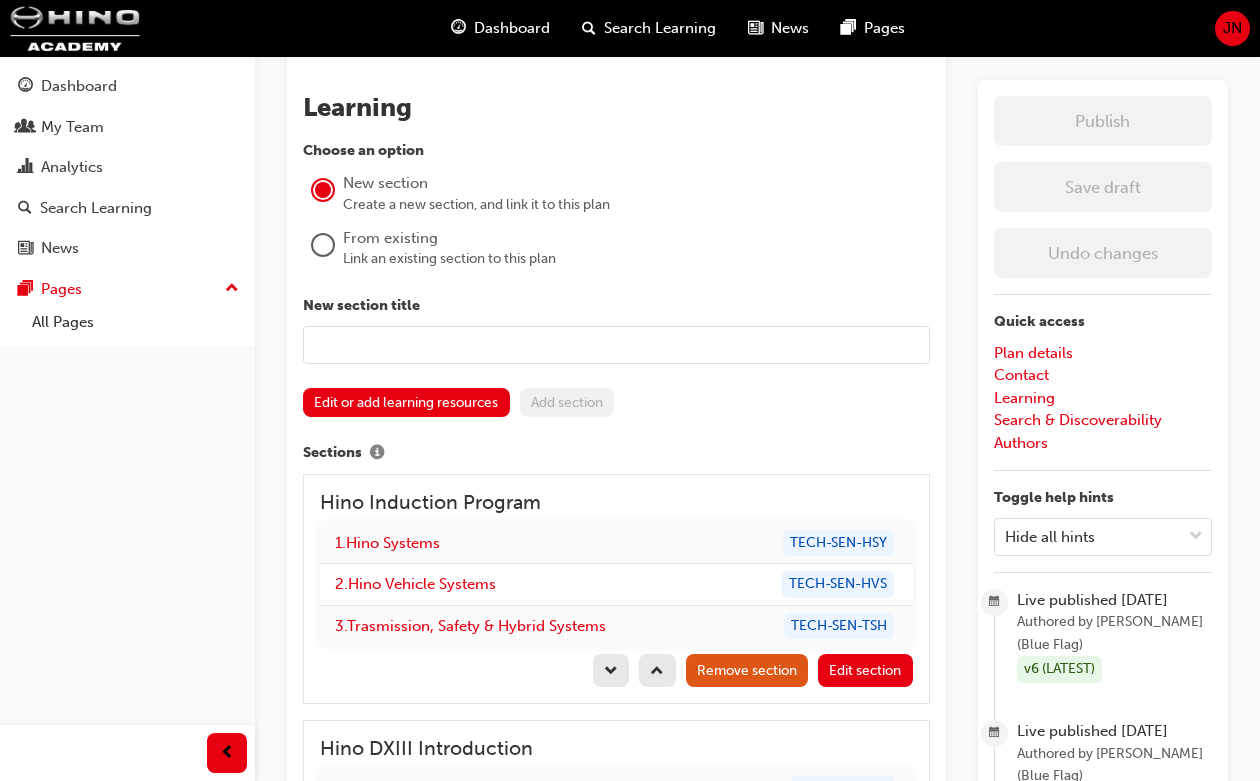 click at bounding box center (616, 345) 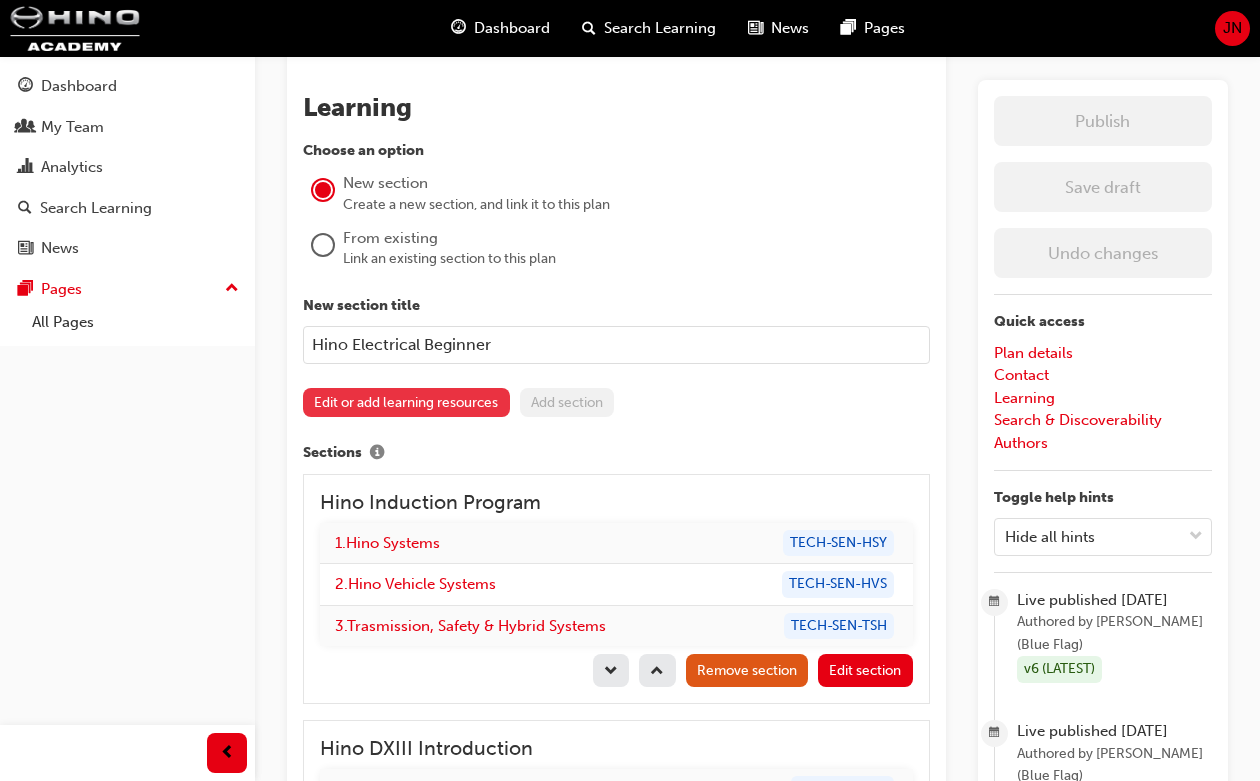 type on "Hino Electrical Beginner" 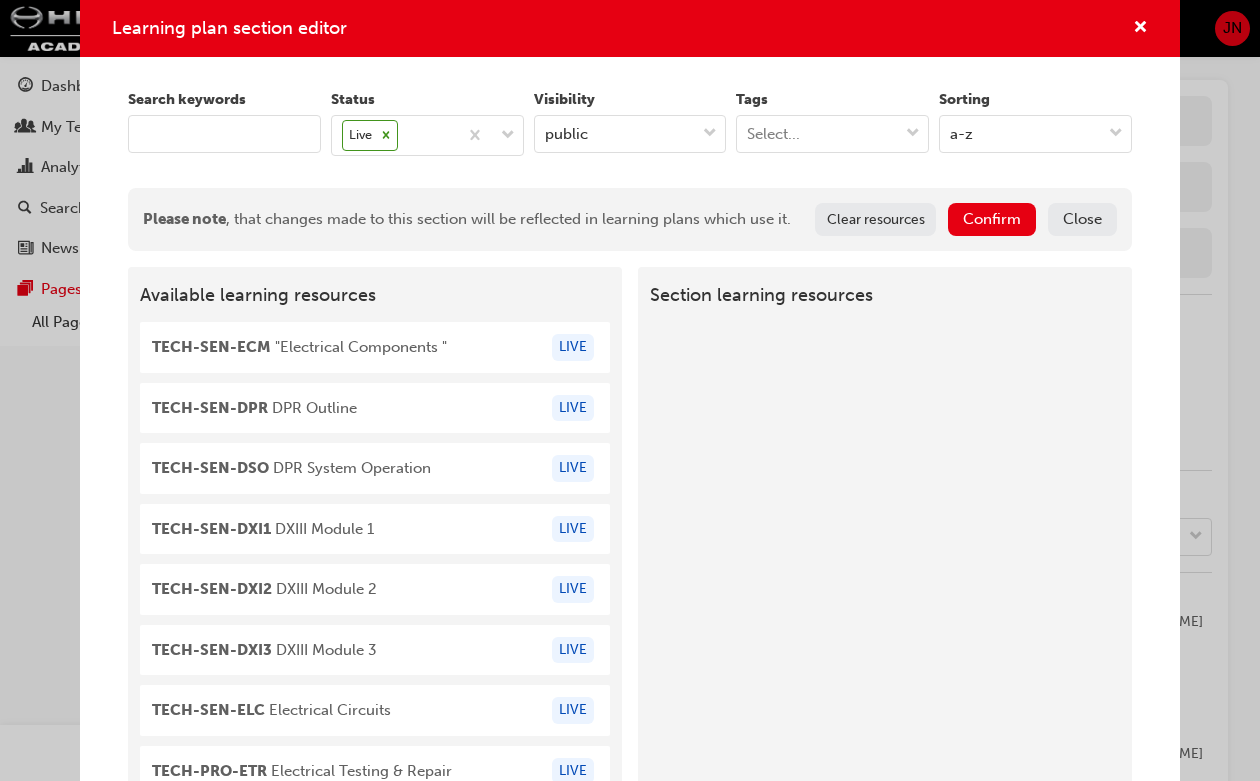 click at bounding box center (224, 134) 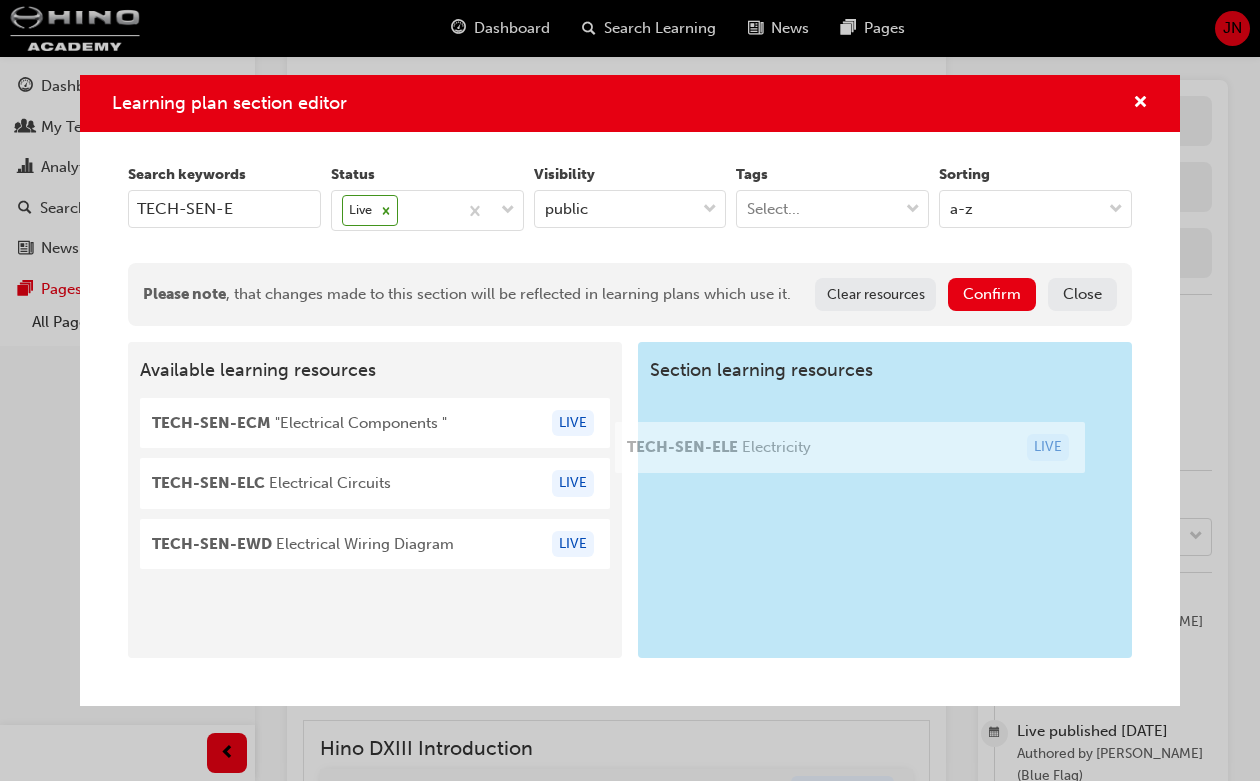 drag, startPoint x: 350, startPoint y: 592, endPoint x: 803, endPoint y: 438, distance: 478.46106 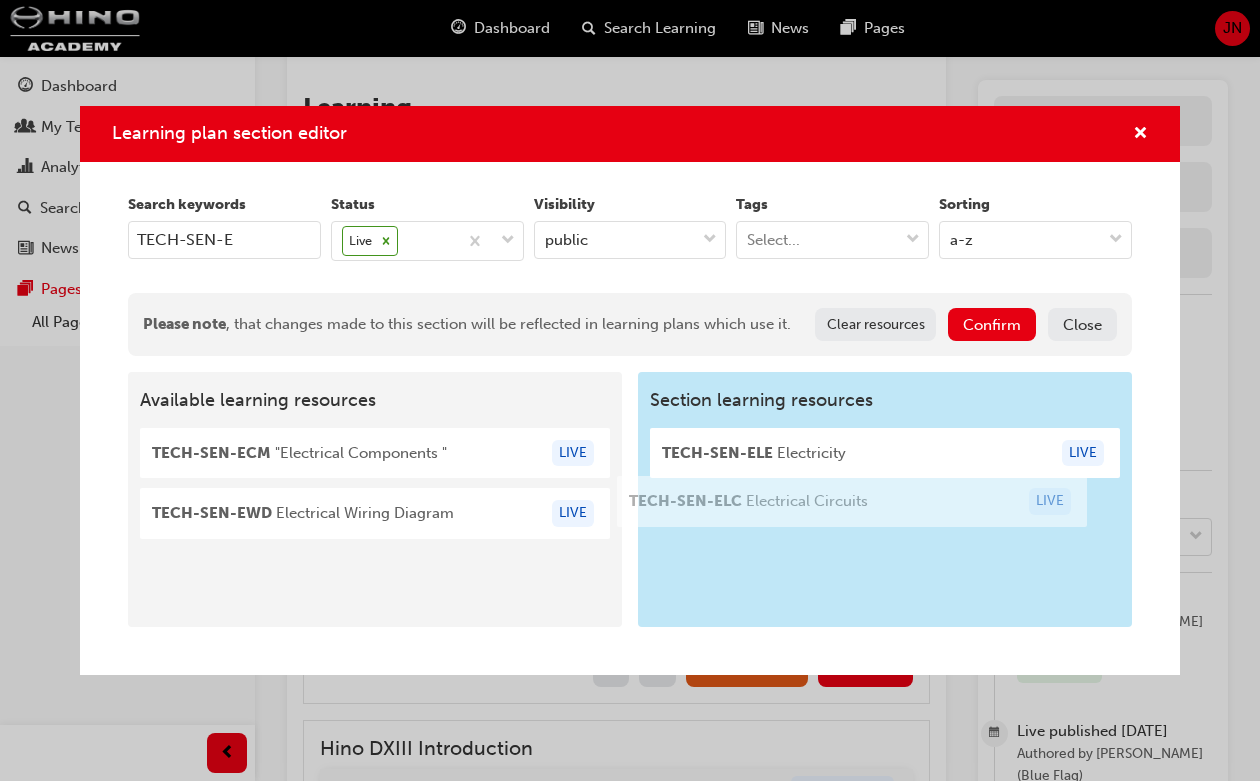 drag, startPoint x: 659, startPoint y: 507, endPoint x: 876, endPoint y: 505, distance: 217.00922 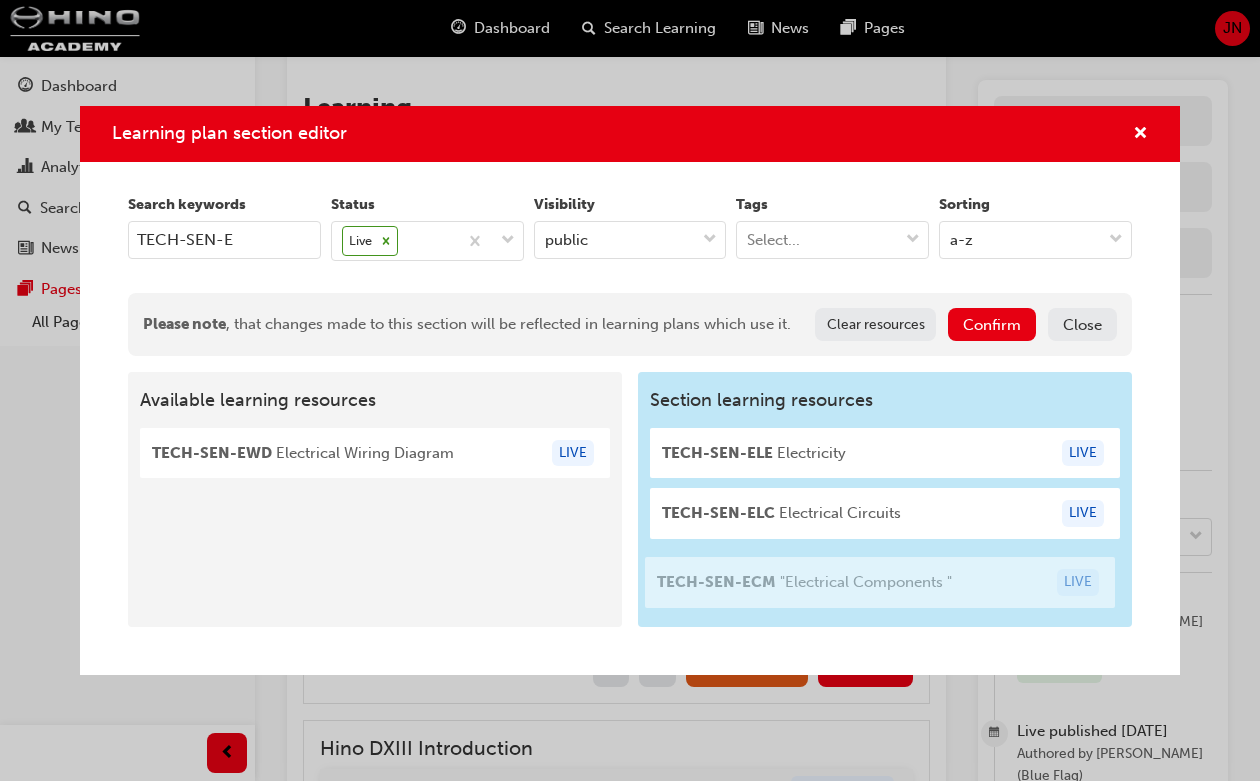 drag, startPoint x: 386, startPoint y: 495, endPoint x: 899, endPoint y: 593, distance: 522.27673 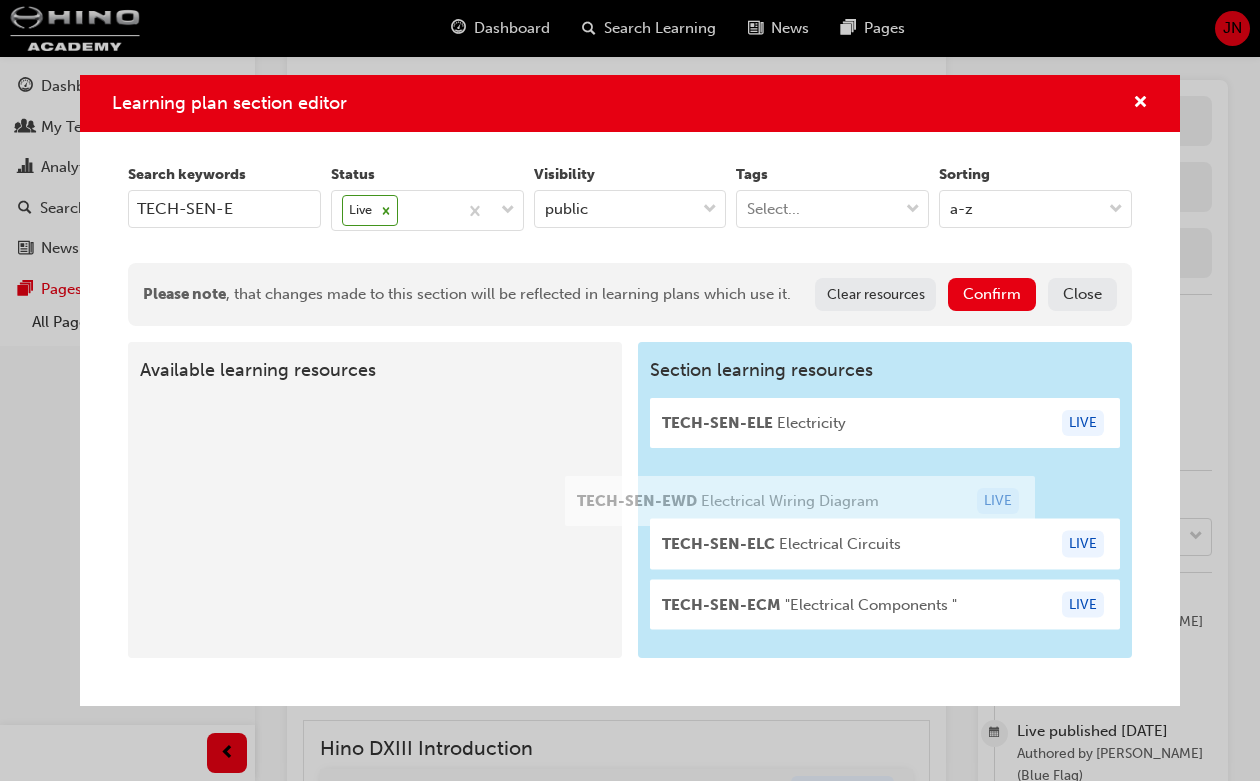 drag, startPoint x: 373, startPoint y: 454, endPoint x: 974, endPoint y: 612, distance: 621.42175 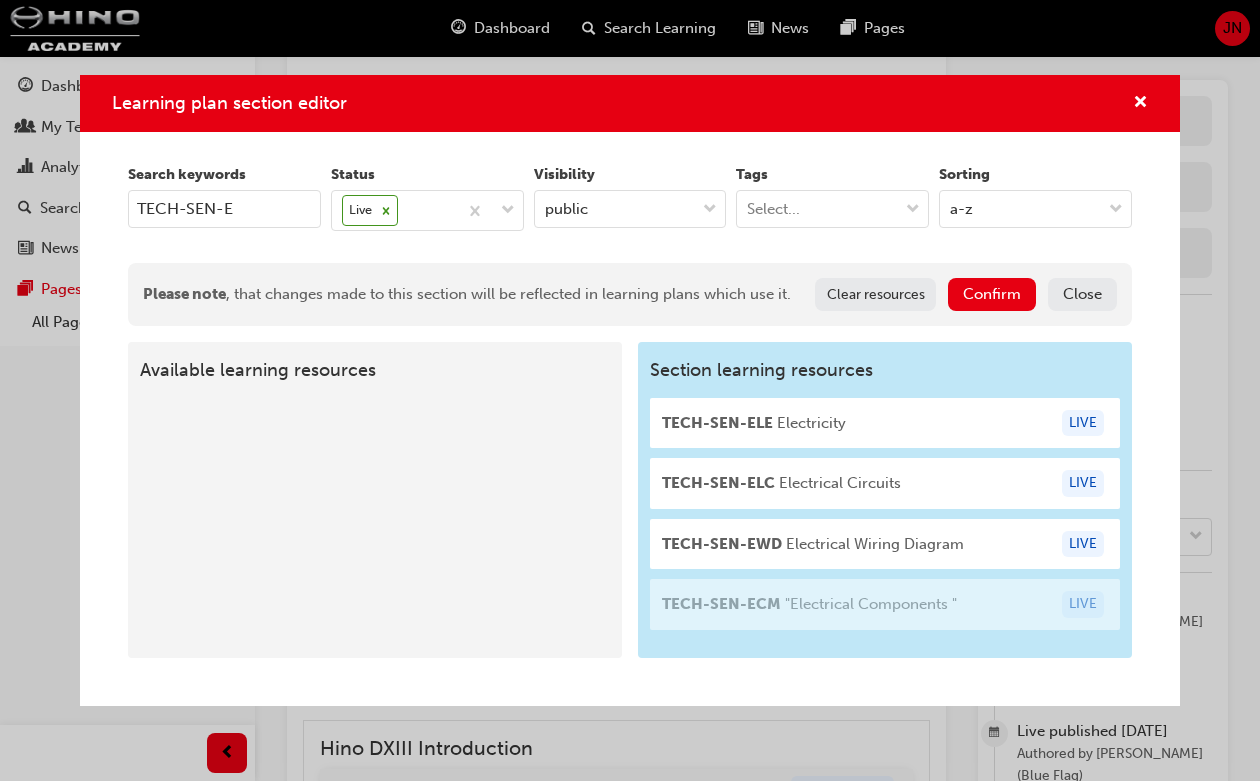 click on "Section learning resources TECH-SEN-ELE   Electricity LIVE TECH-SEN-ELC   Electrical Circuits LIVE TECH-SEN-EWD   Electrical Wiring Diagram LIVE TECH-SEN-ECM   "Electrical Components	" LIVE" at bounding box center [885, 500] 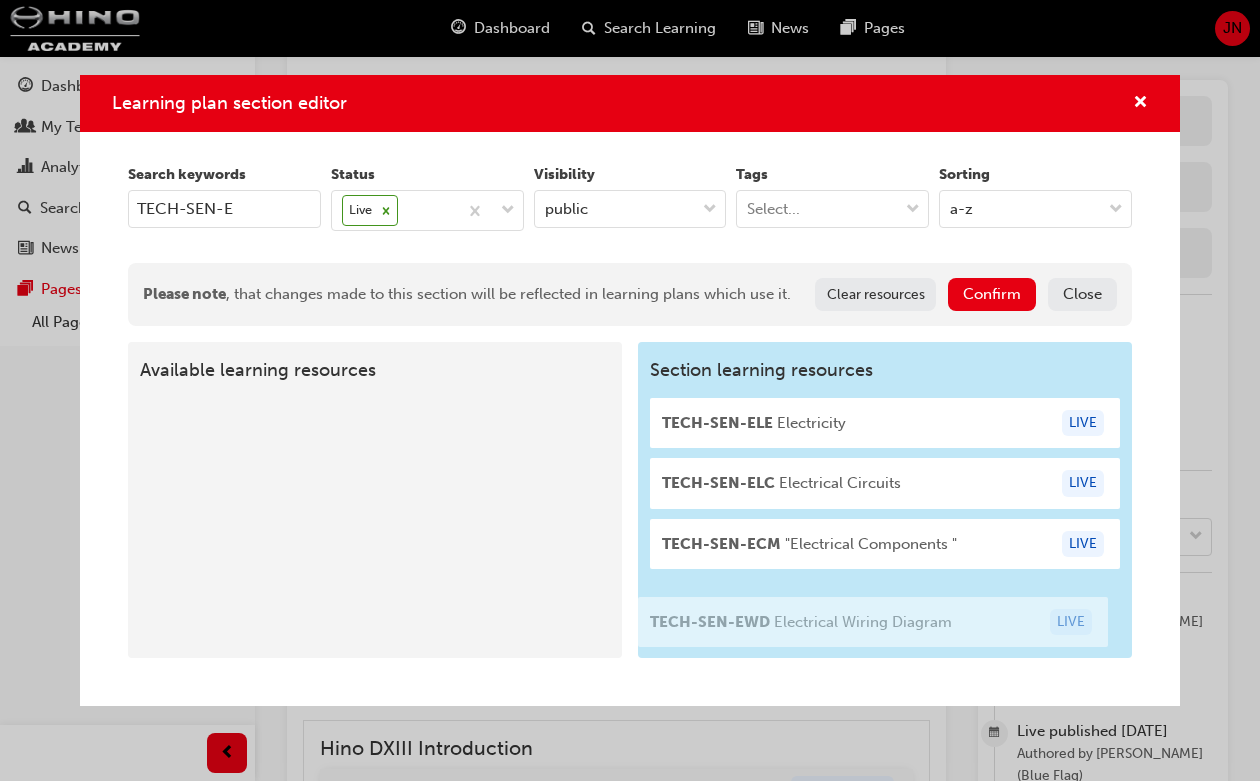 click on "Section learning resources TECH-SEN-ELE   Electricity LIVE TECH-SEN-ELC   Electrical Circuits LIVE TECH-SEN-EWD   Electrical Wiring Diagram LIVE TECH-SEN-ECM   "Electrical Components	" LIVE" at bounding box center (885, 500) 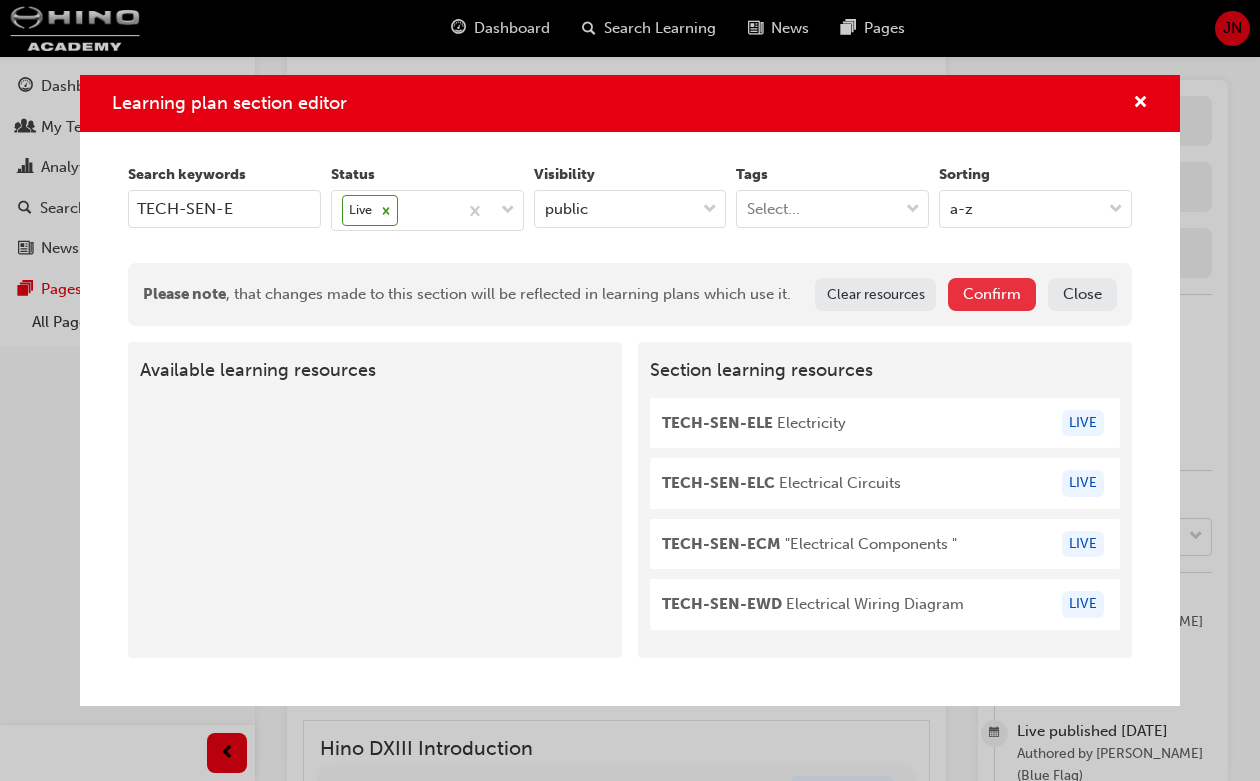type on "TECH-SEN-E" 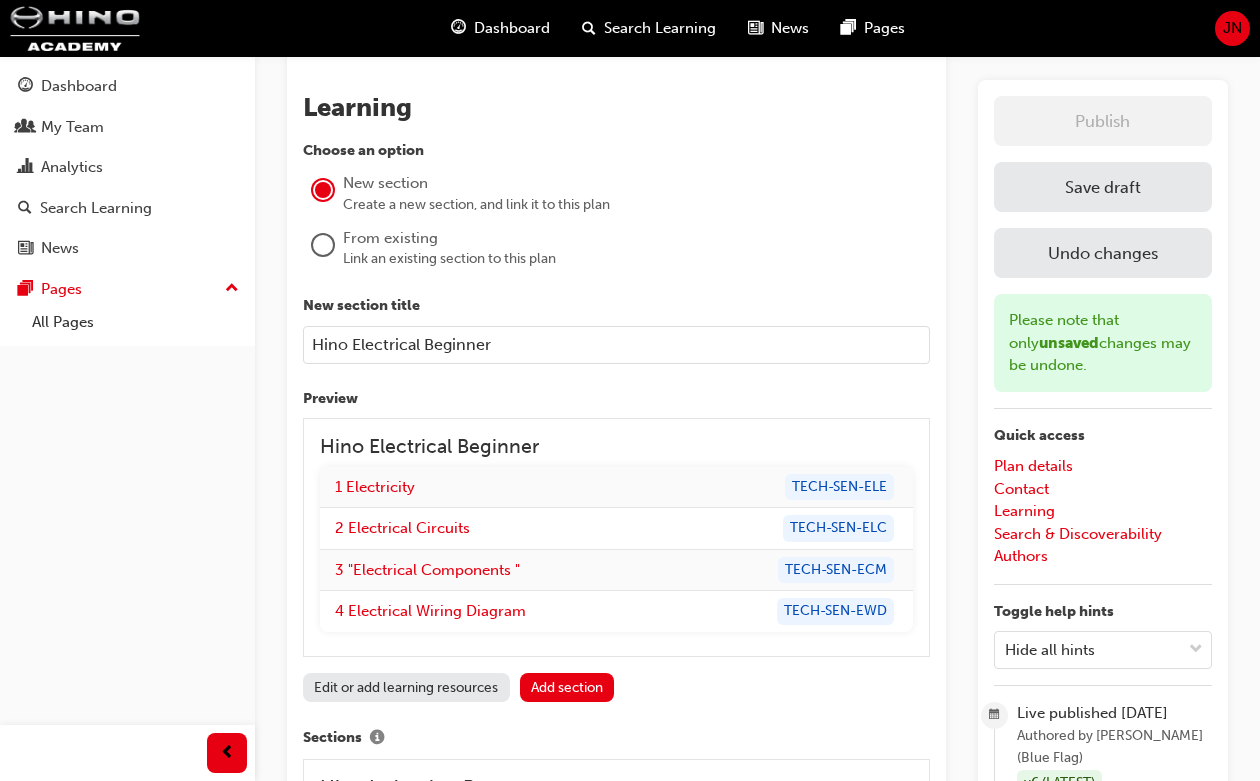 click on "Save draft" at bounding box center [1103, 187] 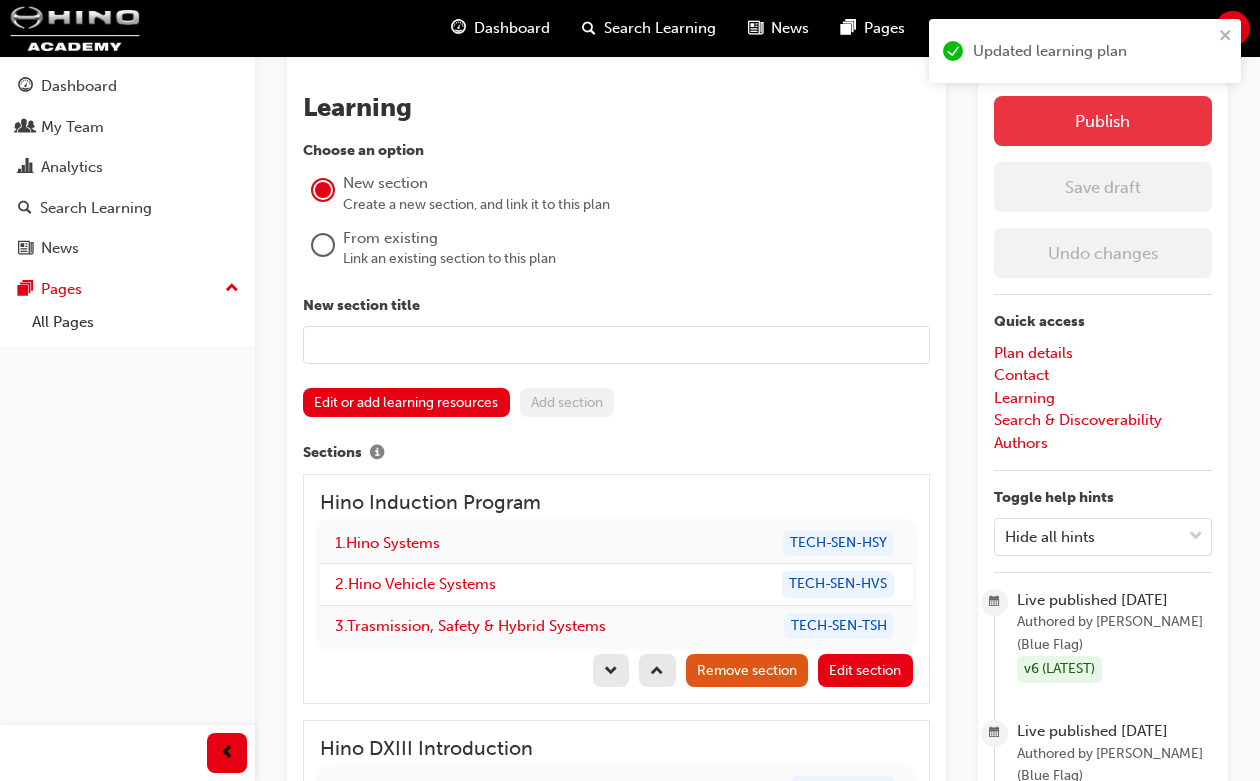 click on "Publish" at bounding box center (1103, 121) 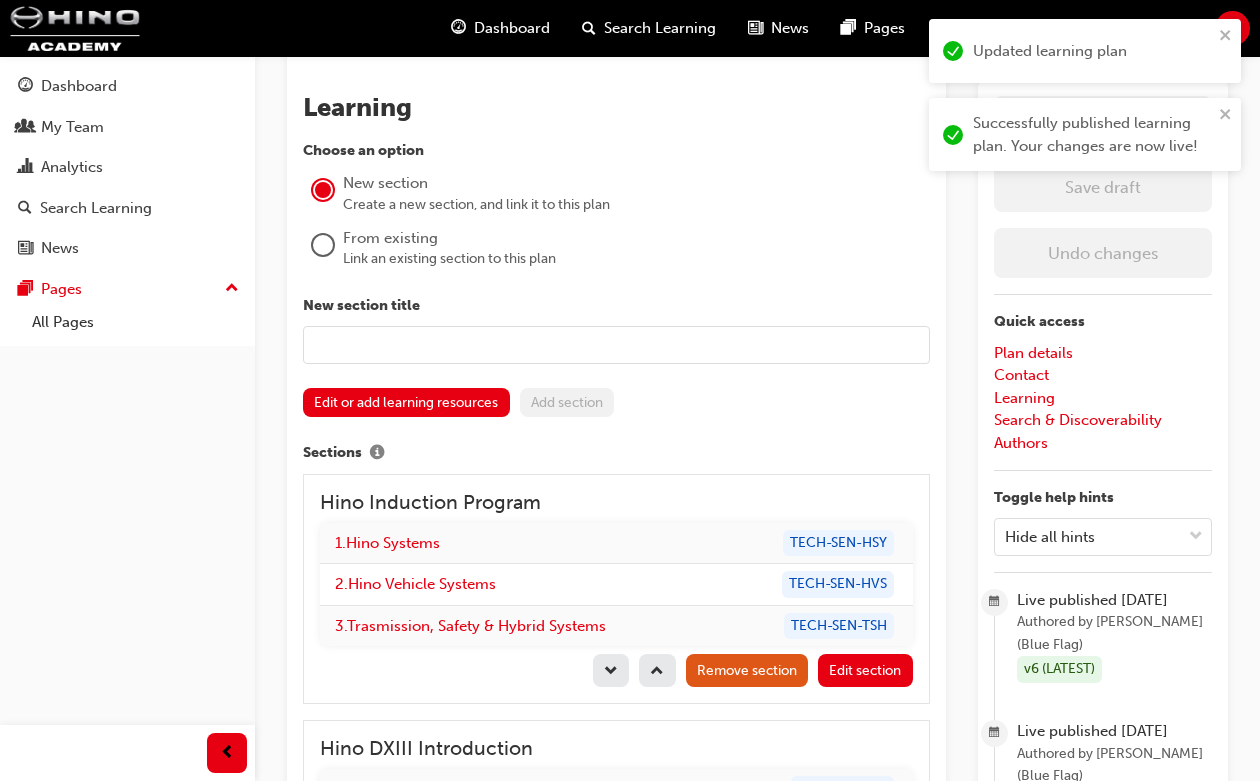 click at bounding box center [616, 345] 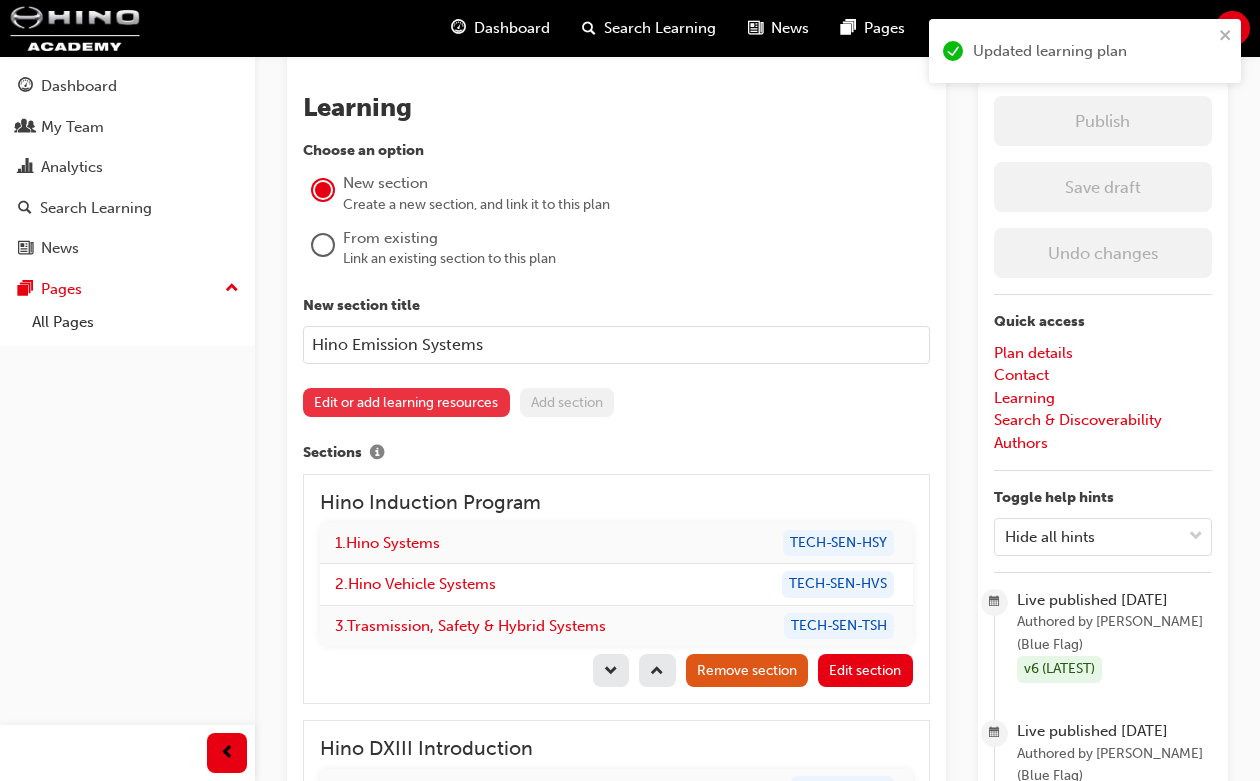 type on "Hino Emission Systems" 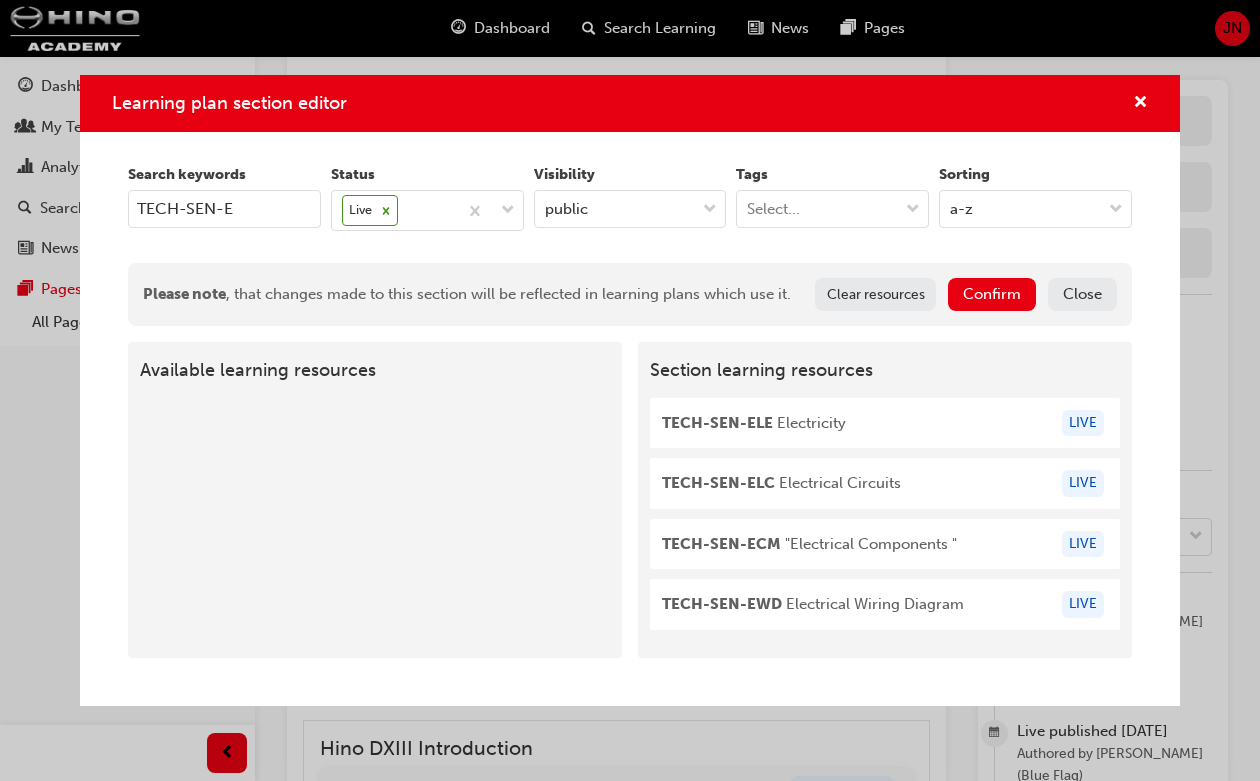 drag, startPoint x: 275, startPoint y: 210, endPoint x: 37, endPoint y: 224, distance: 238.4114 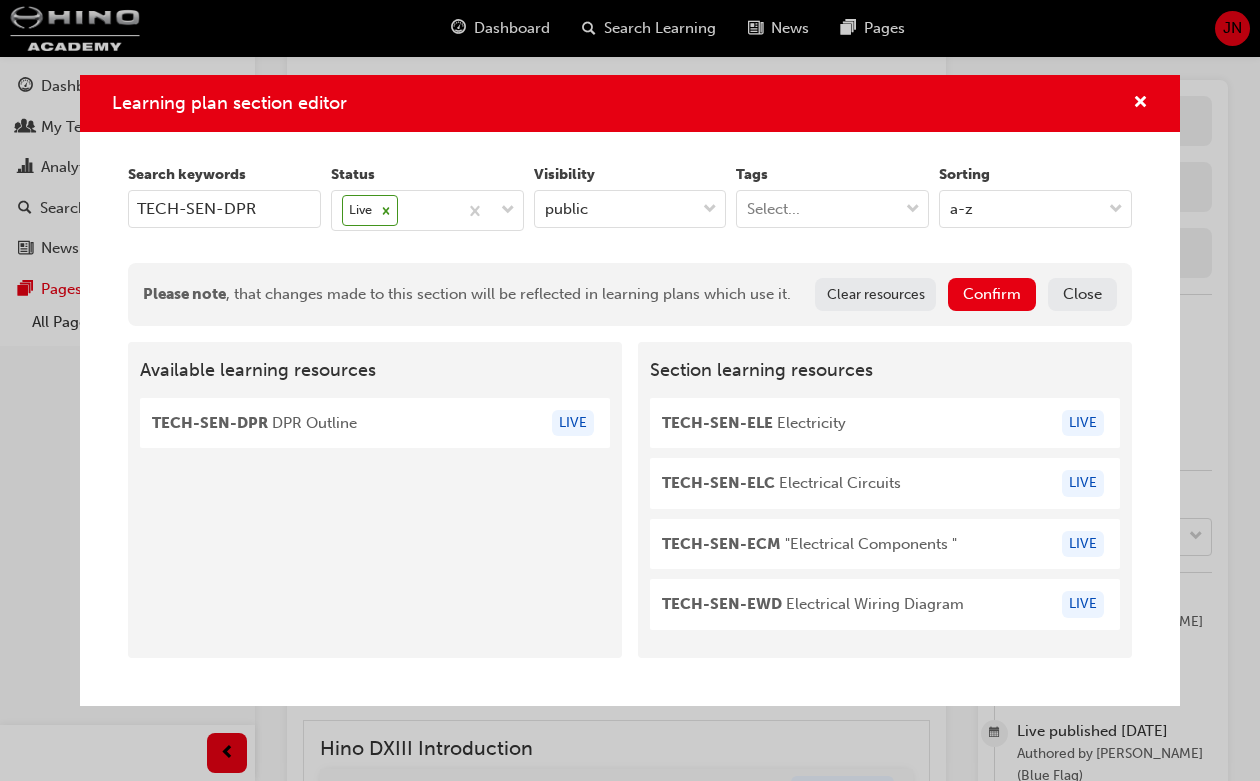 click on "Clear resources" at bounding box center (875, 294) 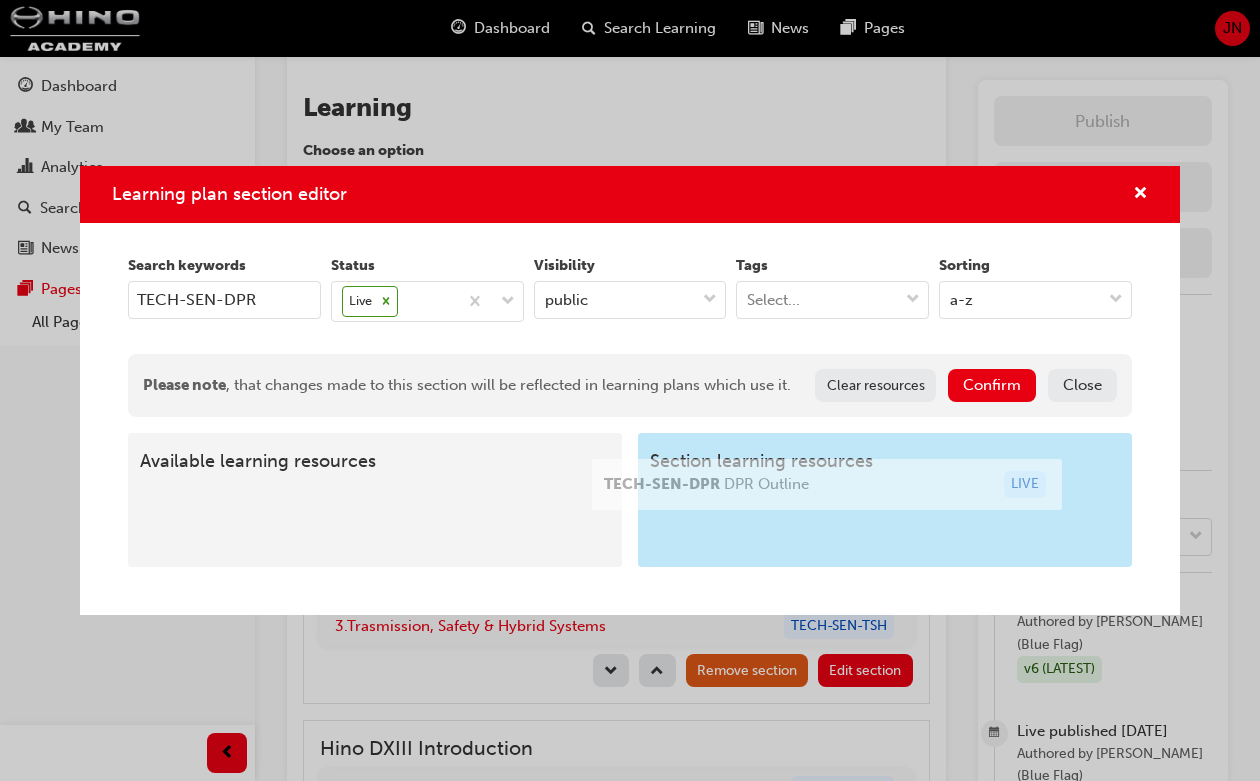 drag, startPoint x: 792, startPoint y: 483, endPoint x: 831, endPoint y: 482, distance: 39.012817 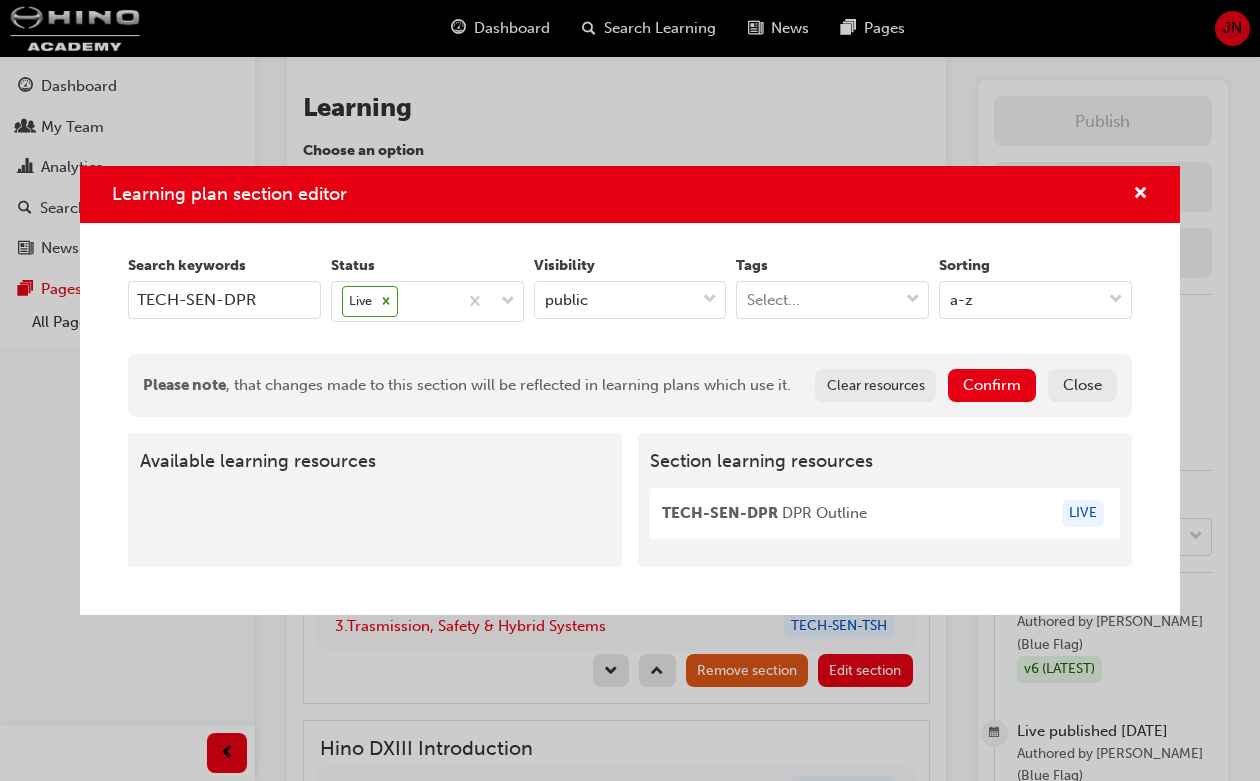 drag, startPoint x: 271, startPoint y: 297, endPoint x: 99, endPoint y: 307, distance: 172.29045 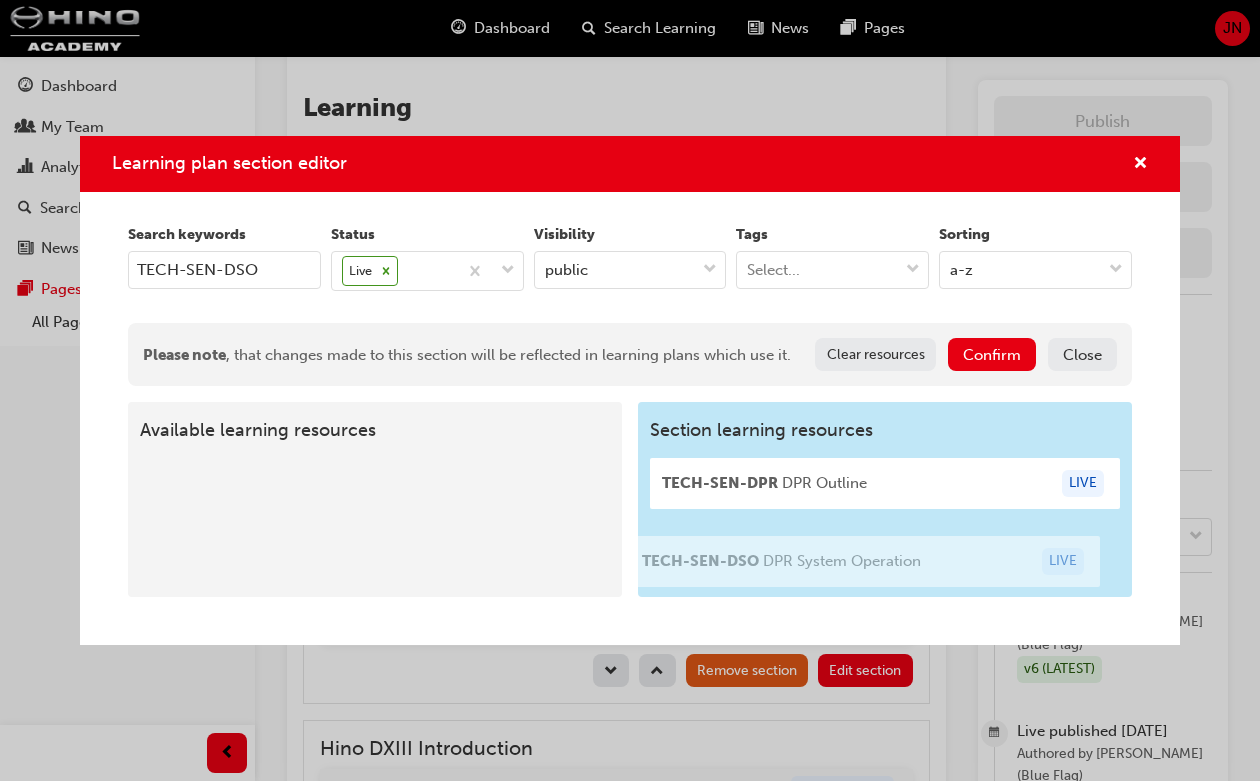 drag, startPoint x: 309, startPoint y: 515, endPoint x: 1229, endPoint y: 558, distance: 921.00433 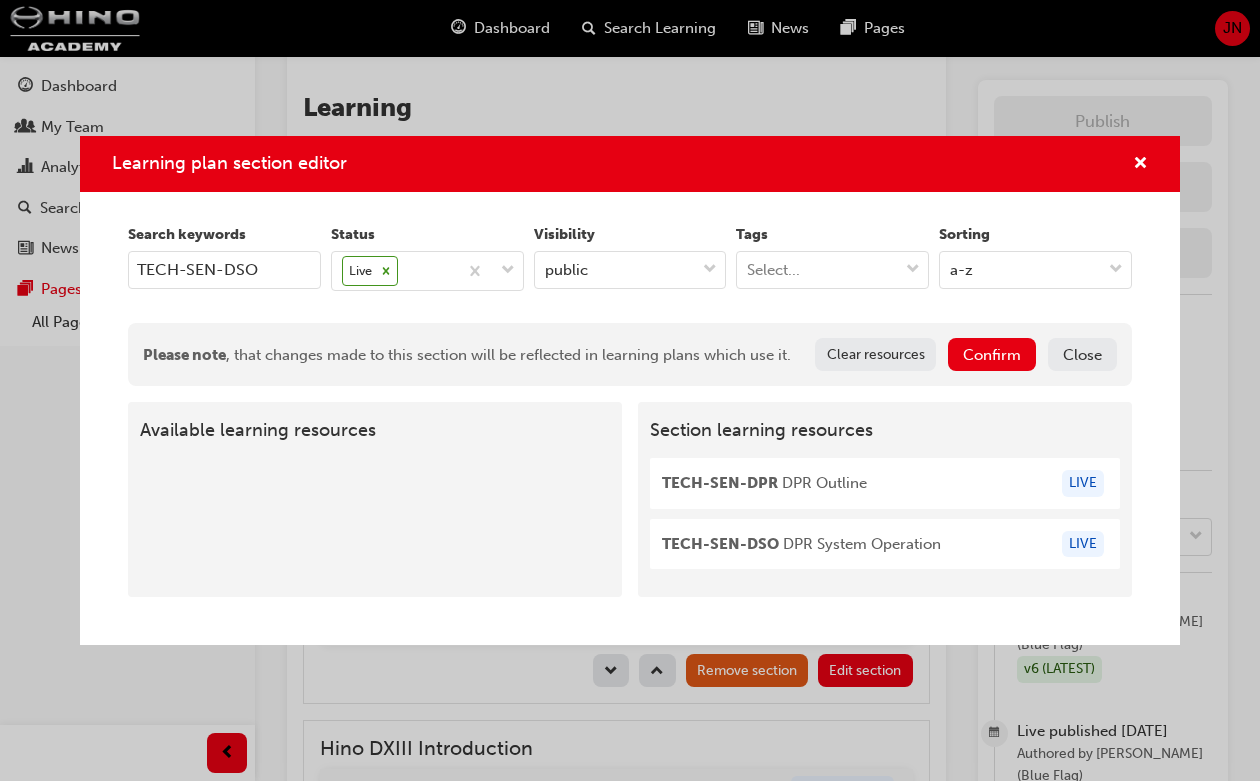 drag, startPoint x: 268, startPoint y: 269, endPoint x: -23, endPoint y: 259, distance: 291.17178 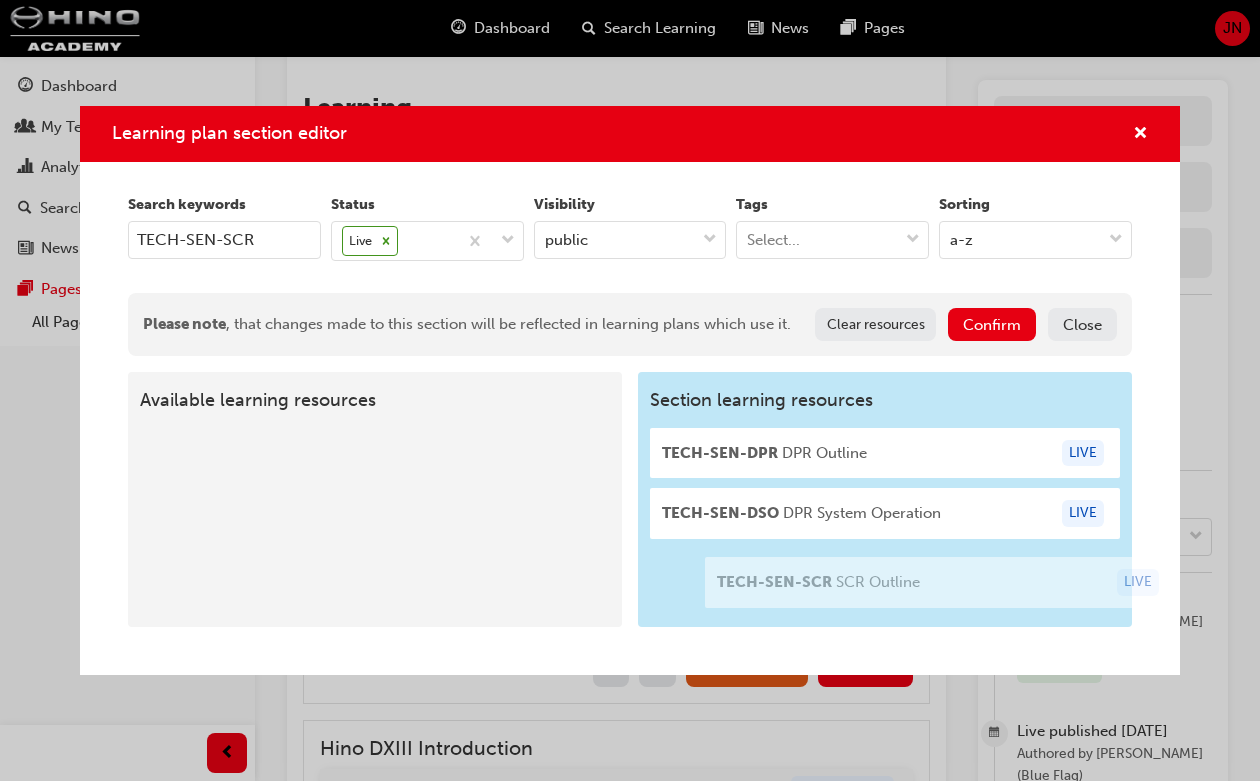 drag, startPoint x: 313, startPoint y: 490, endPoint x: 1166, endPoint y: 583, distance: 858.05475 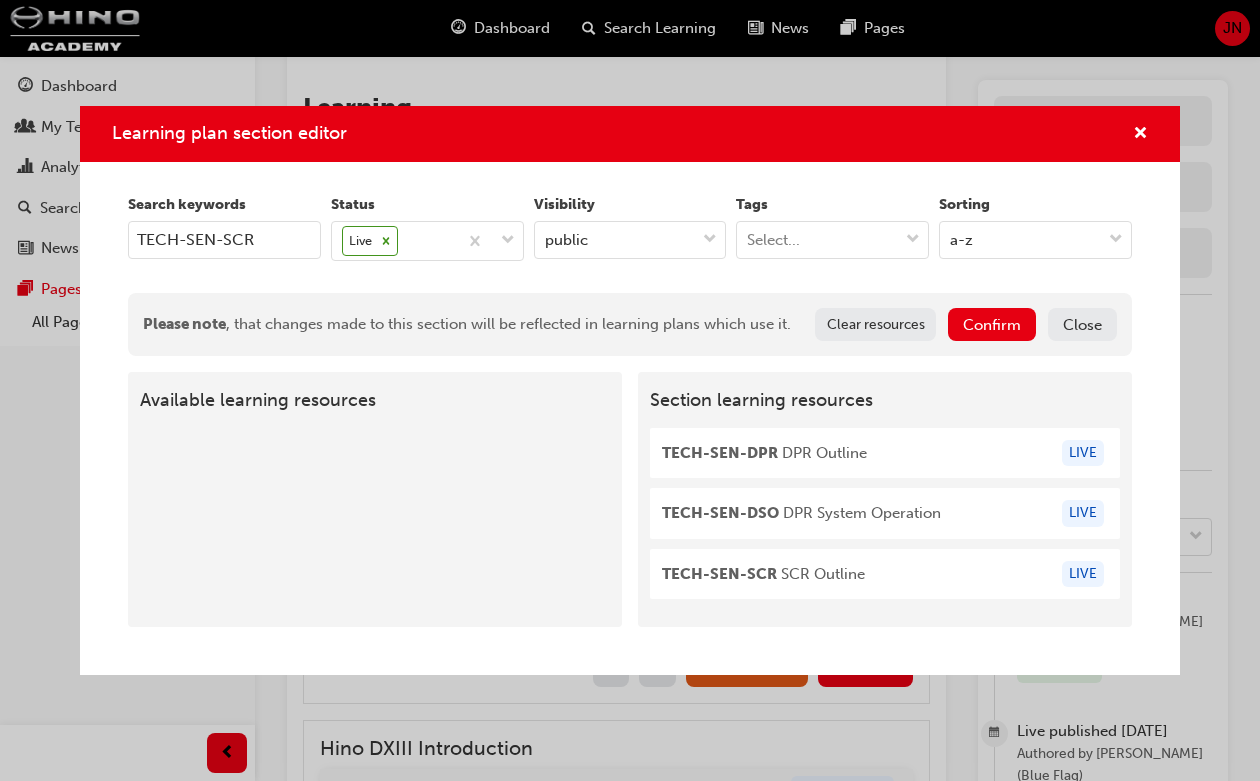 drag, startPoint x: 285, startPoint y: 254, endPoint x: 76, endPoint y: 246, distance: 209.15306 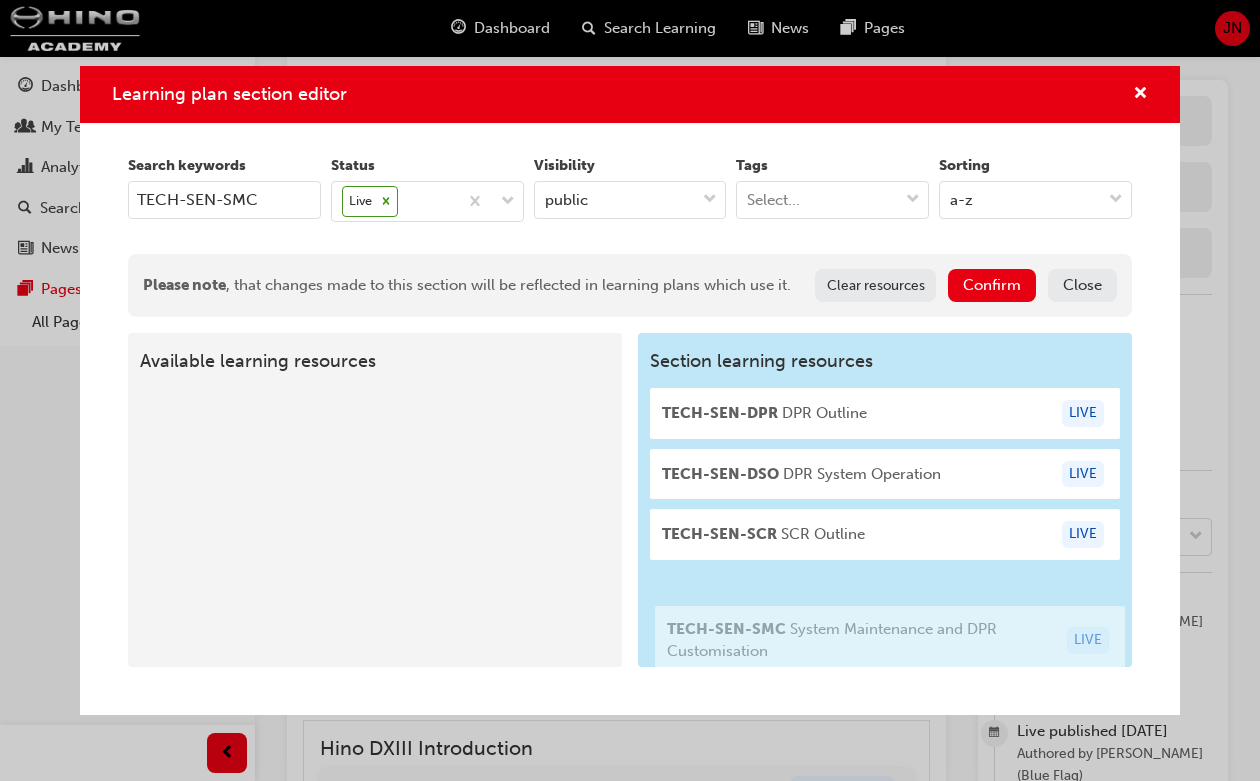 drag, startPoint x: 390, startPoint y: 476, endPoint x: 872, endPoint y: 601, distance: 497.94476 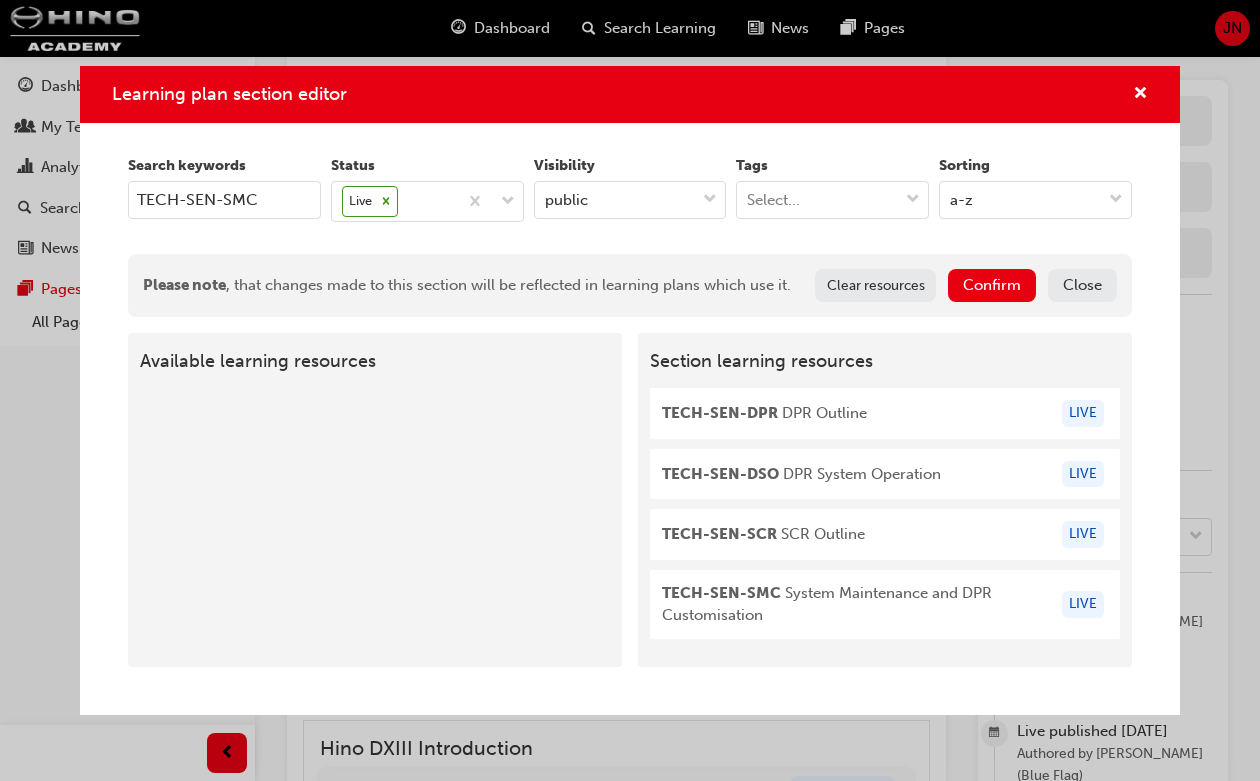 type on "TECH-SEN-SMC" 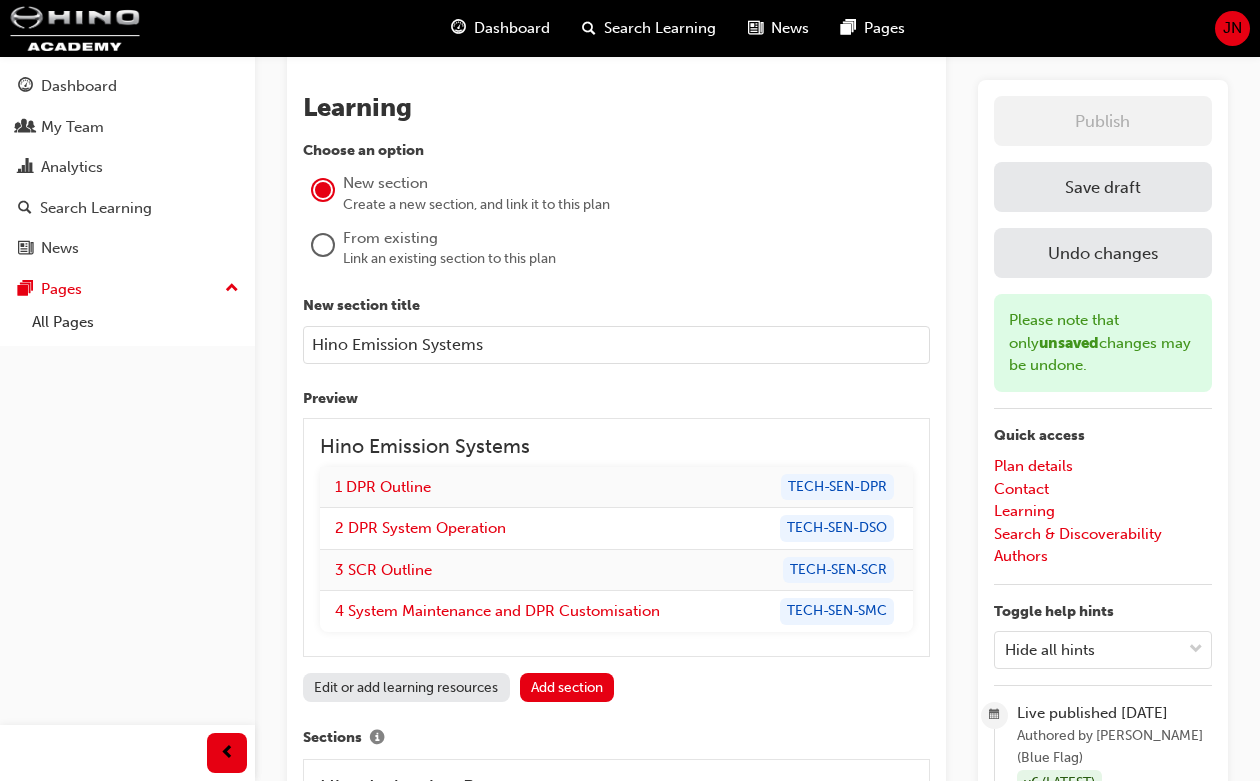 click on "Save draft" at bounding box center [1103, 187] 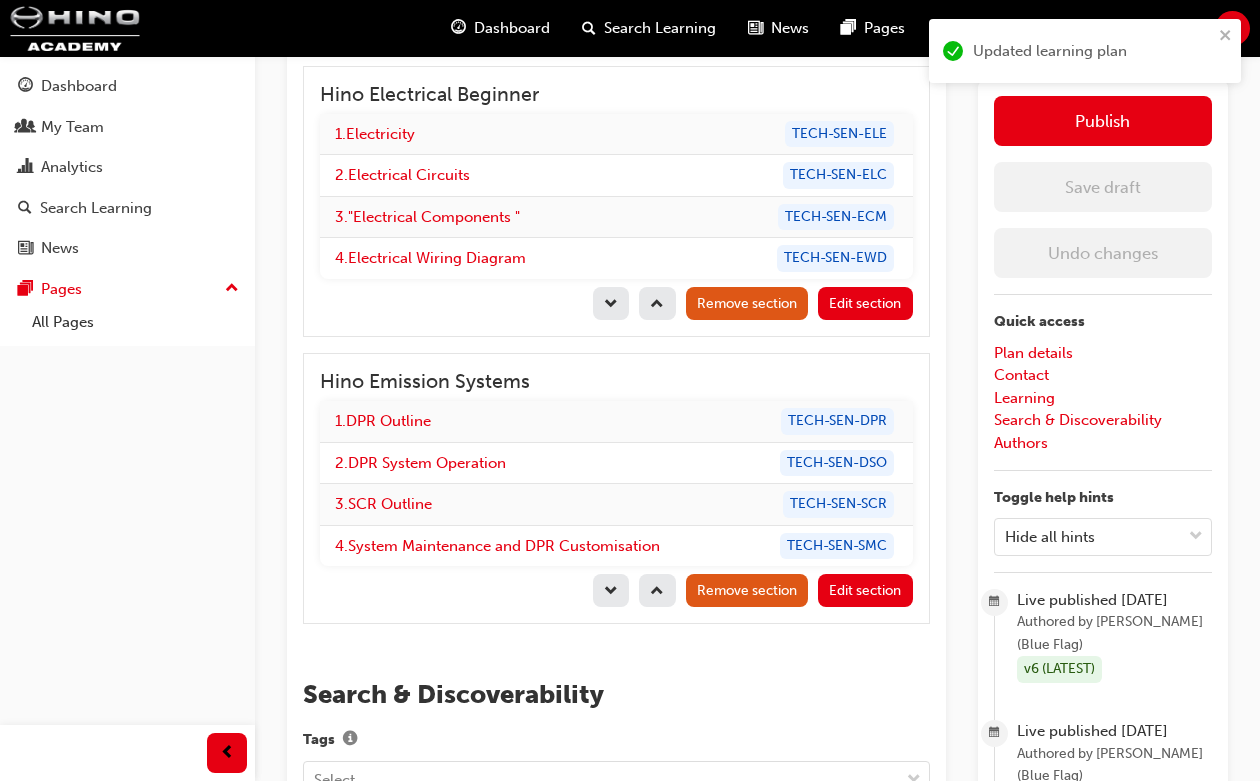 scroll, scrollTop: 2623, scrollLeft: 0, axis: vertical 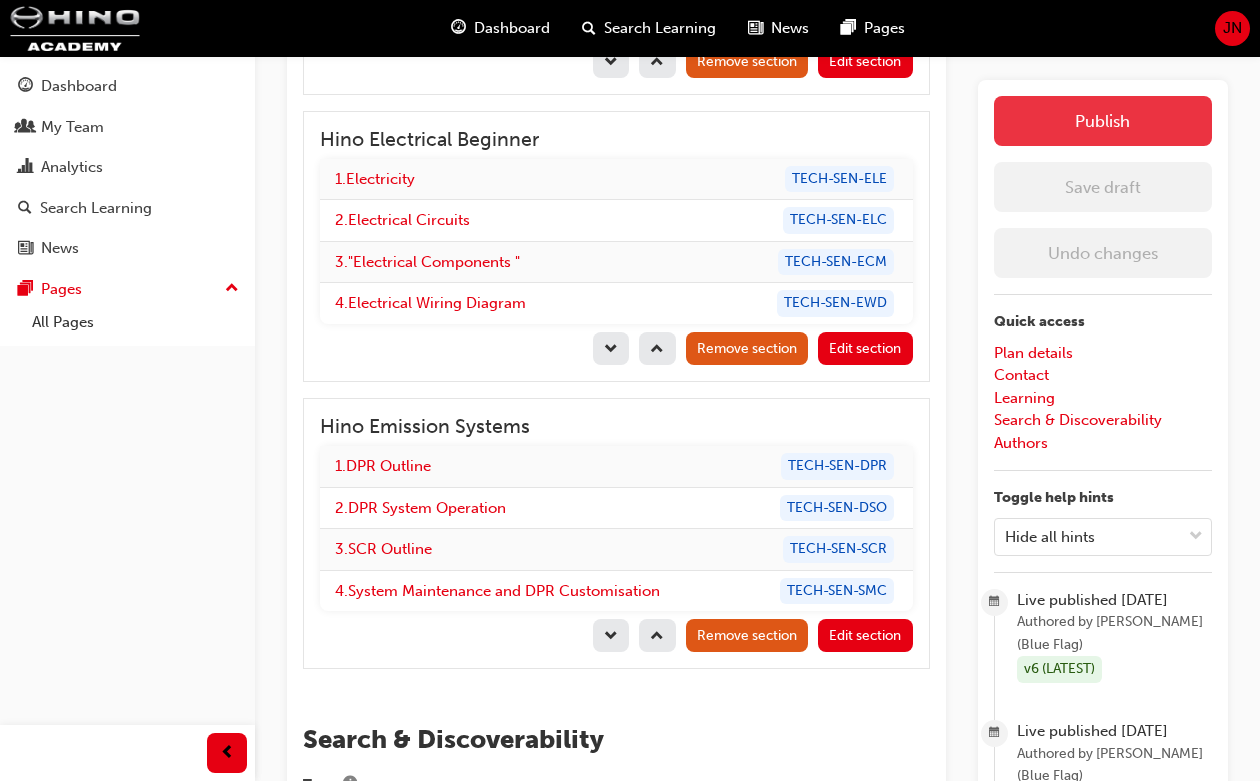 click on "Publish" at bounding box center (1103, 121) 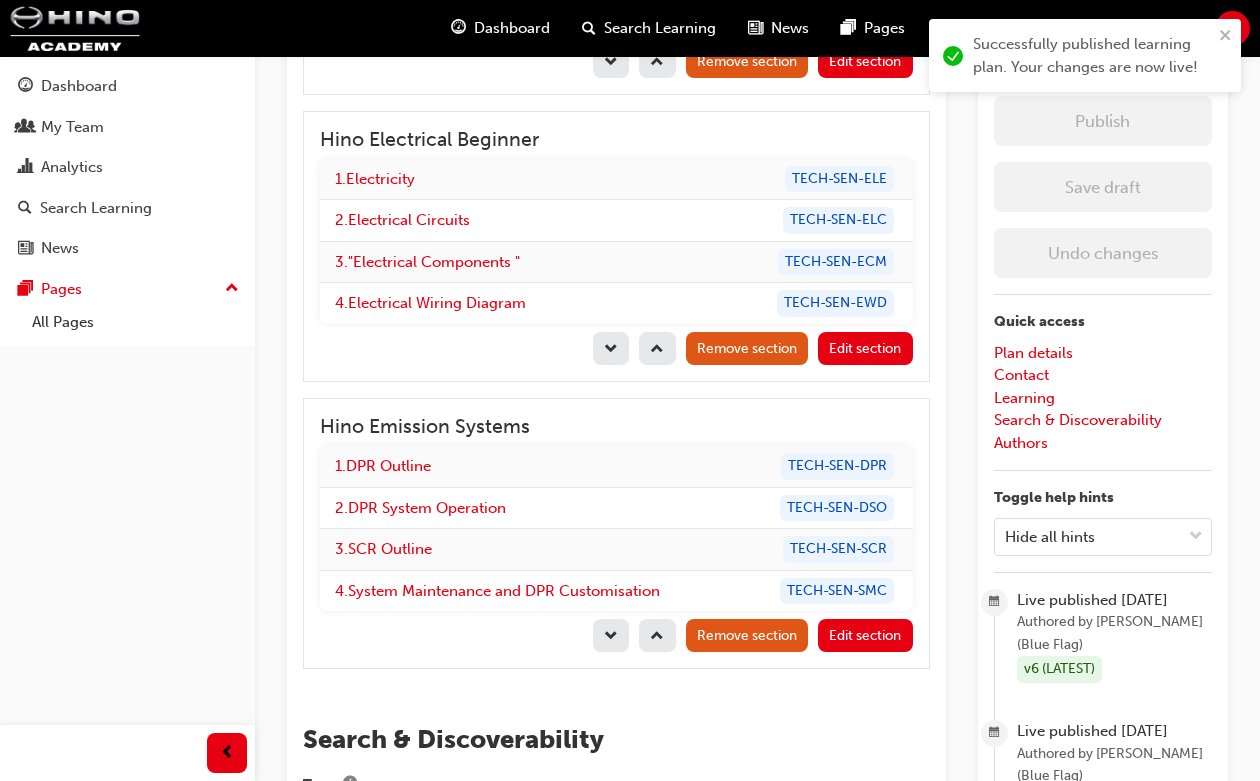 scroll, scrollTop: 0, scrollLeft: 0, axis: both 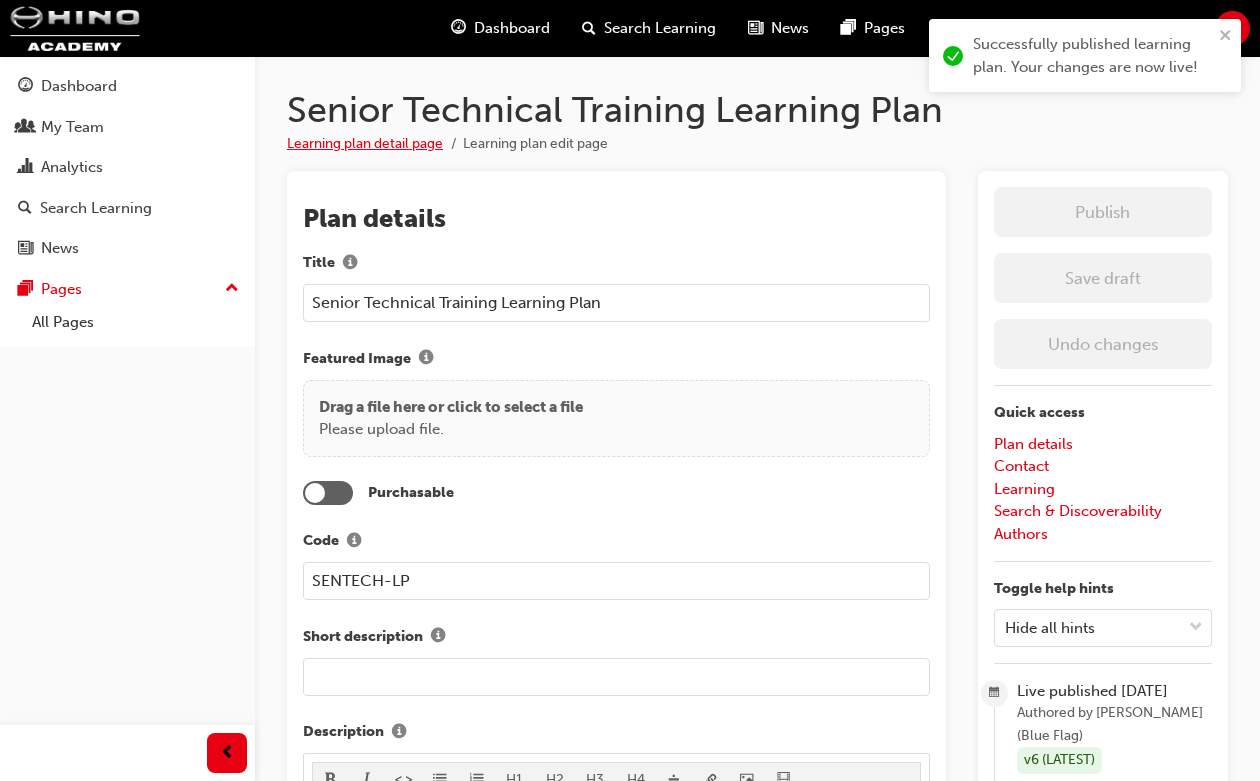 click on "Learning plan detail page" at bounding box center [365, 143] 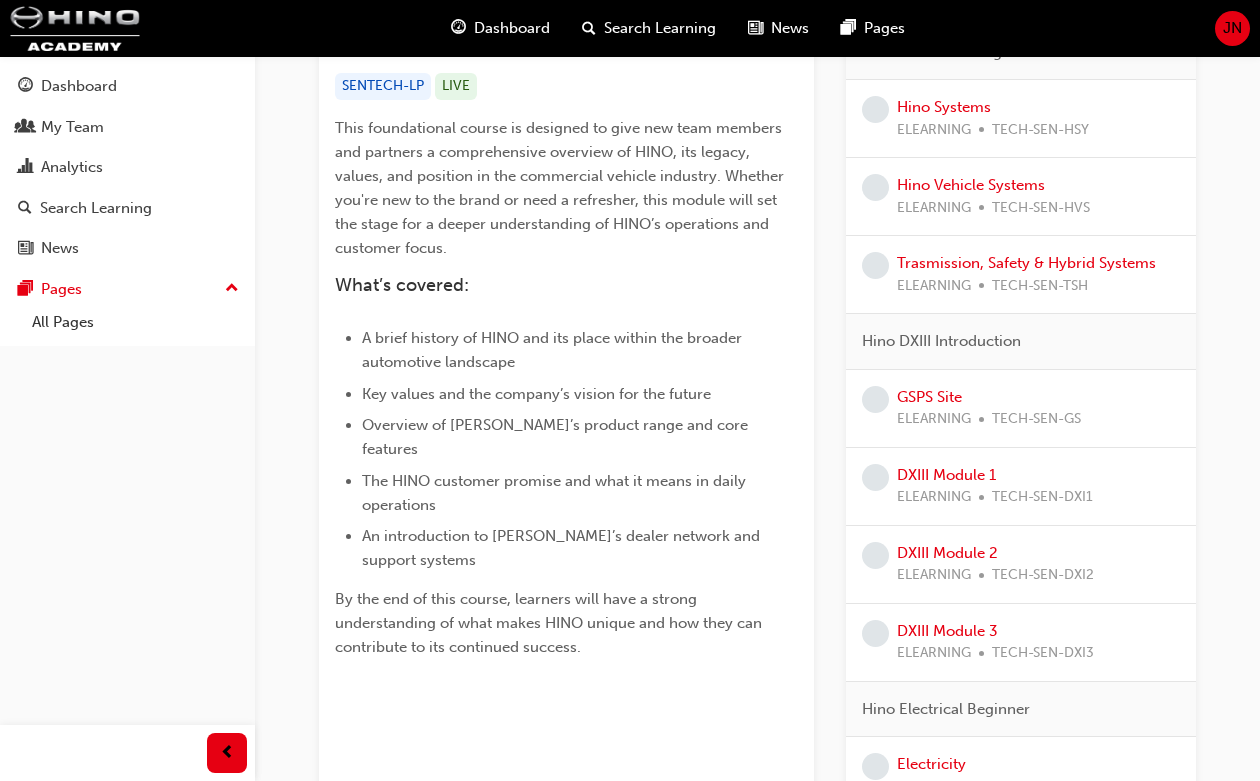 scroll, scrollTop: 0, scrollLeft: 0, axis: both 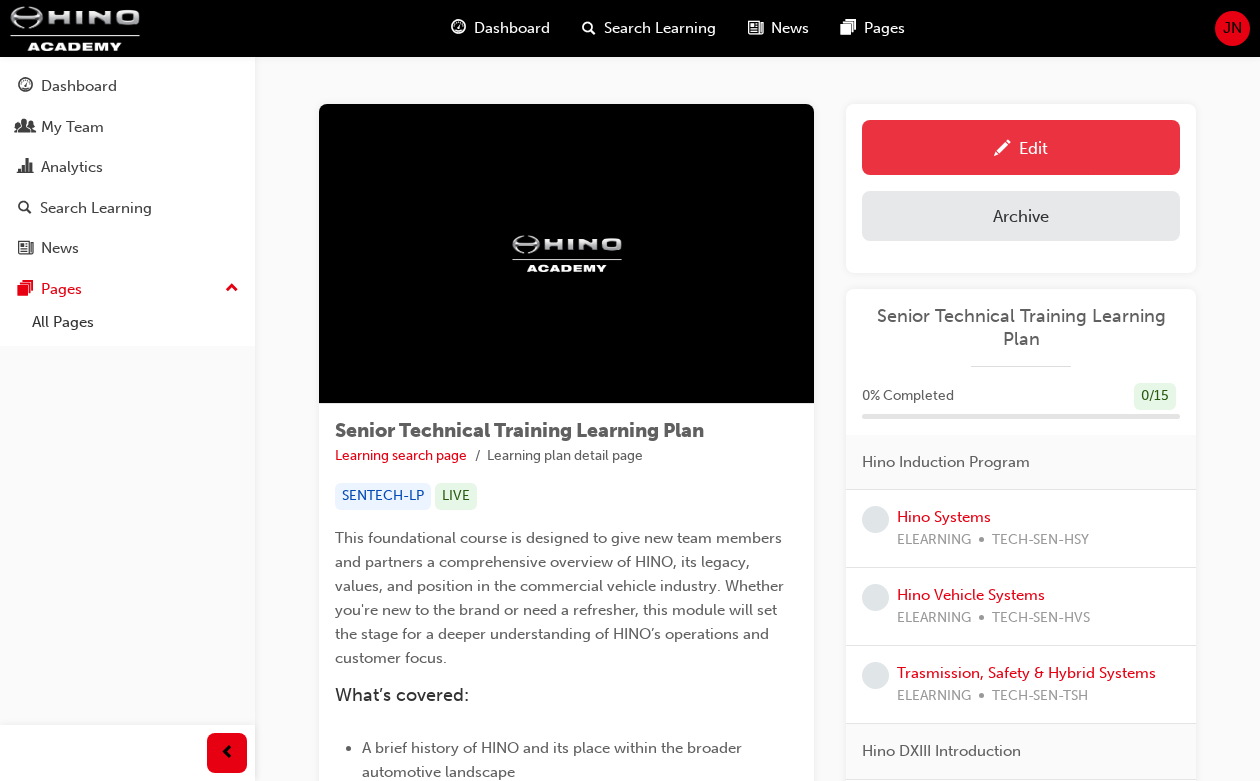 click on "Edit" at bounding box center [1021, 147] 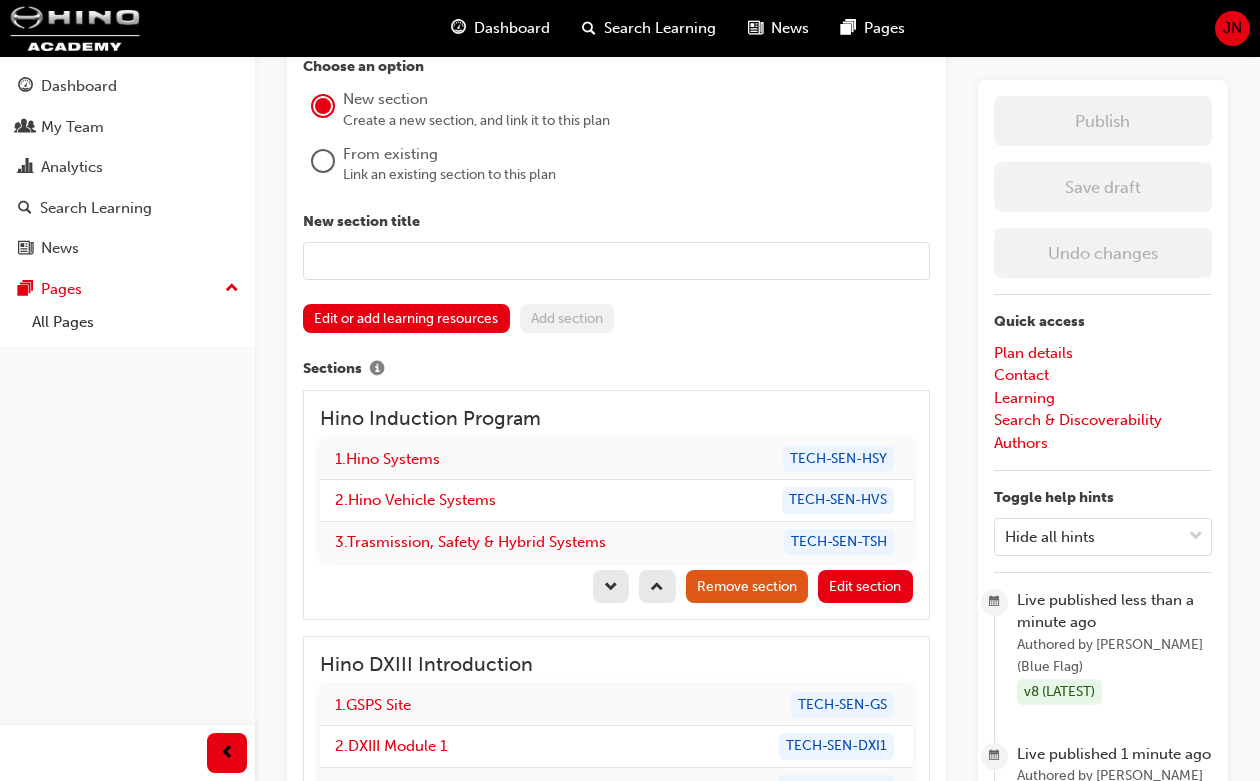 scroll, scrollTop: 1834, scrollLeft: 0, axis: vertical 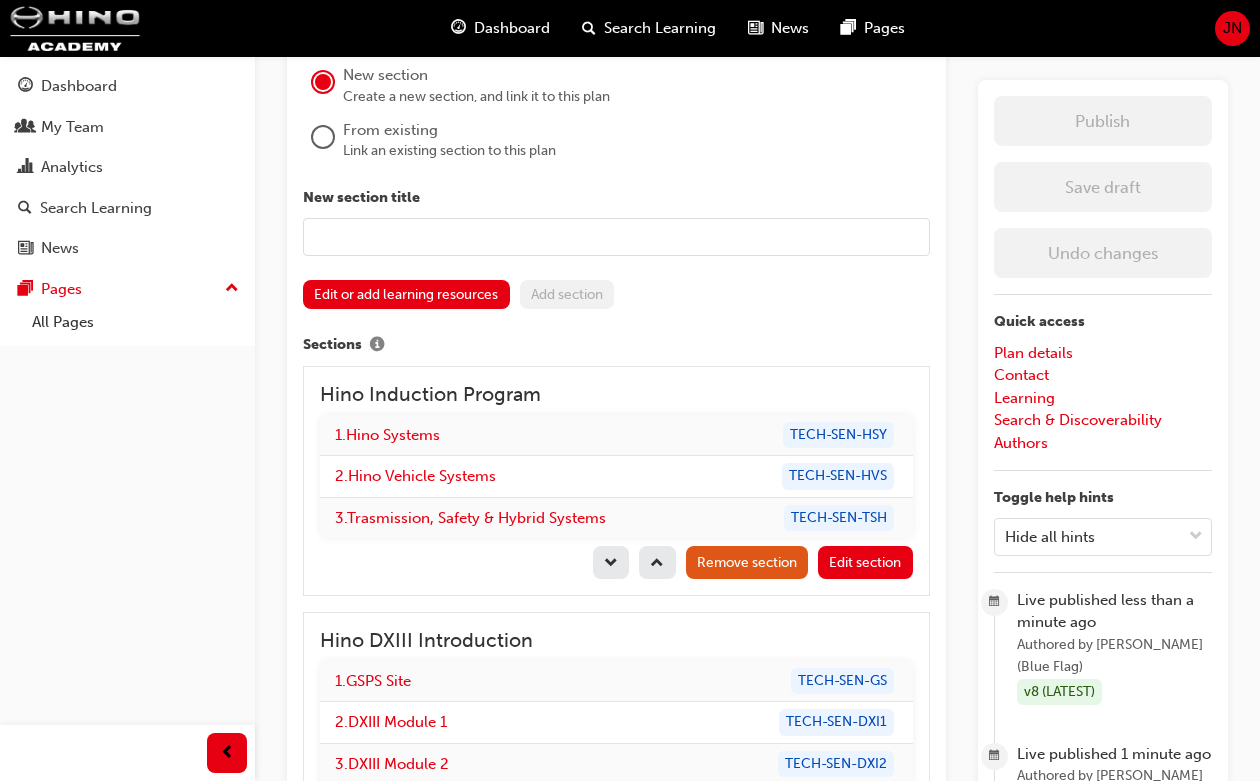 click at bounding box center [616, 237] 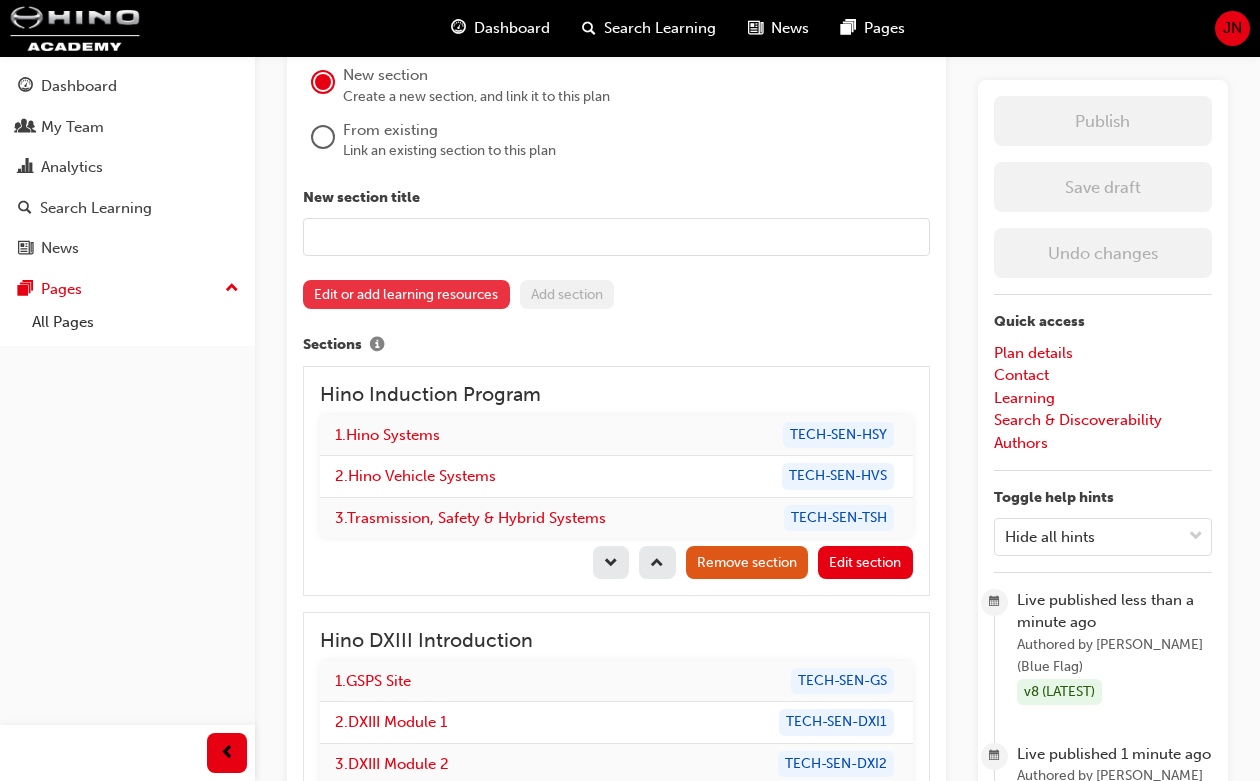 paste on "Proof of Trade" 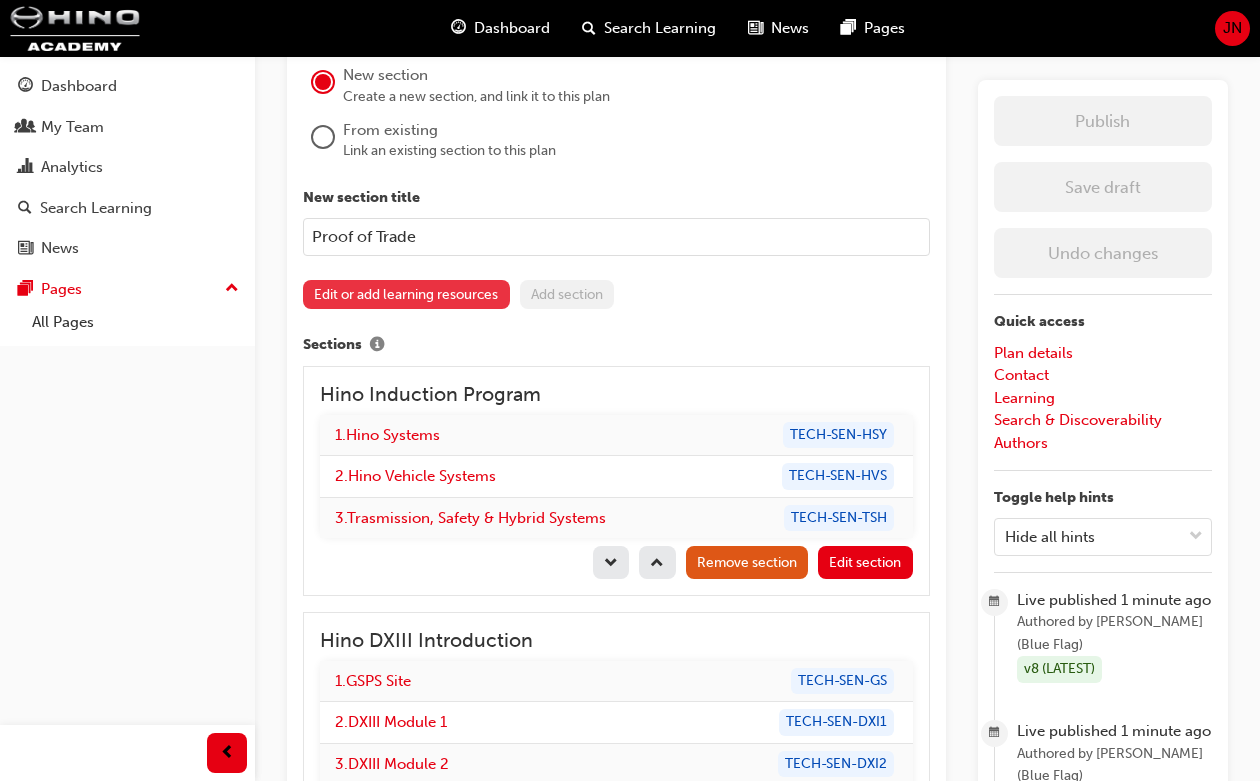 type on "Proof of Trade" 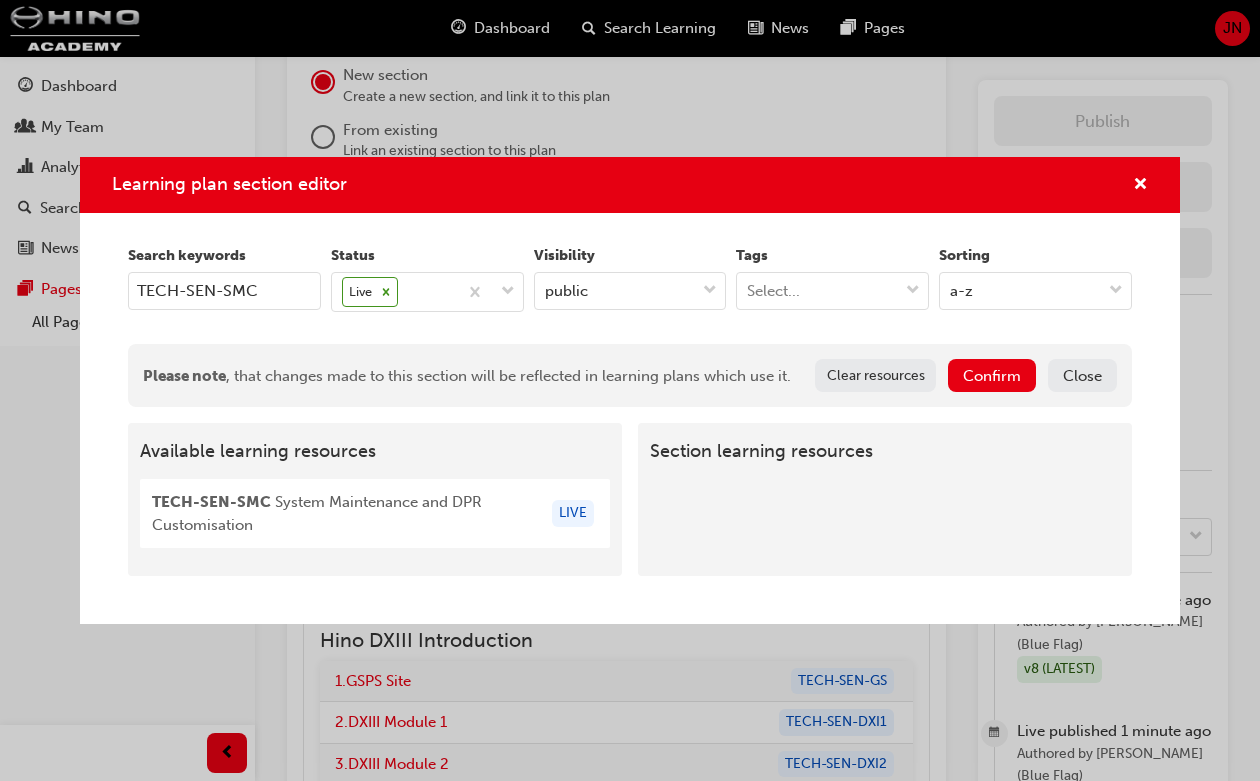 click on "TECH-SEN-SMC" at bounding box center [224, 291] 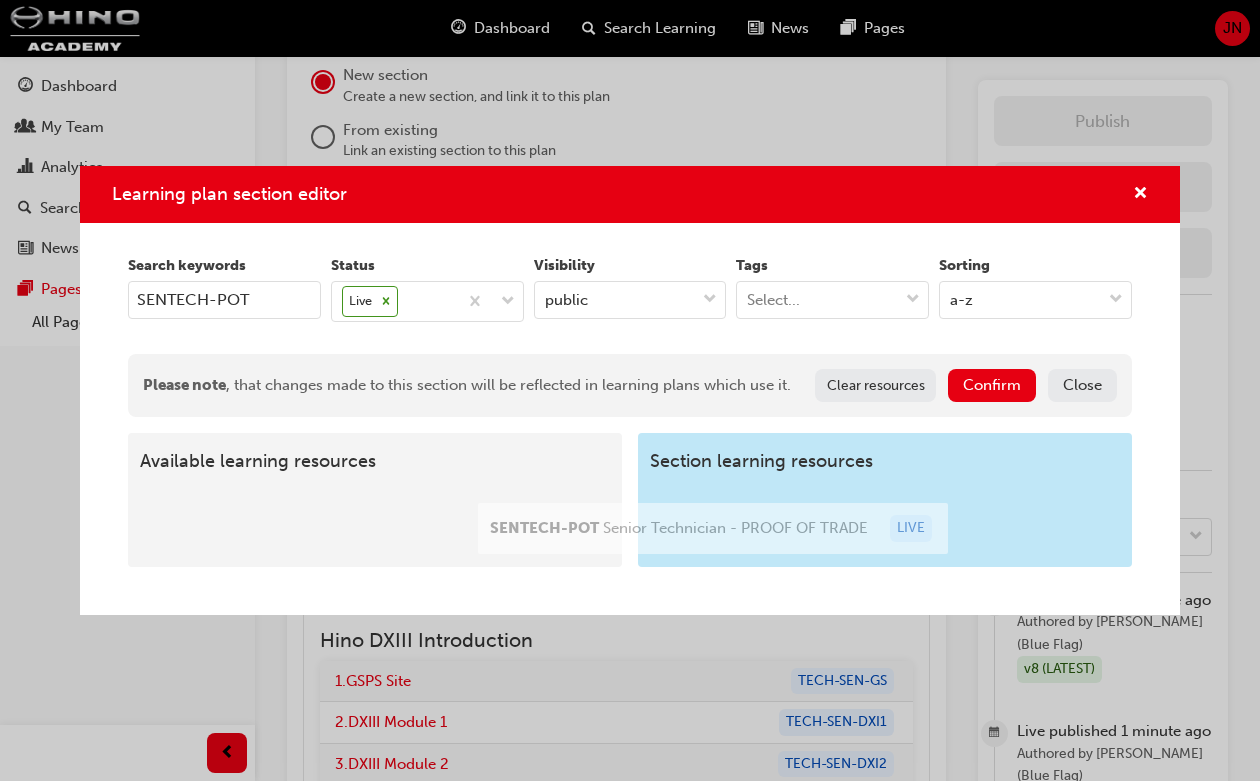 drag, startPoint x: 418, startPoint y: 510, endPoint x: 961, endPoint y: 450, distance: 546.3049 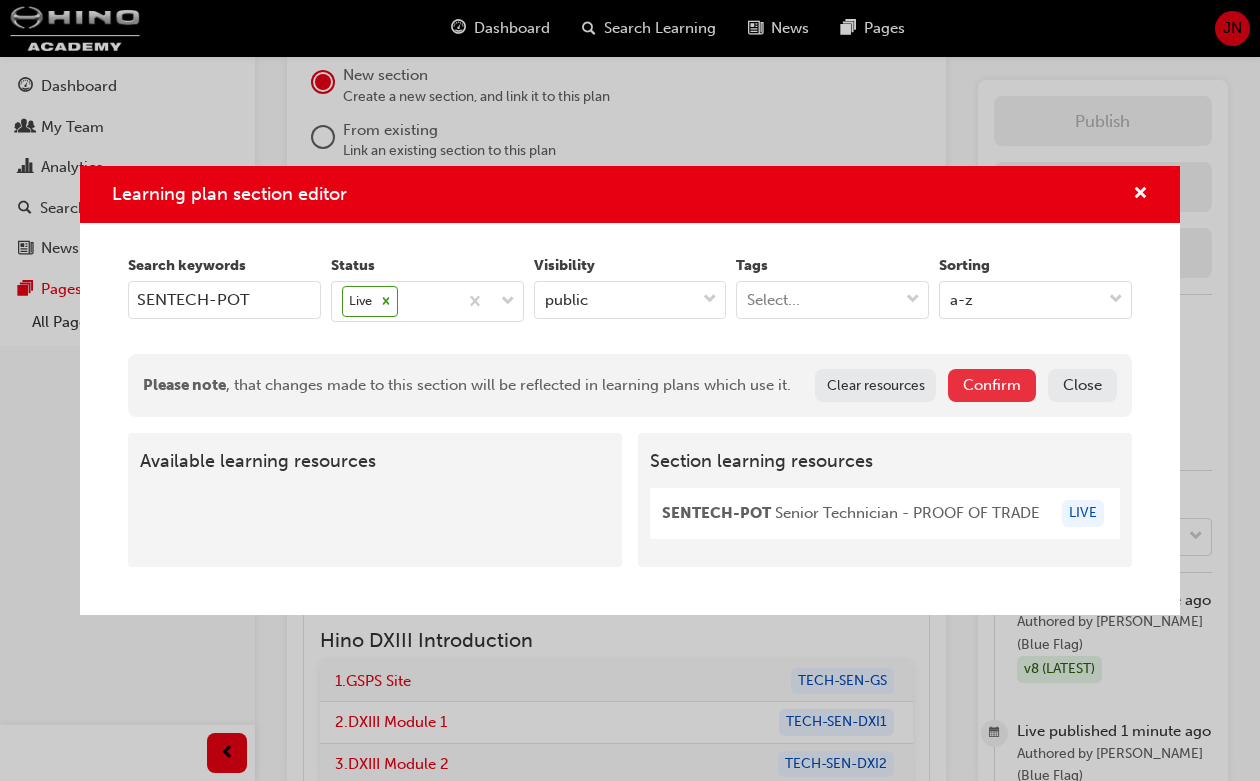 type on "SENTECH-POT" 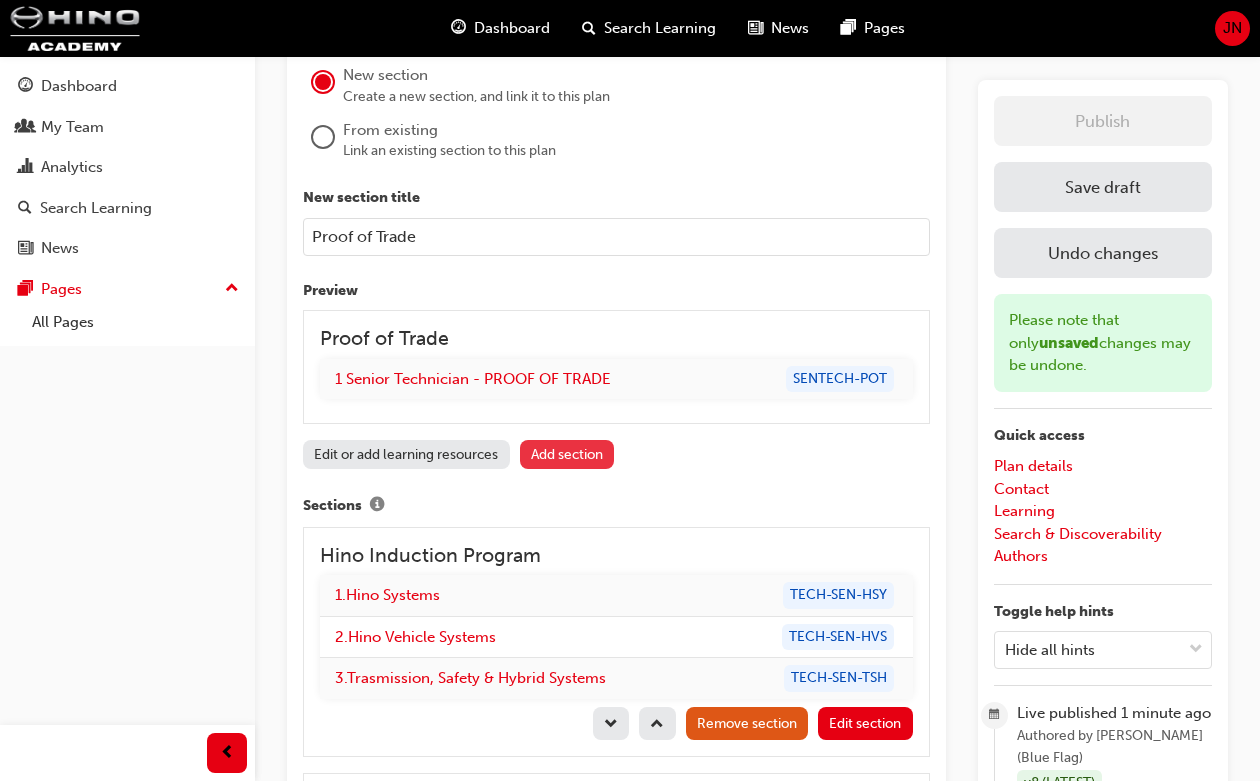 click on "Add section" at bounding box center (567, 454) 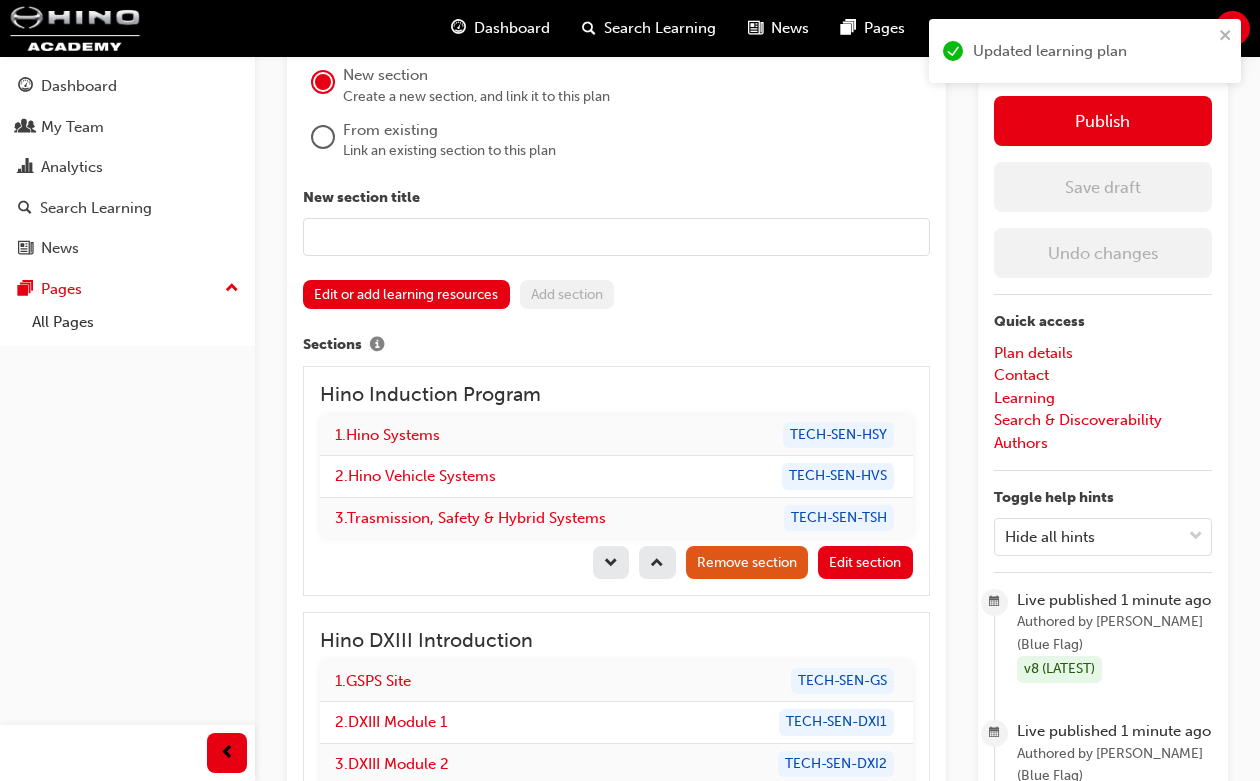 click at bounding box center (616, 237) 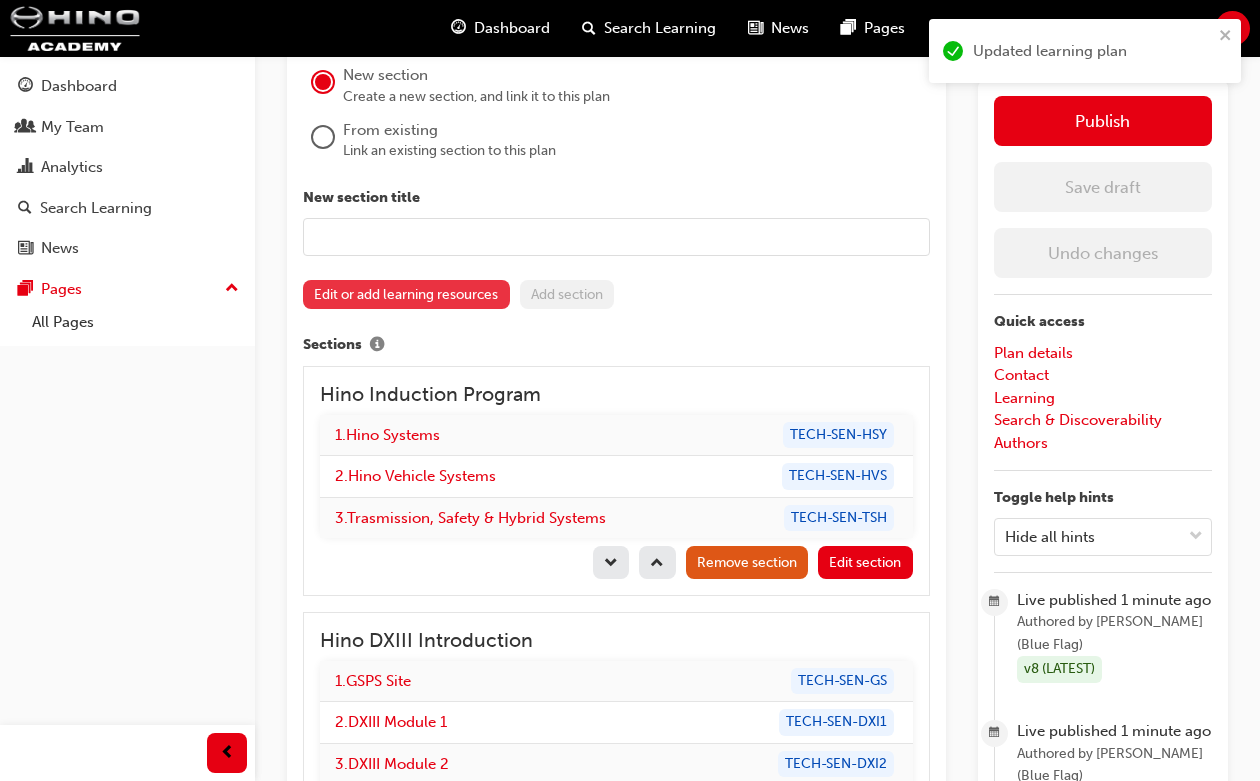 paste on "Hino Diesel Engine Management" 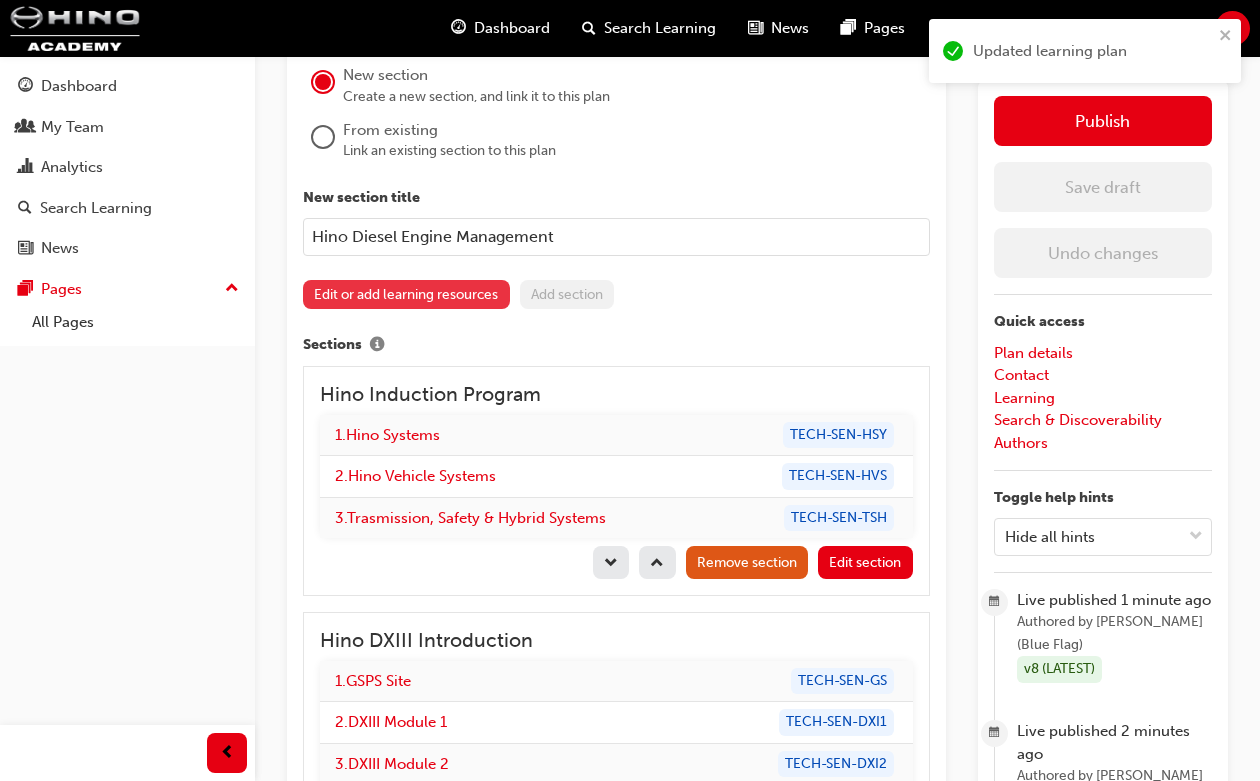 type on "Hino Diesel Engine Management" 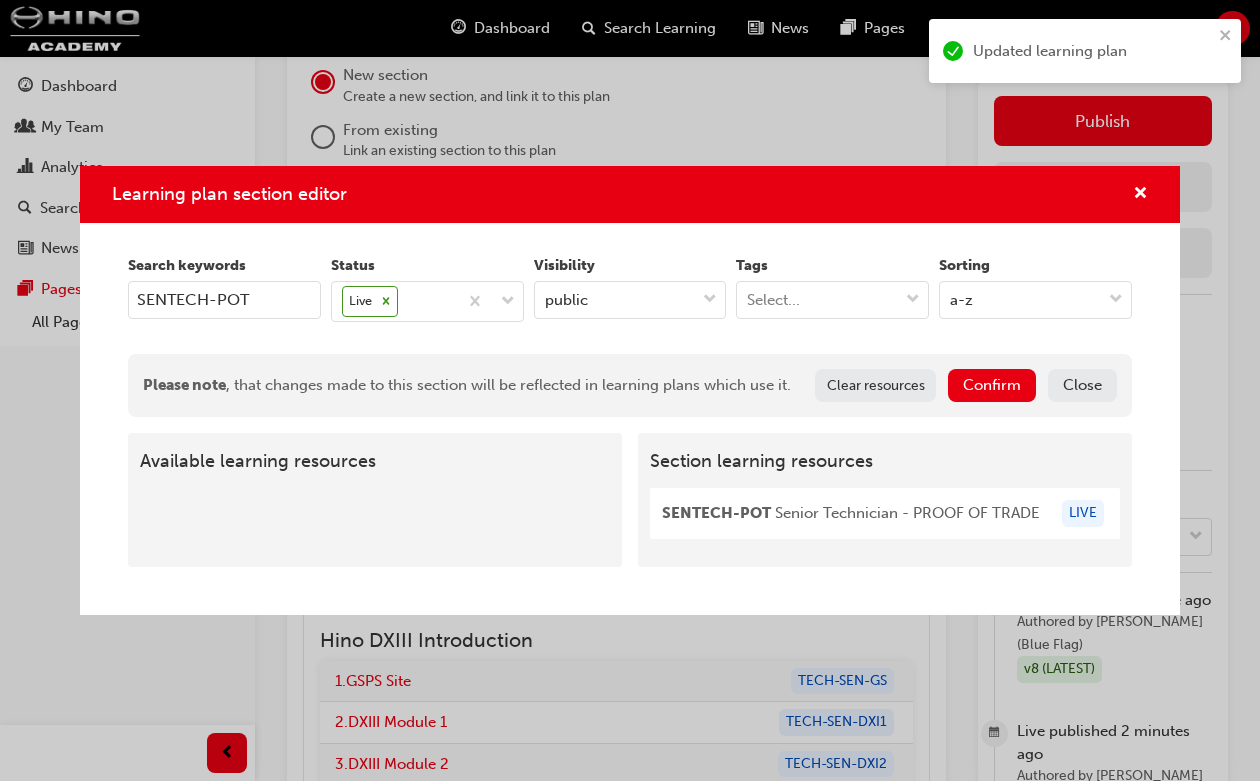 drag, startPoint x: 286, startPoint y: 308, endPoint x: -72, endPoint y: 286, distance: 358.67535 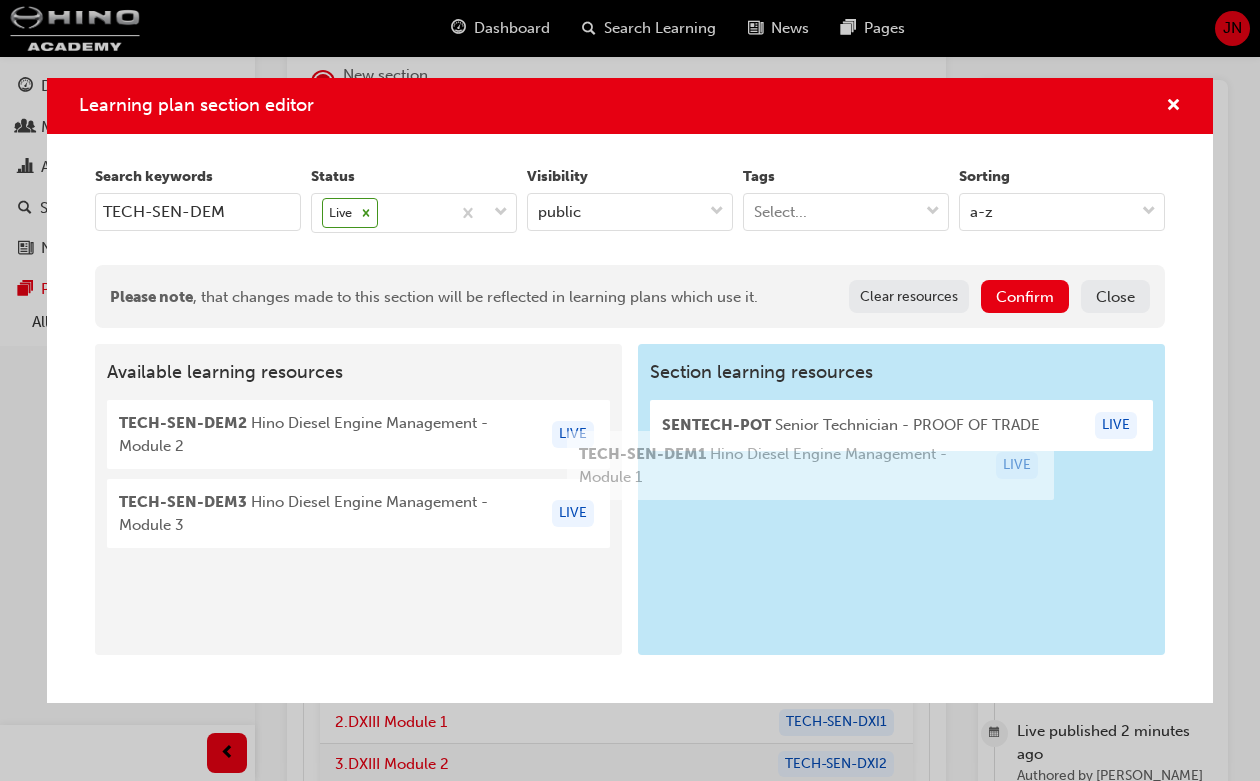 drag, startPoint x: 393, startPoint y: 443, endPoint x: 872, endPoint y: 466, distance: 479.55188 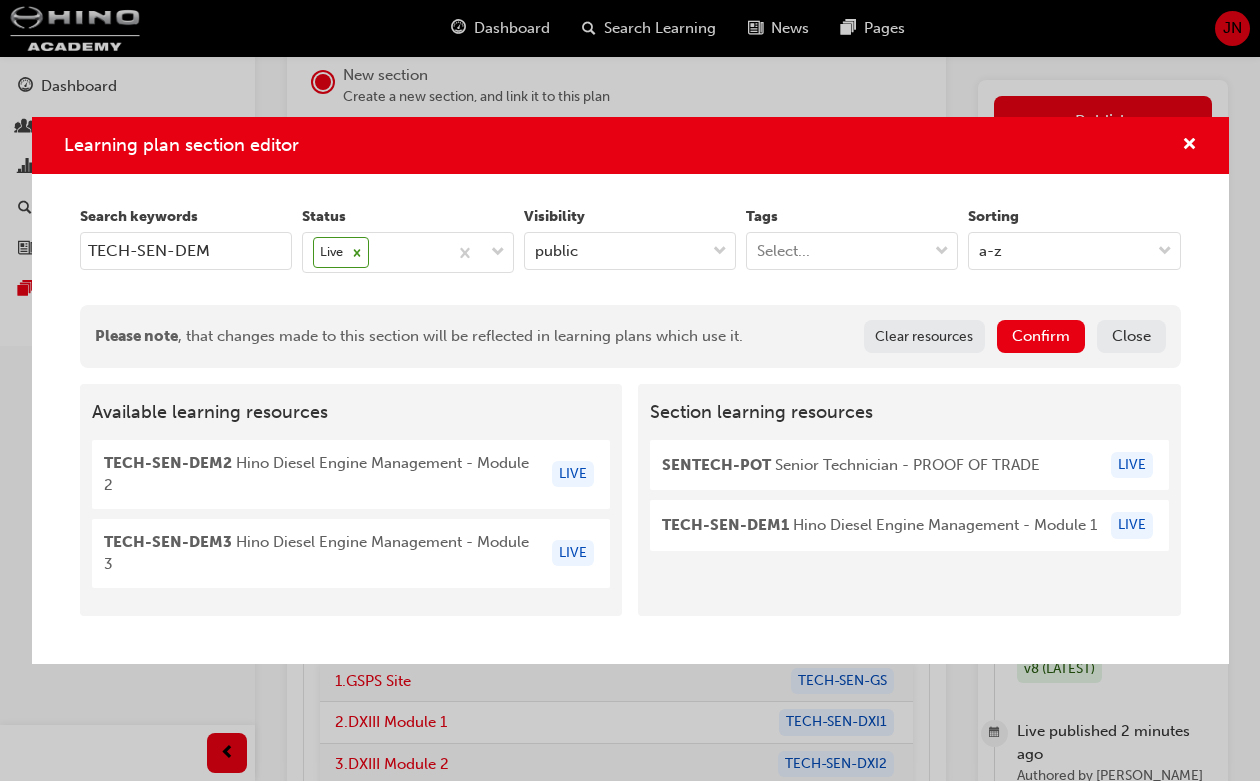 type on "TECH-SEN-DEM" 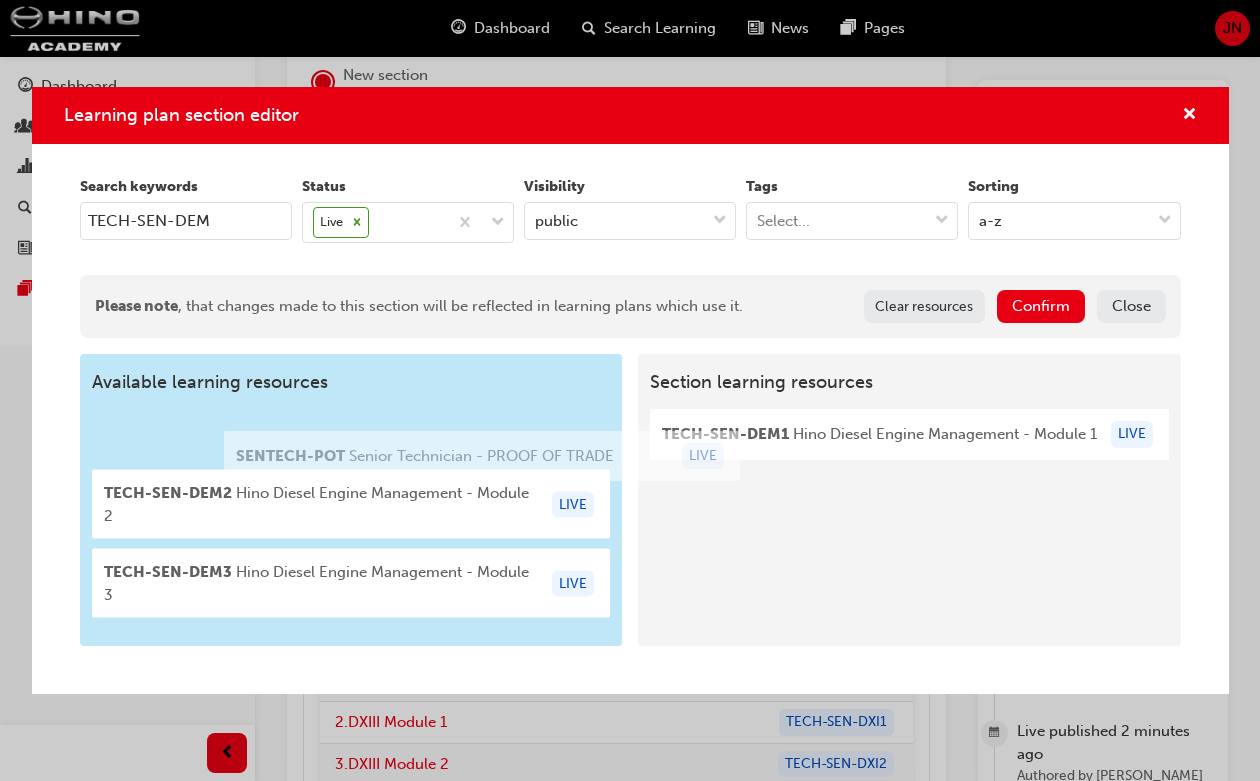 drag, startPoint x: 891, startPoint y: 461, endPoint x: 443, endPoint y: 451, distance: 448.1116 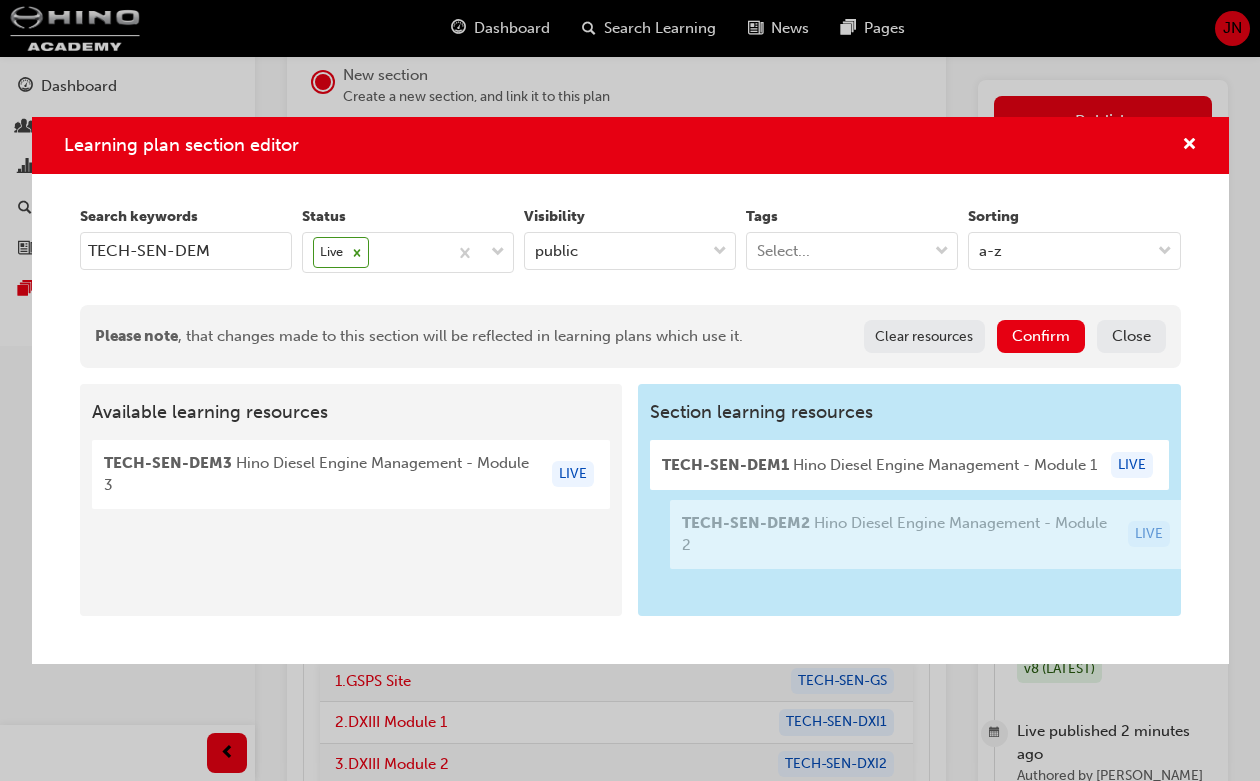 drag, startPoint x: 468, startPoint y: 499, endPoint x: 880, endPoint y: 549, distance: 415.0229 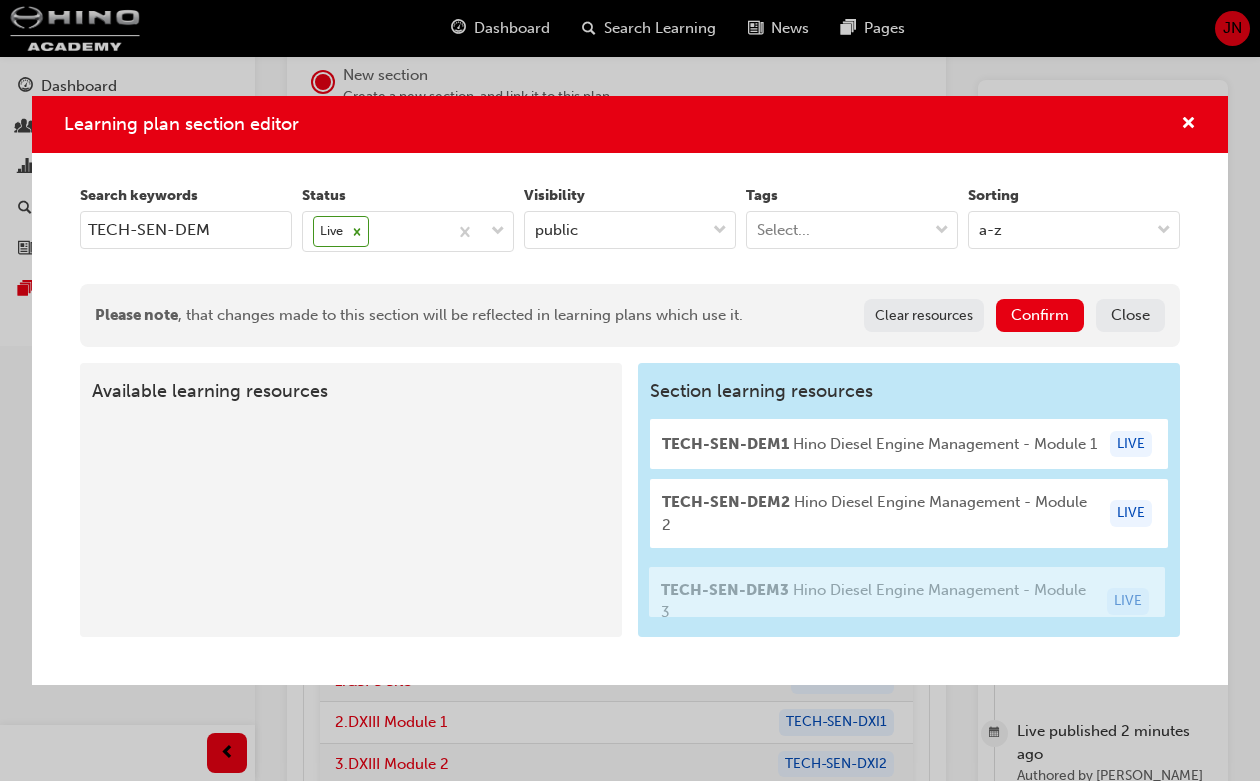 drag, startPoint x: 289, startPoint y: 483, endPoint x: 895, endPoint y: 589, distance: 615.2008 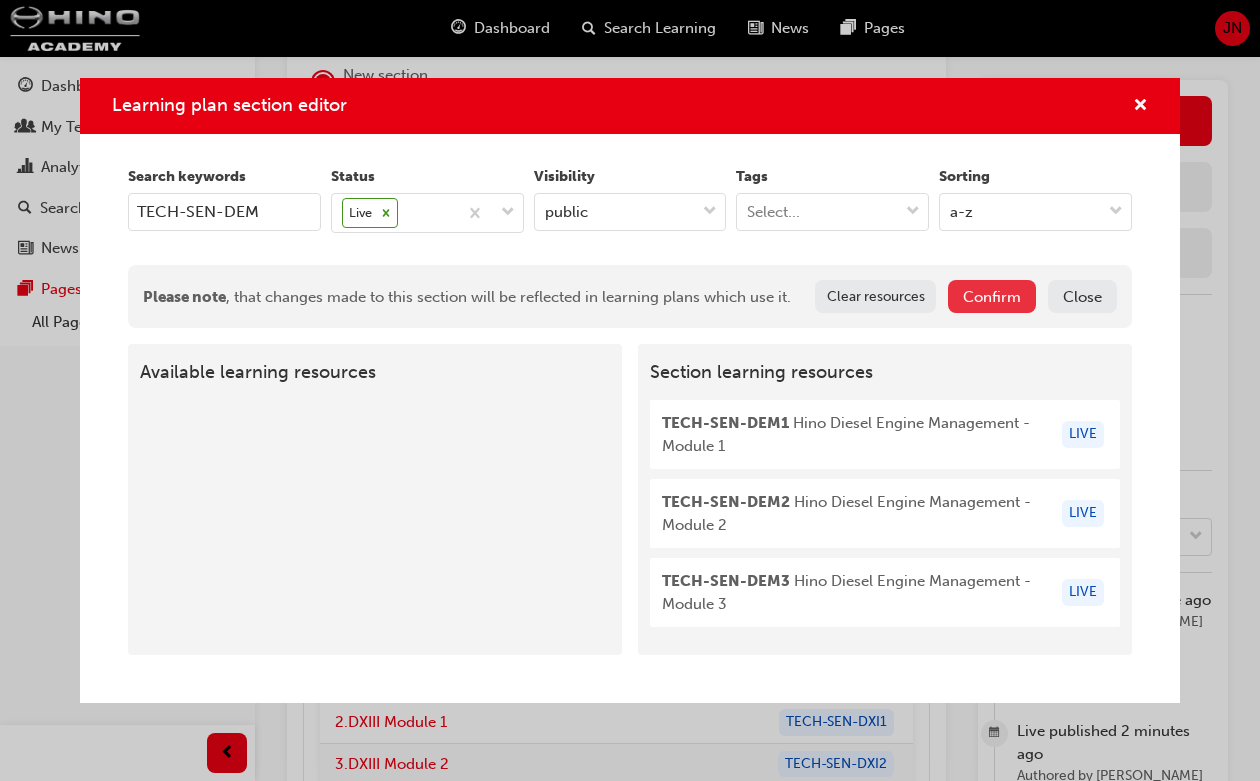 click on "Confirm" at bounding box center (992, 296) 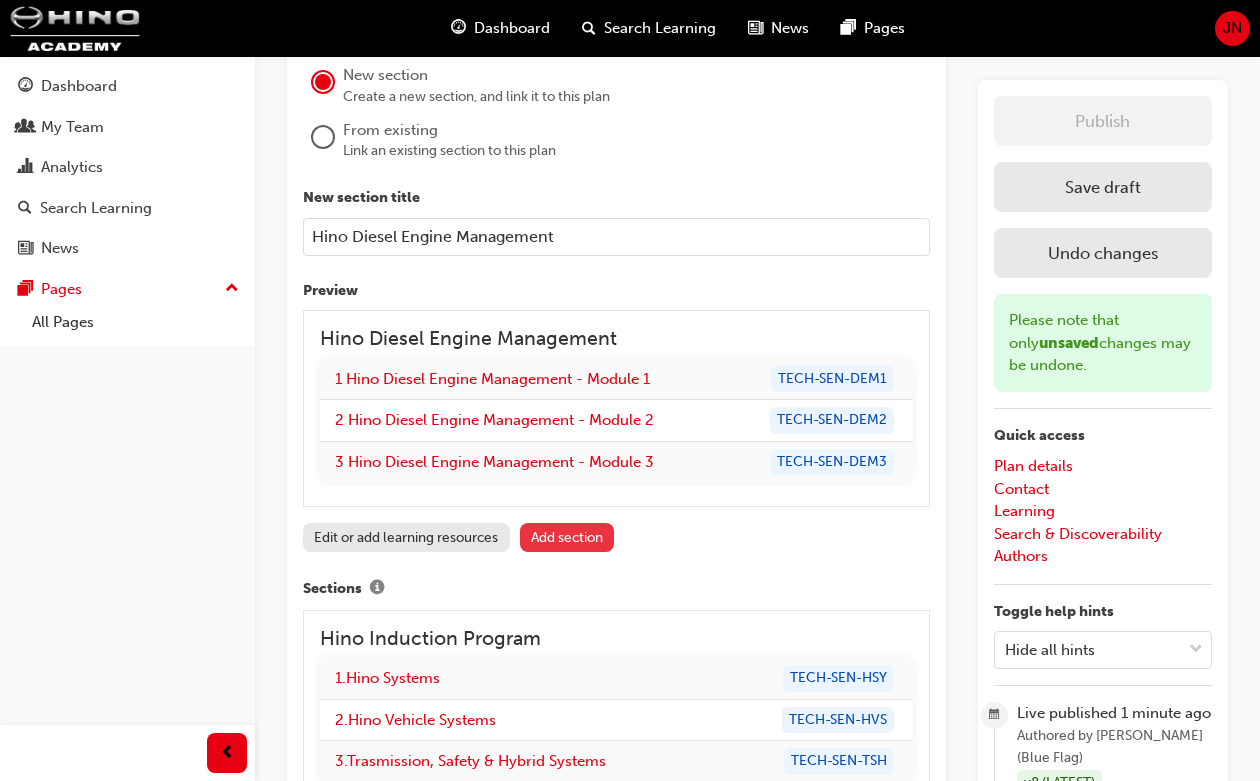 click on "Add section" at bounding box center (567, 537) 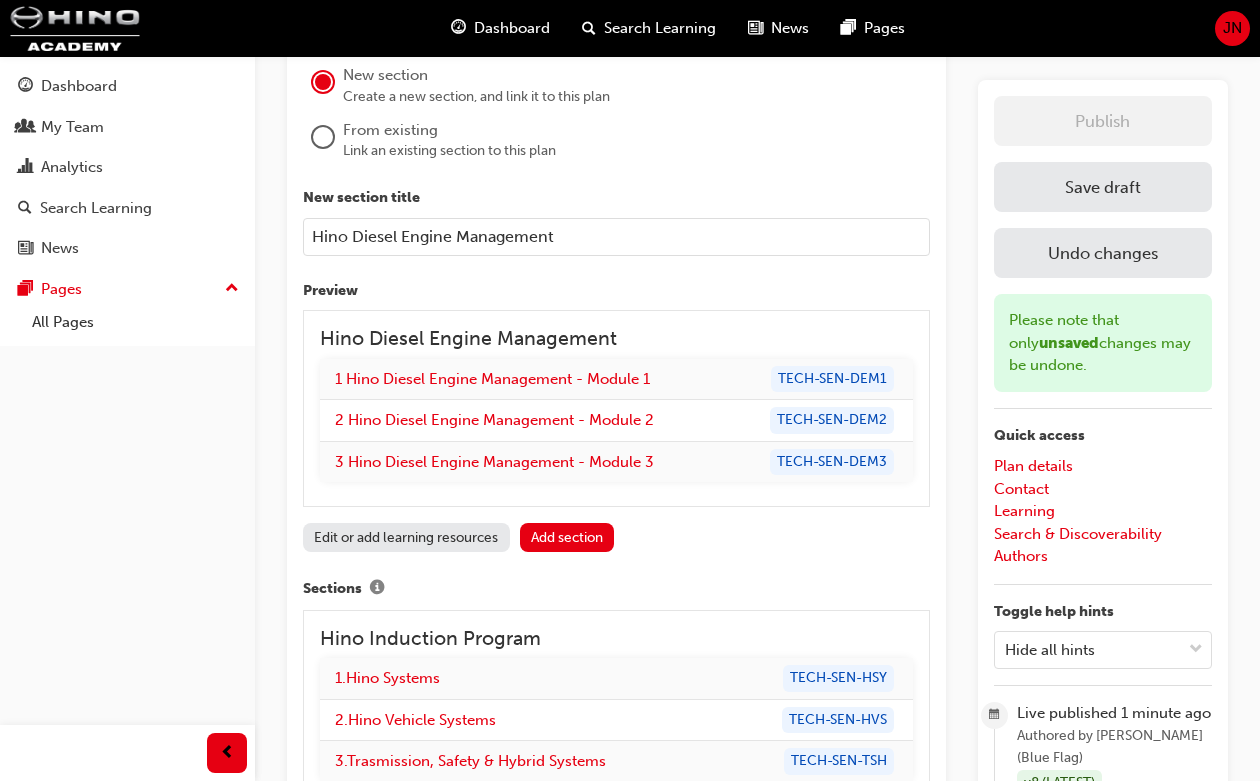 type 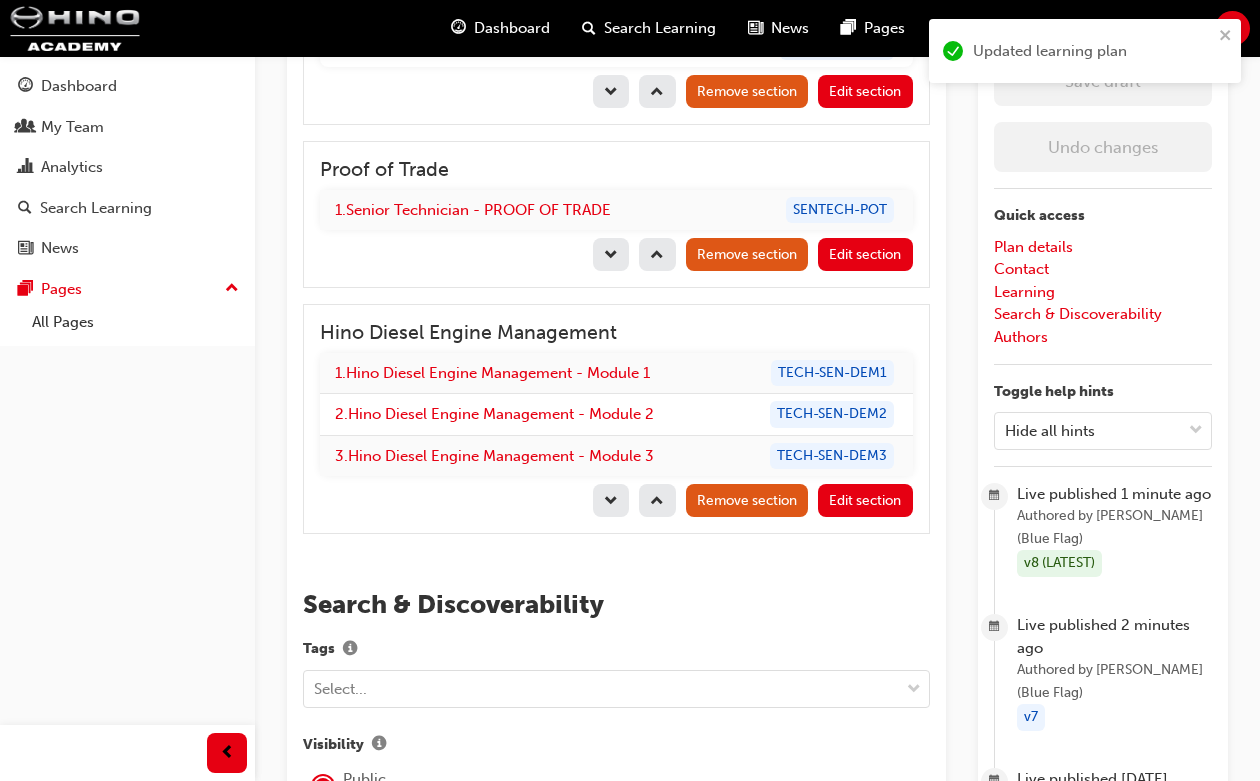 scroll, scrollTop: 3165, scrollLeft: 0, axis: vertical 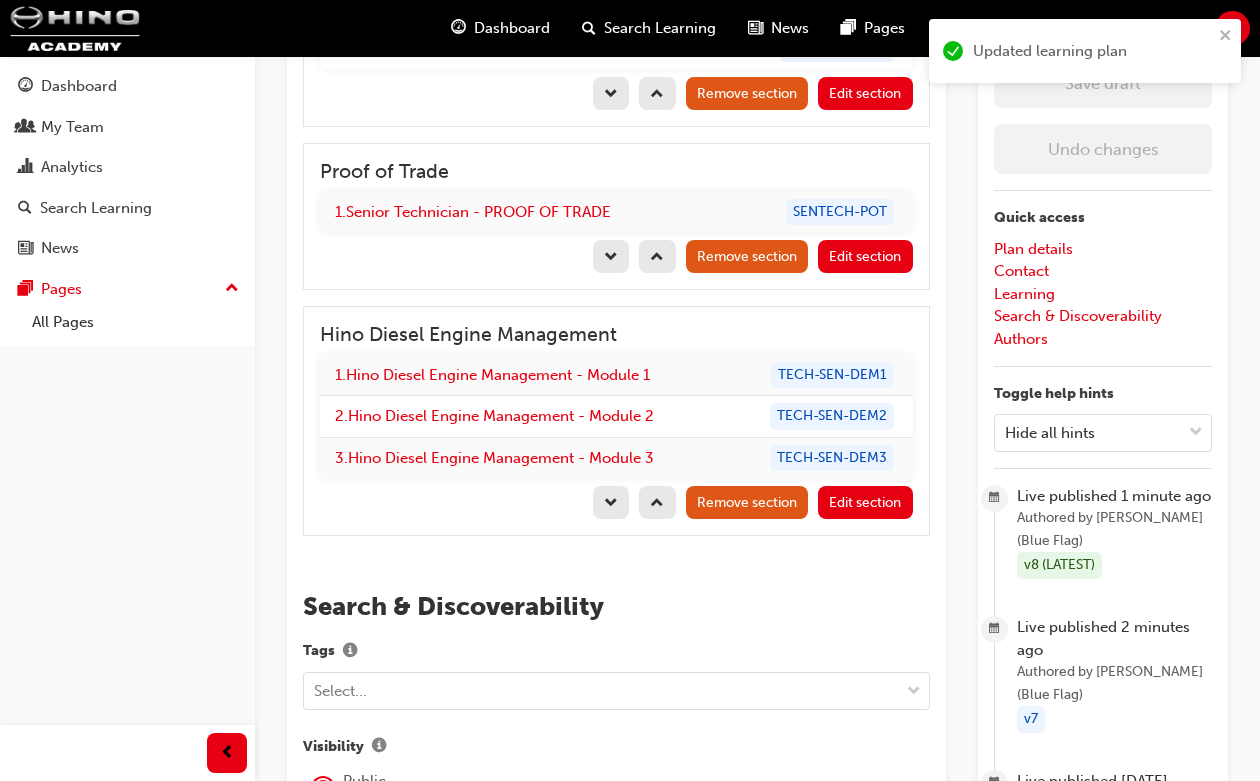 click at bounding box center [611, 258] 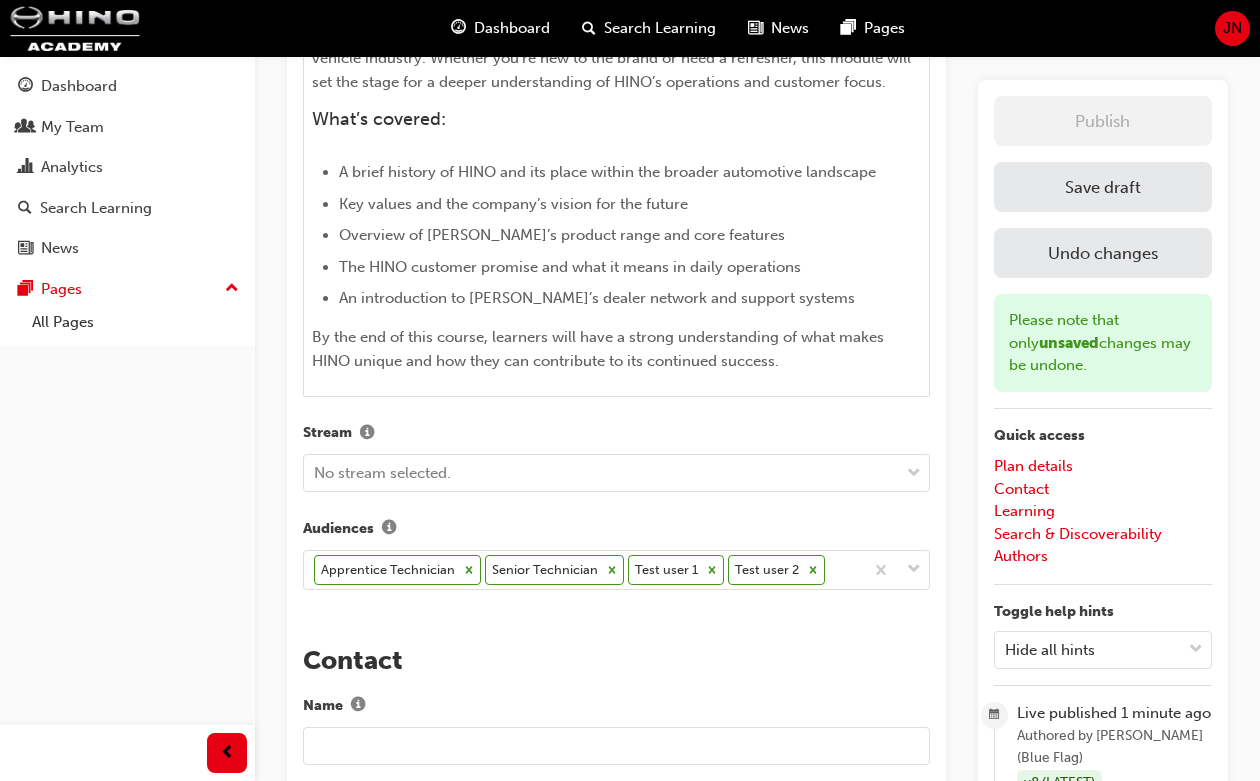 scroll, scrollTop: 0, scrollLeft: 0, axis: both 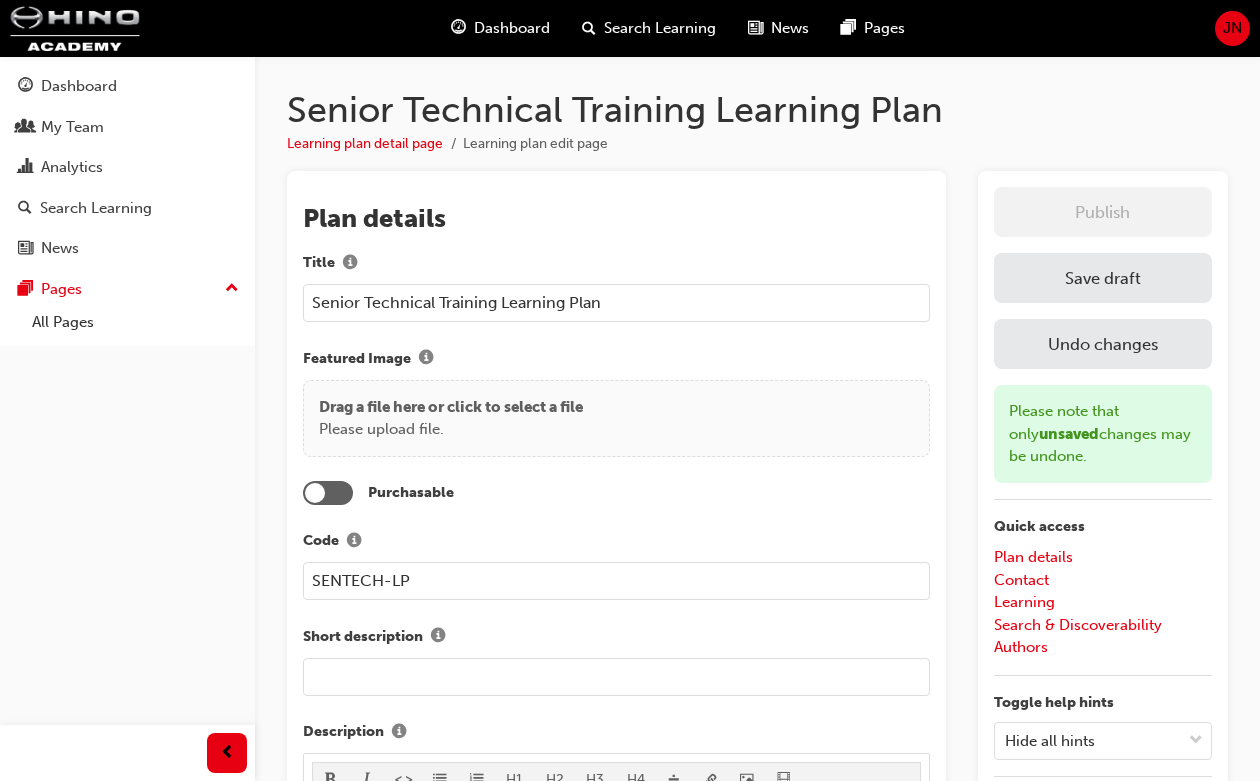 click on "Publish Save draft Undo changes Please note that only  unsaved  changes may be undone. Quick access Plan details Contact Learning Search & Discoverability Authors Toggle help hints Hide all hints Live published 1 minute ago Authored by Jenny Nguyen (Blue Flag) v8 (LATEST) Live published 2 minutes ago Authored by Jenny Nguyen (Blue Flag) v7 Live published 4 days ago Authored by Jenny Nguyen (Blue Flag) v6 Live published 4 days ago Authored by Jenny Nguyen (Blue Flag) v5 Live published 4 days ago Authored by Jenny Nguyen (Blue Flag) v4" at bounding box center [1103, 811] 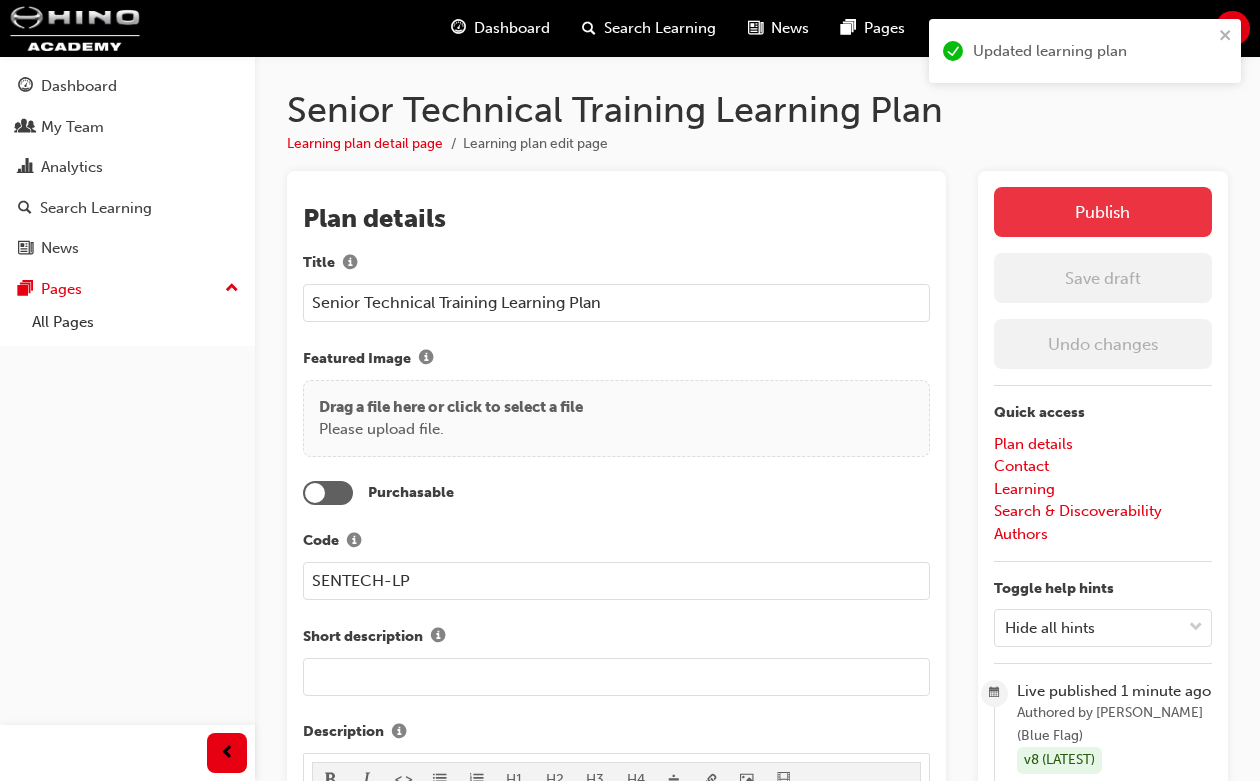 click on "Publish" at bounding box center (1103, 212) 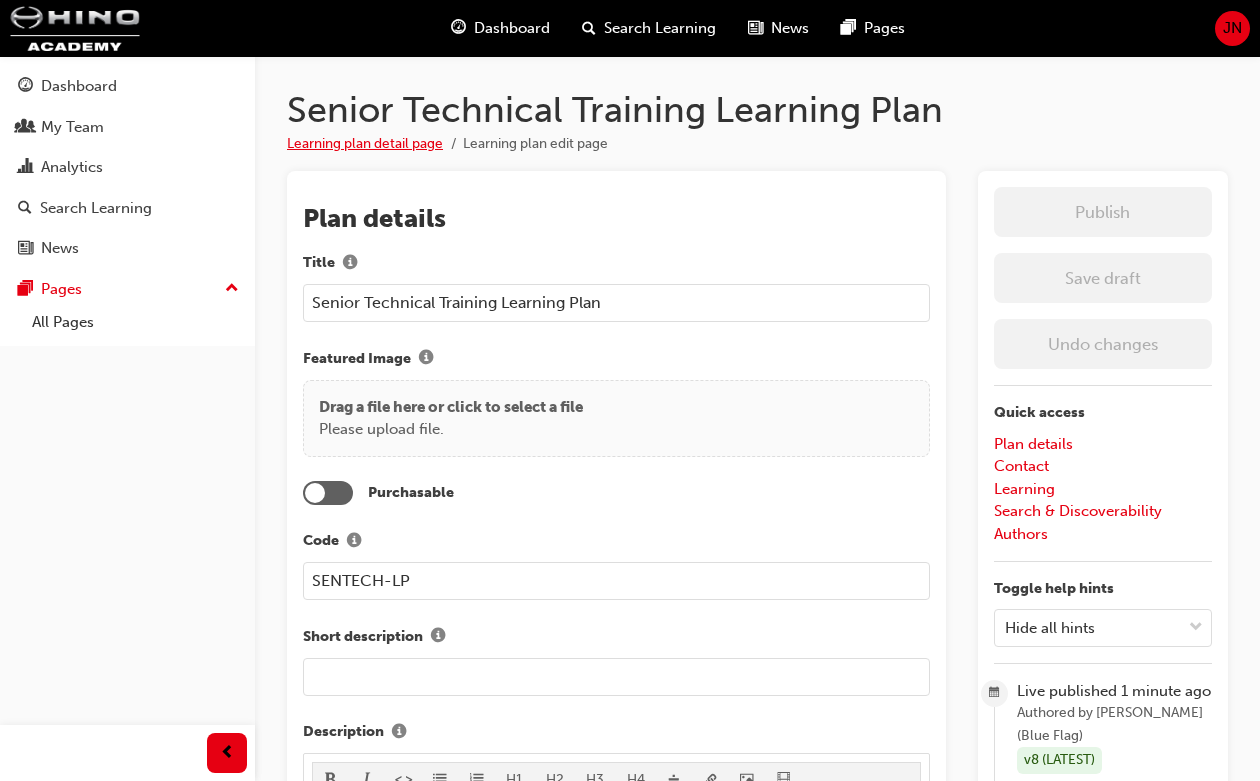 click on "Learning plan detail page" at bounding box center (365, 143) 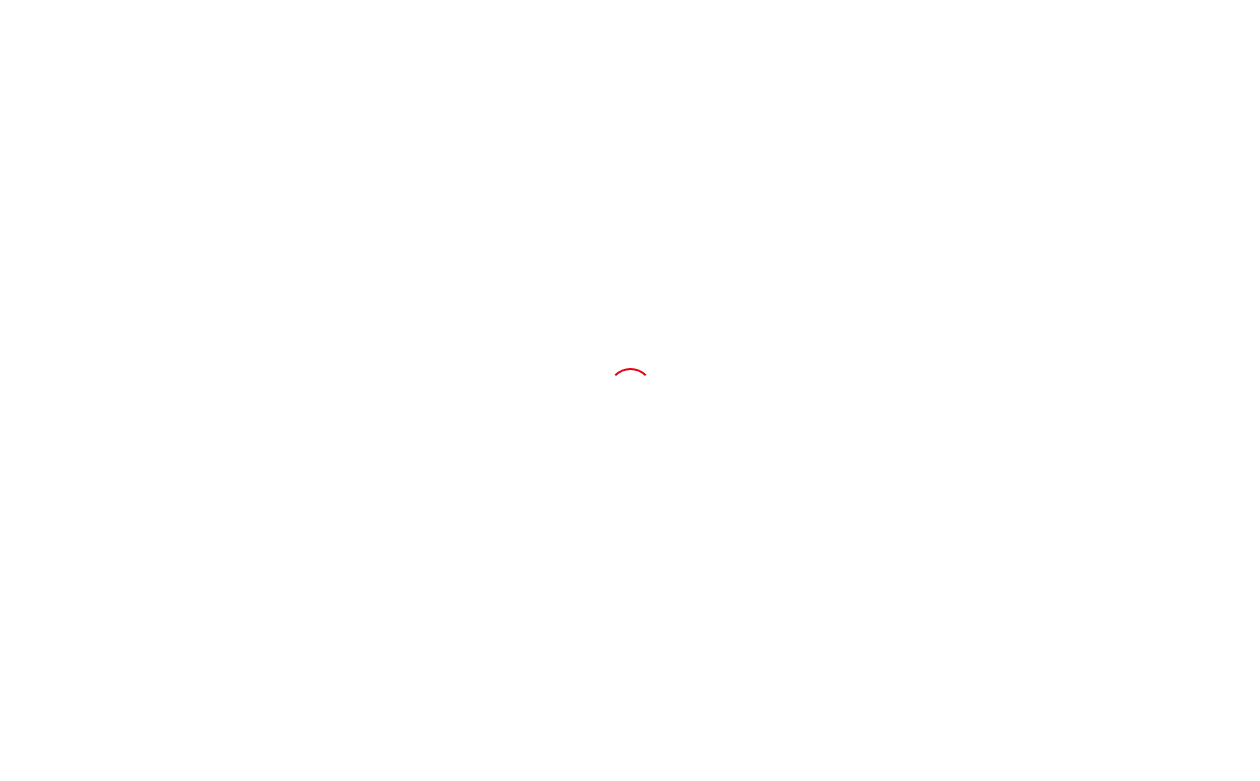 scroll, scrollTop: 0, scrollLeft: 0, axis: both 